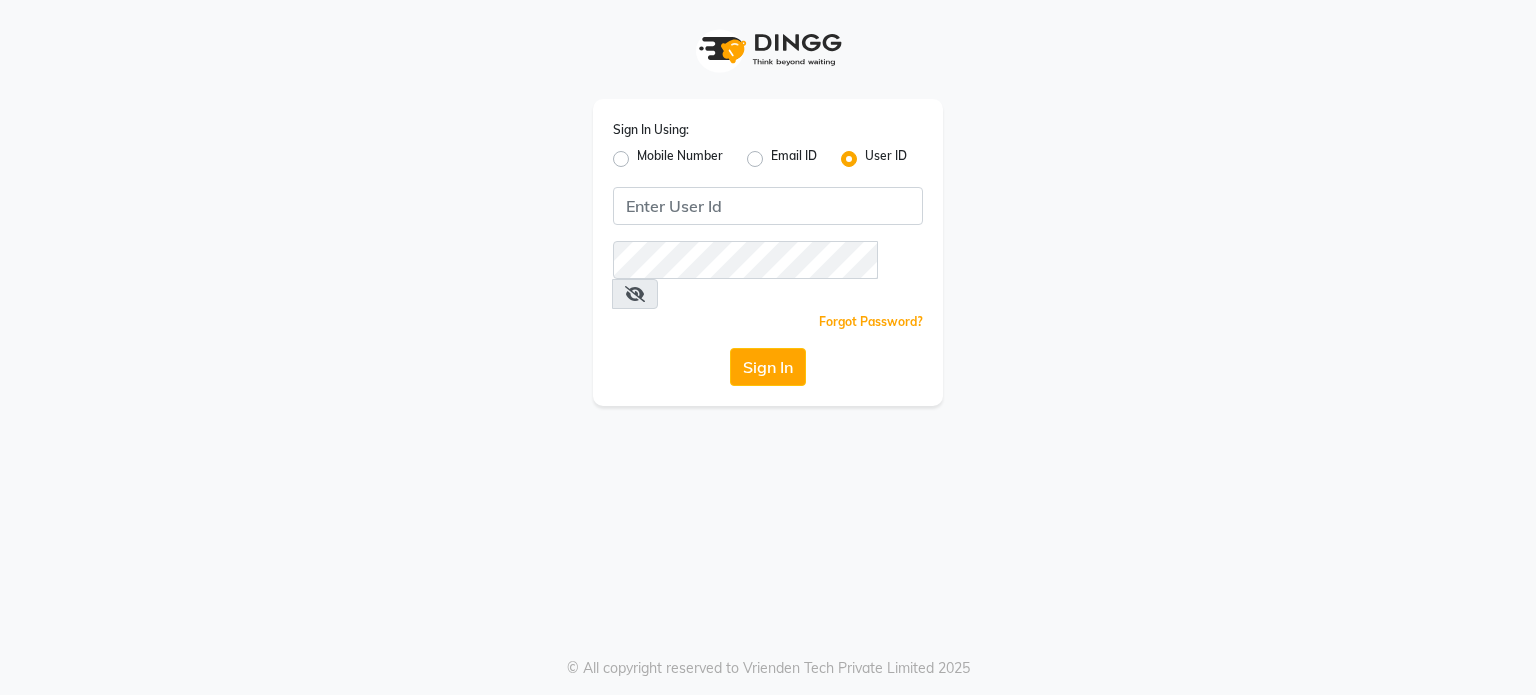 scroll, scrollTop: 0, scrollLeft: 0, axis: both 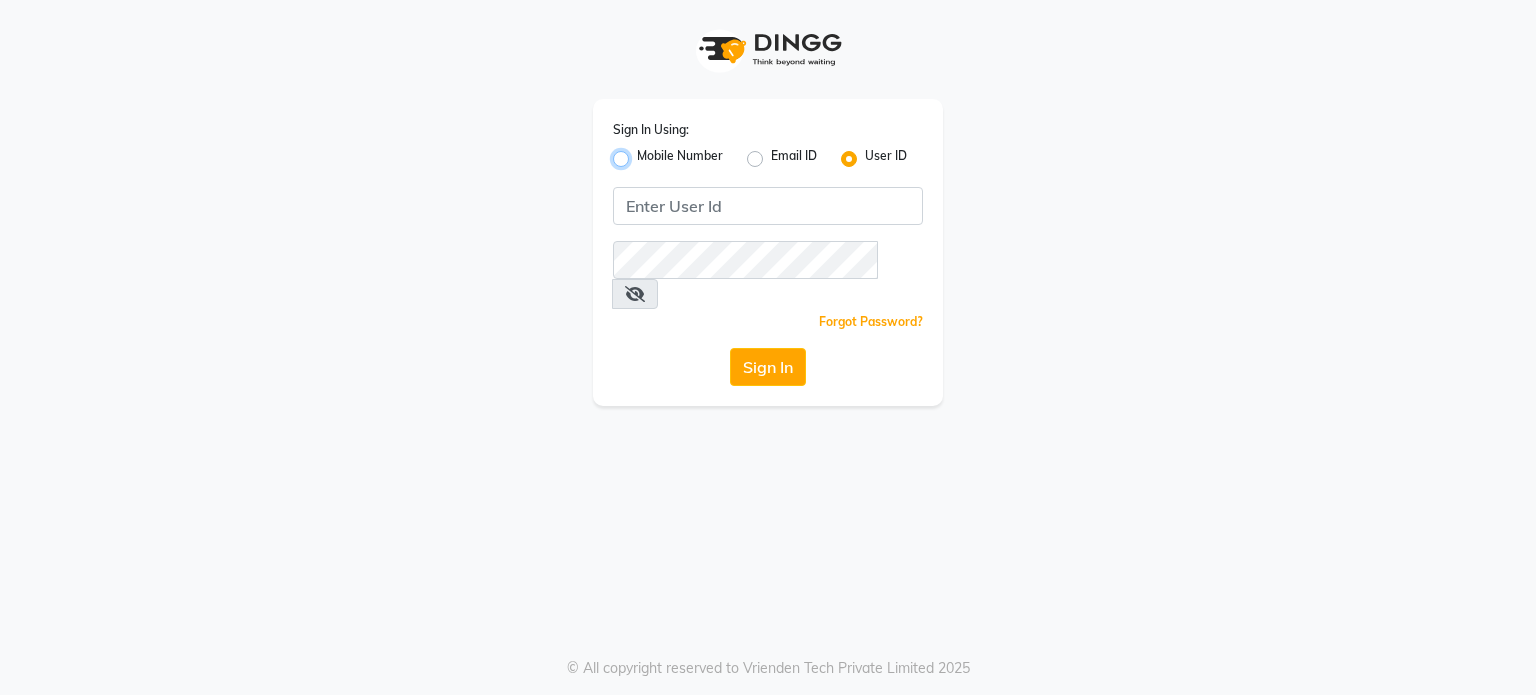 click on "Mobile Number" at bounding box center (643, 153) 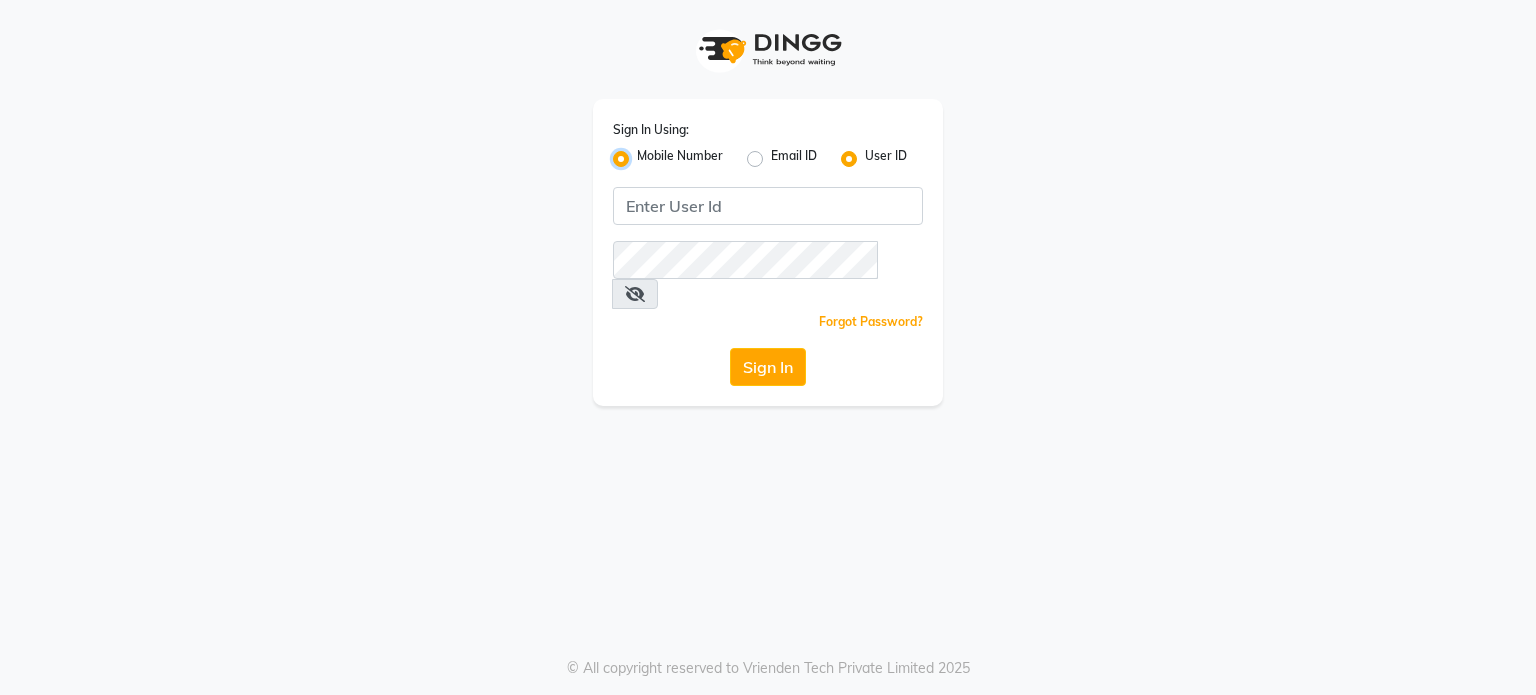 radio on "false" 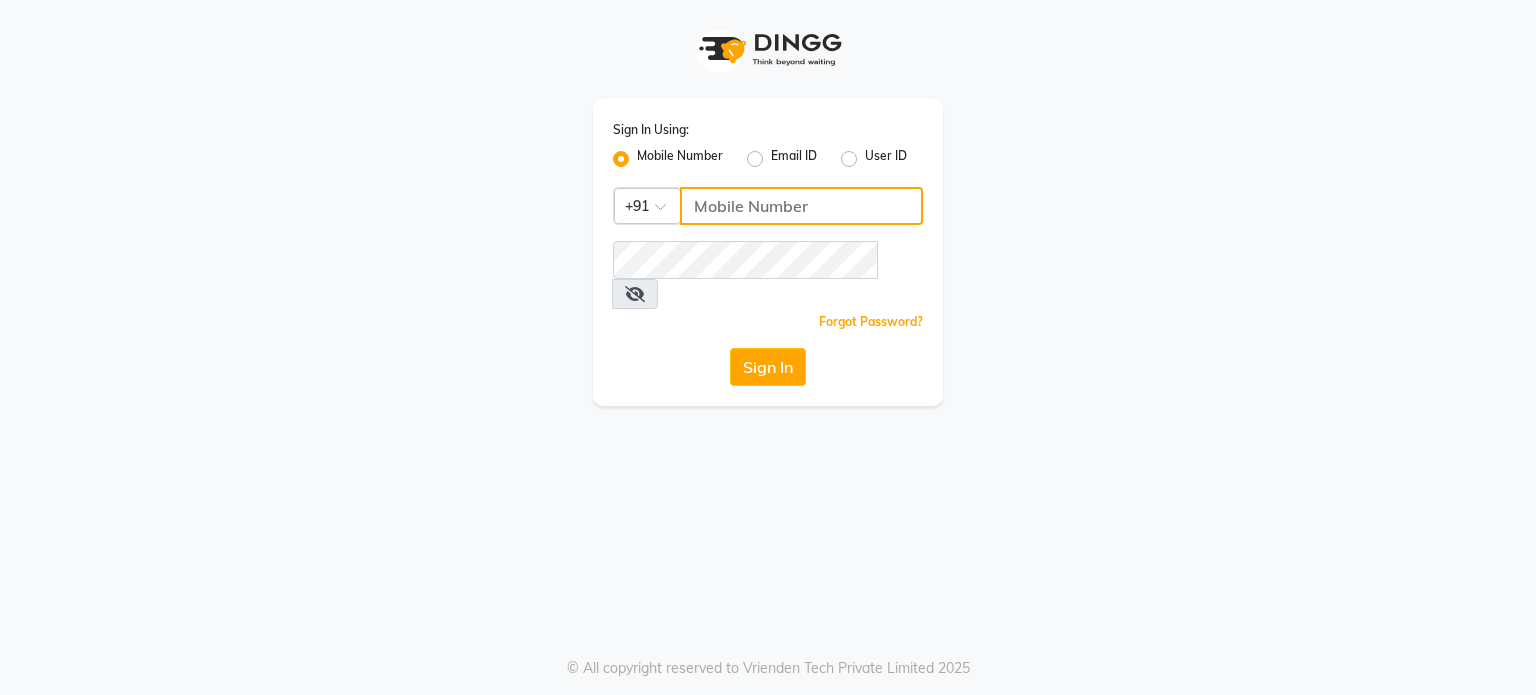 click 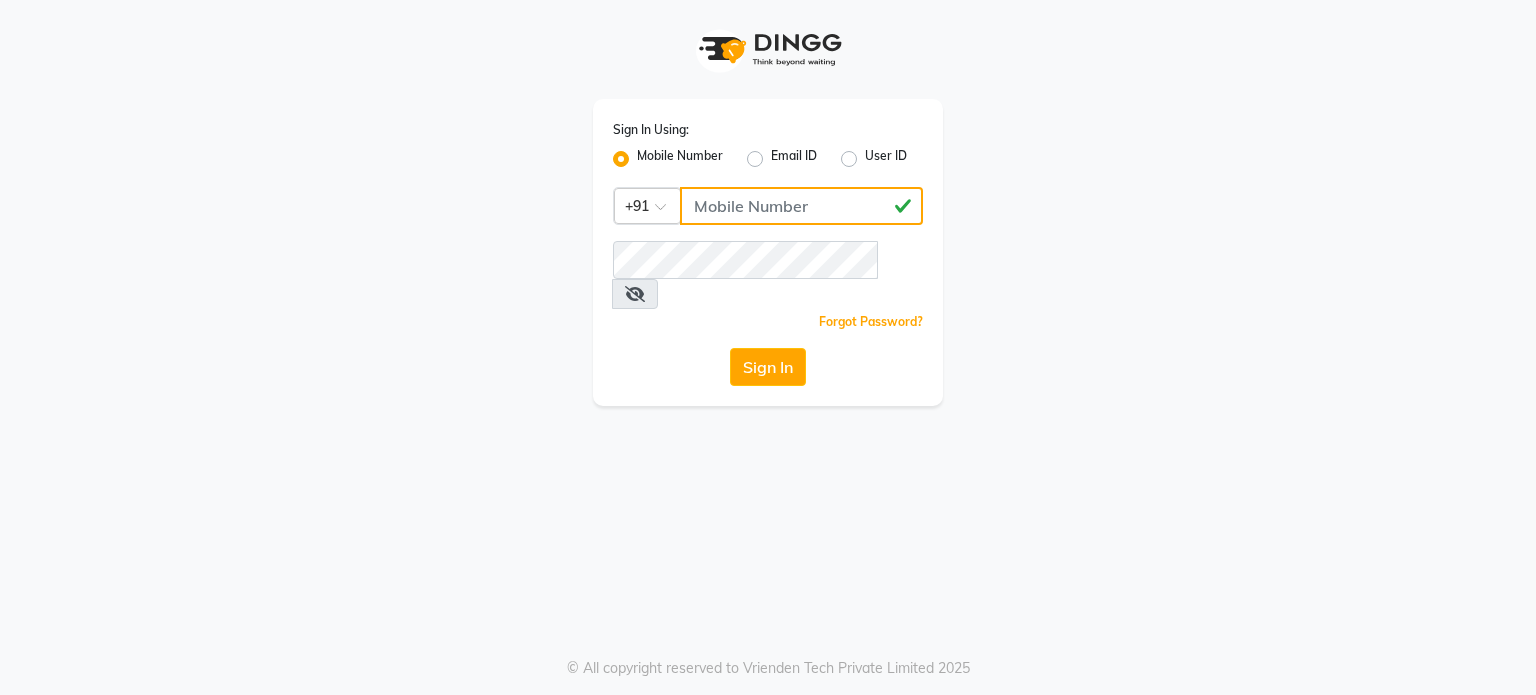 type on "[PHONE]" 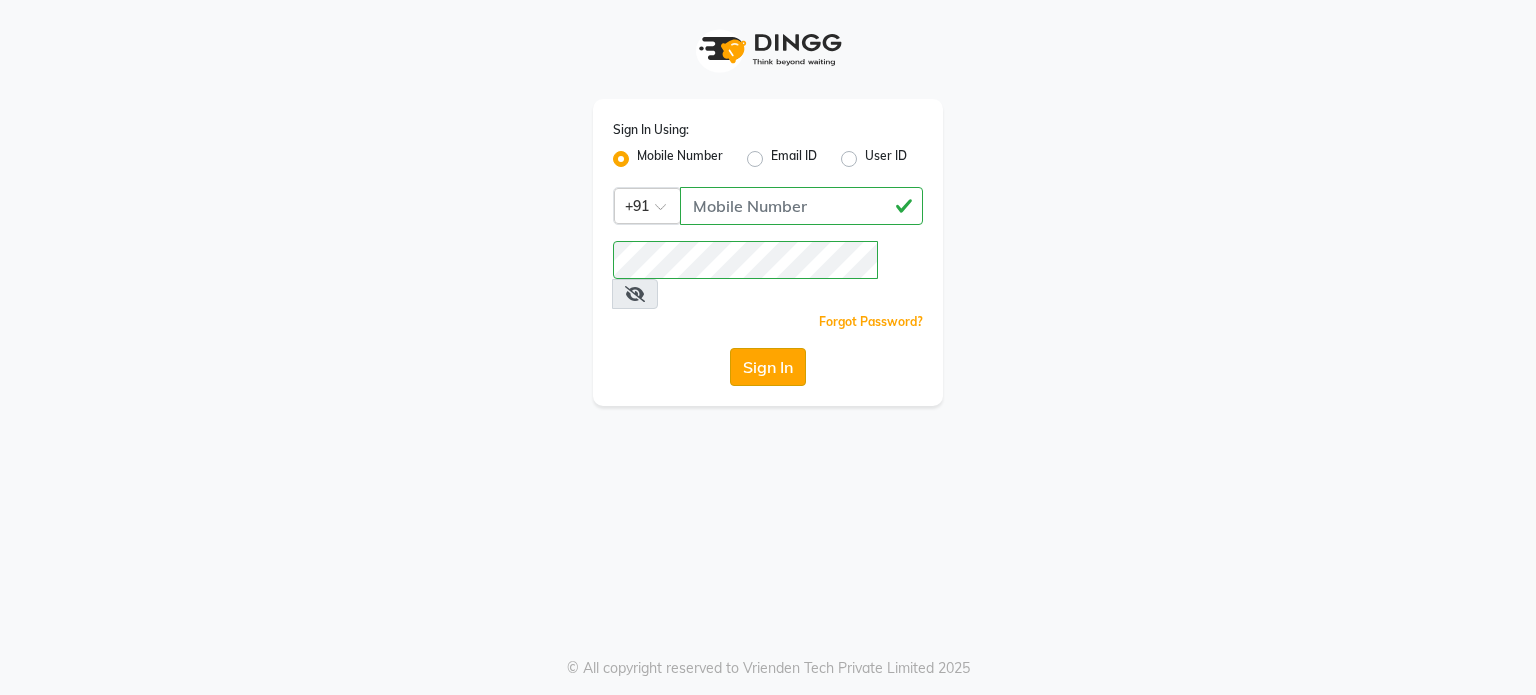 click on "Sign In" 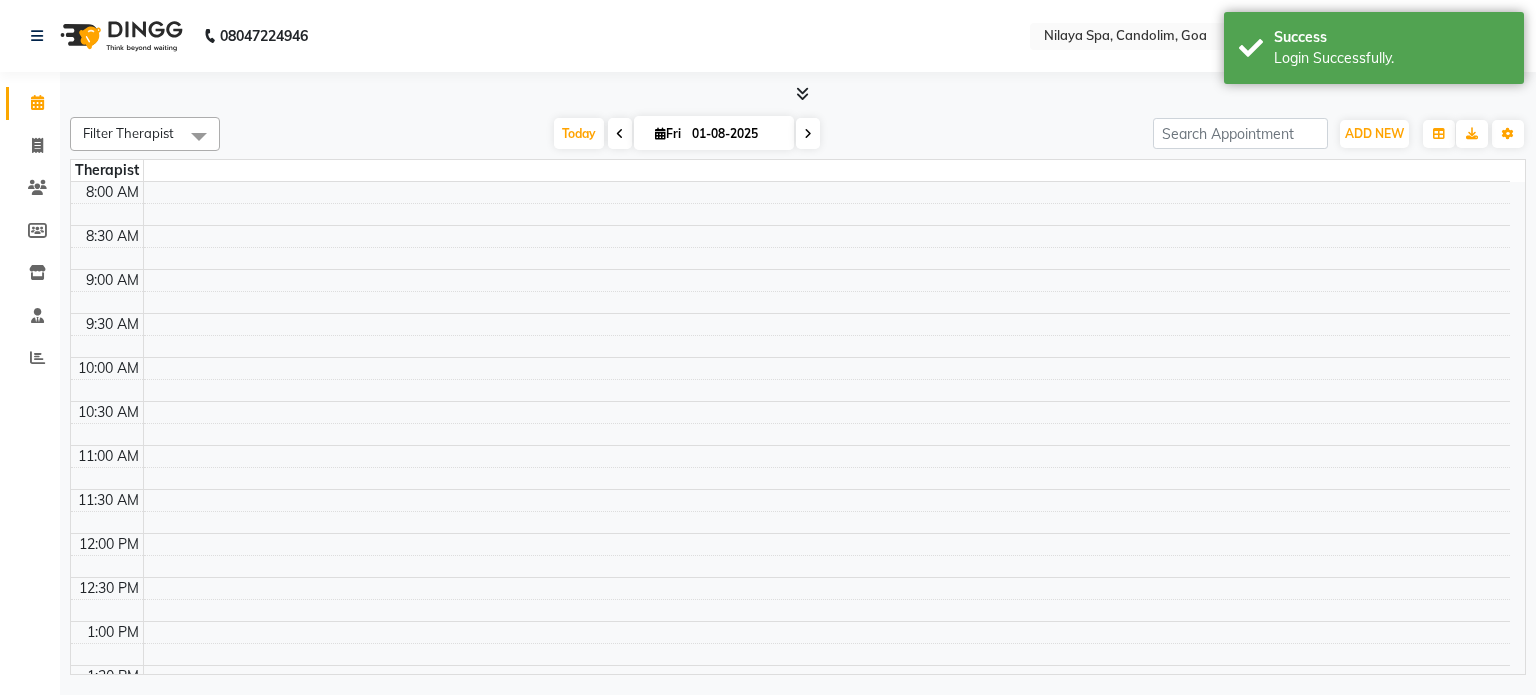 select on "en" 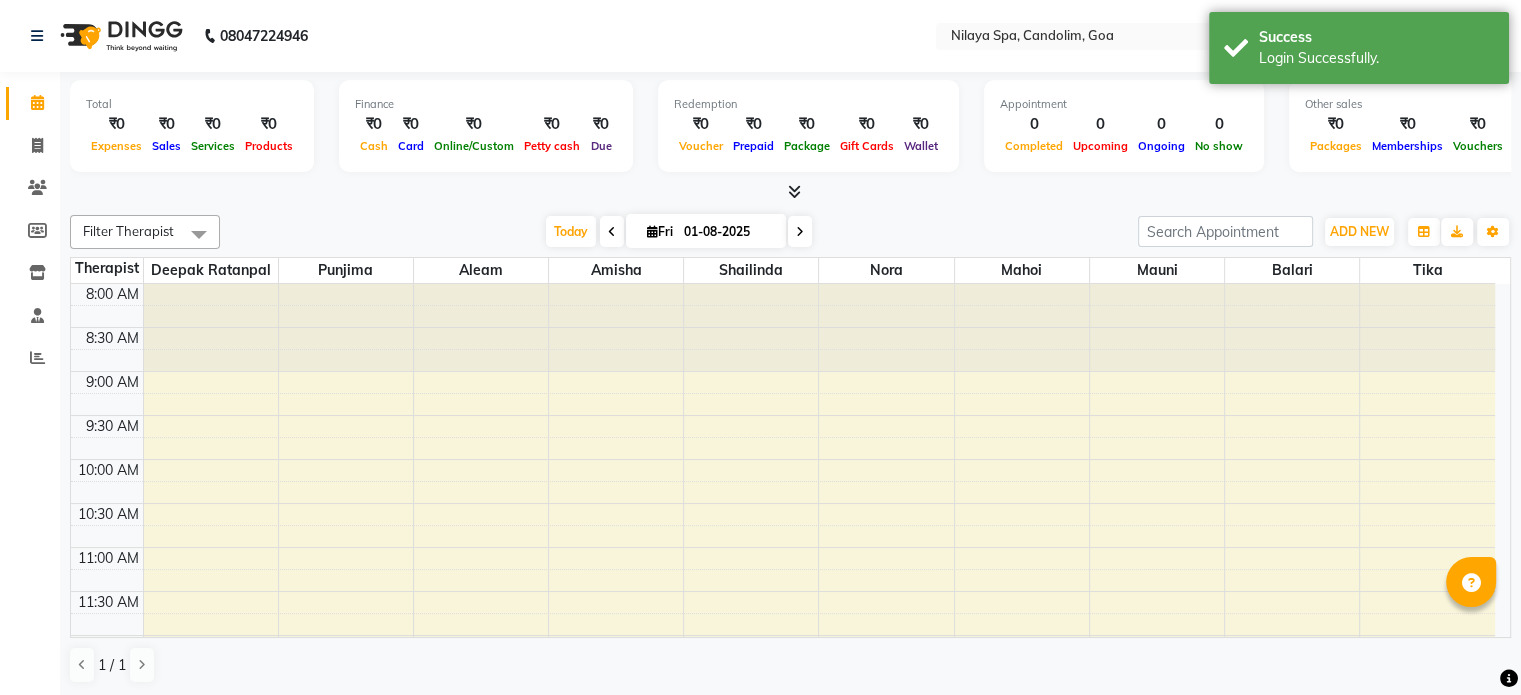 scroll, scrollTop: 0, scrollLeft: 0, axis: both 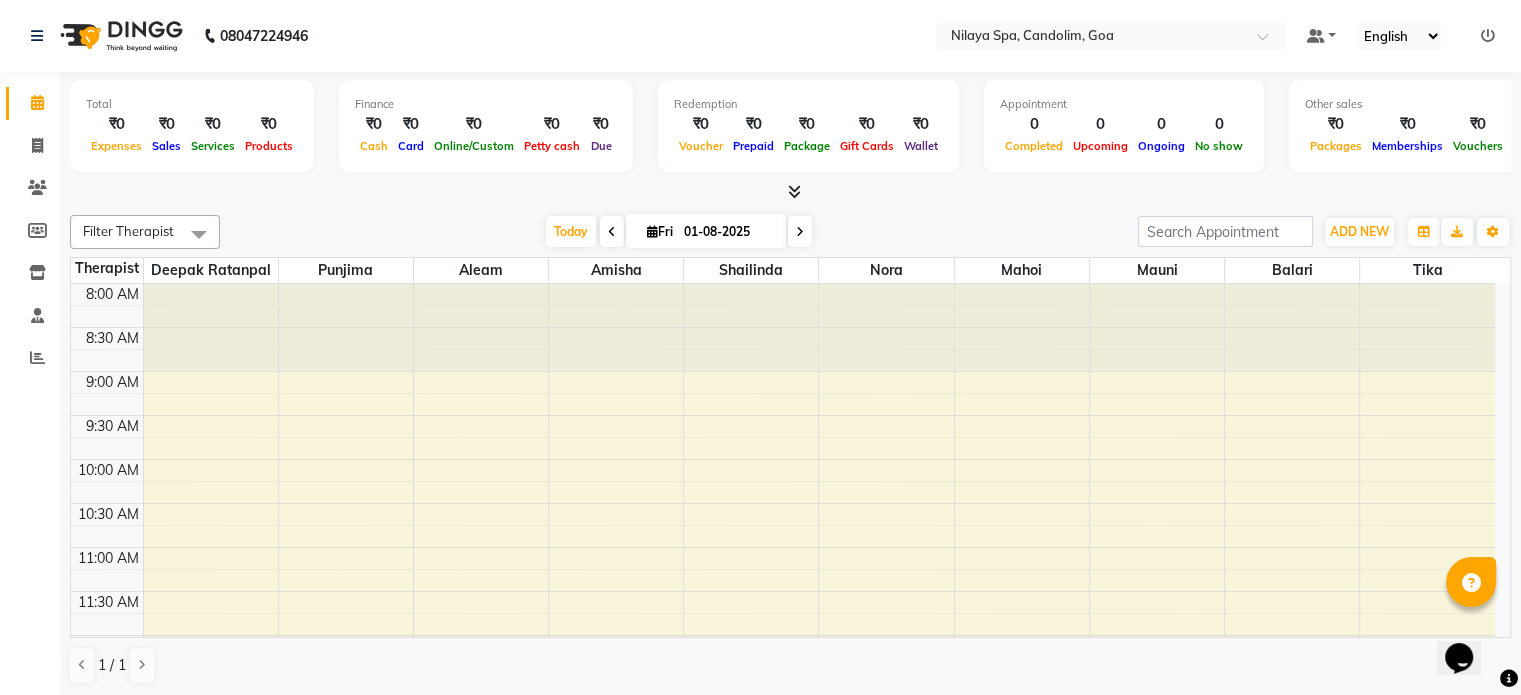click at bounding box center [199, 234] 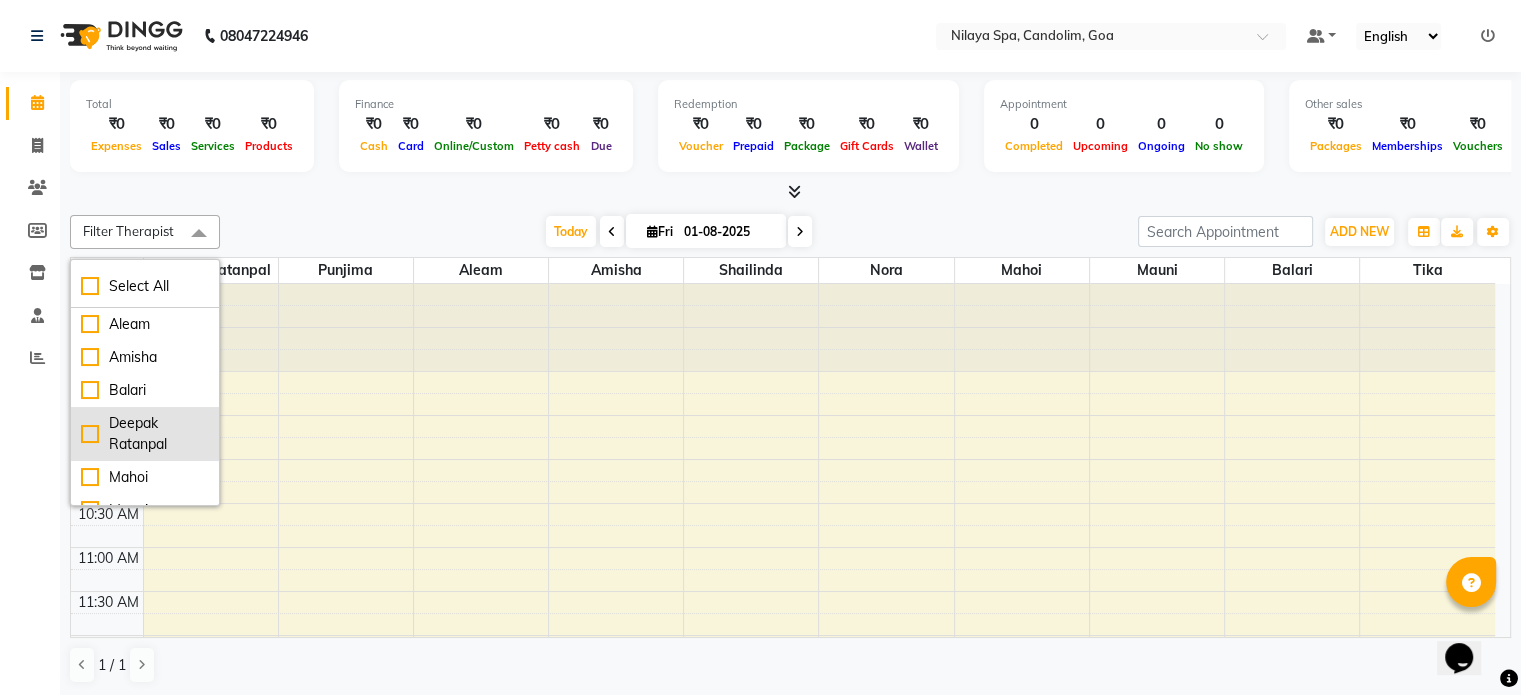 click on "Deepak Ratanpal" at bounding box center (145, 434) 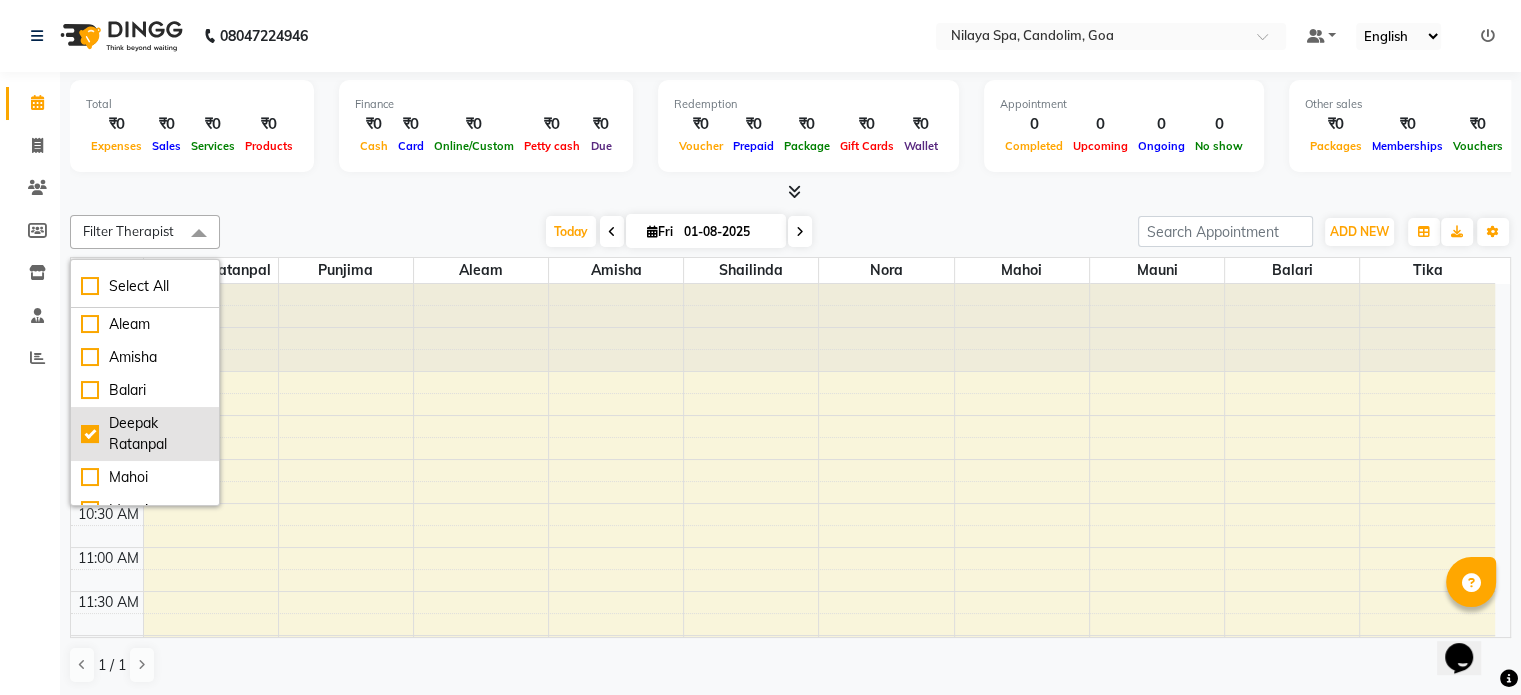 checkbox on "true" 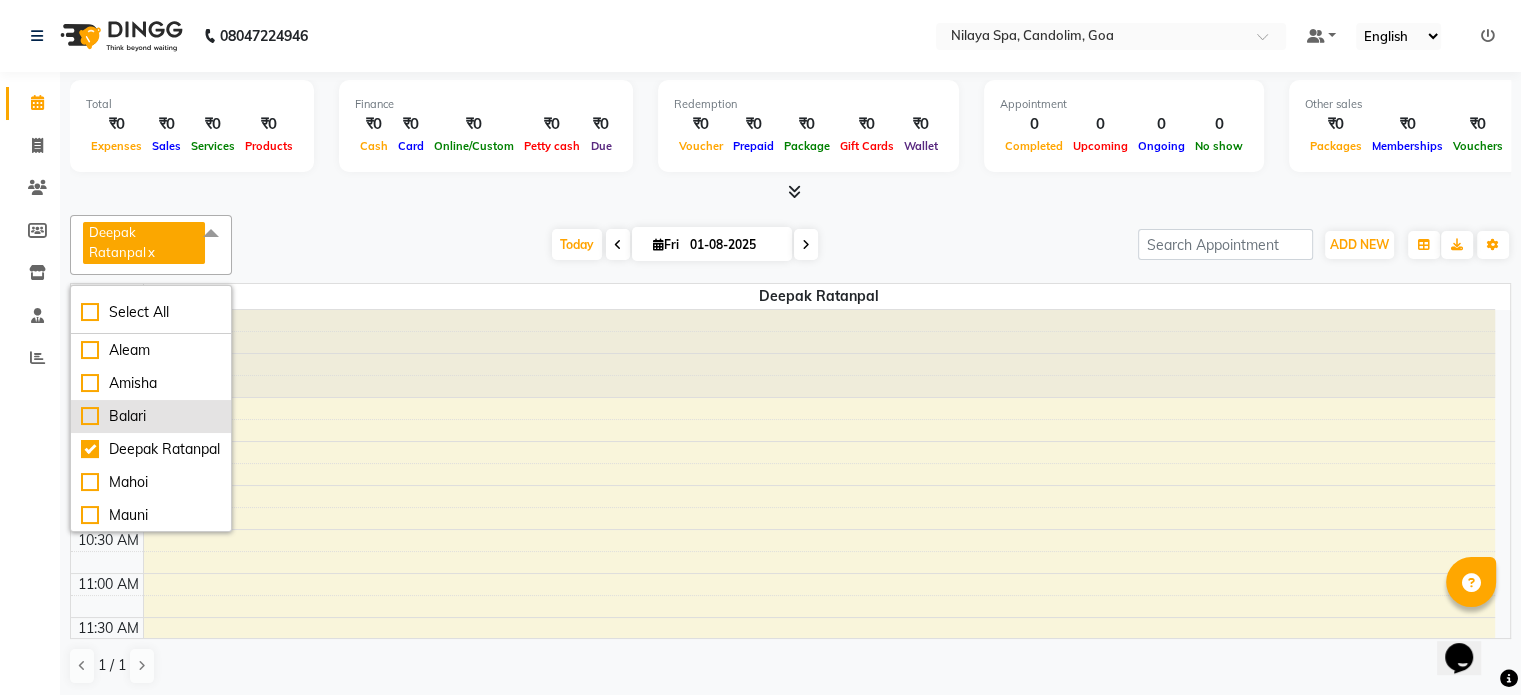 scroll, scrollTop: 100, scrollLeft: 0, axis: vertical 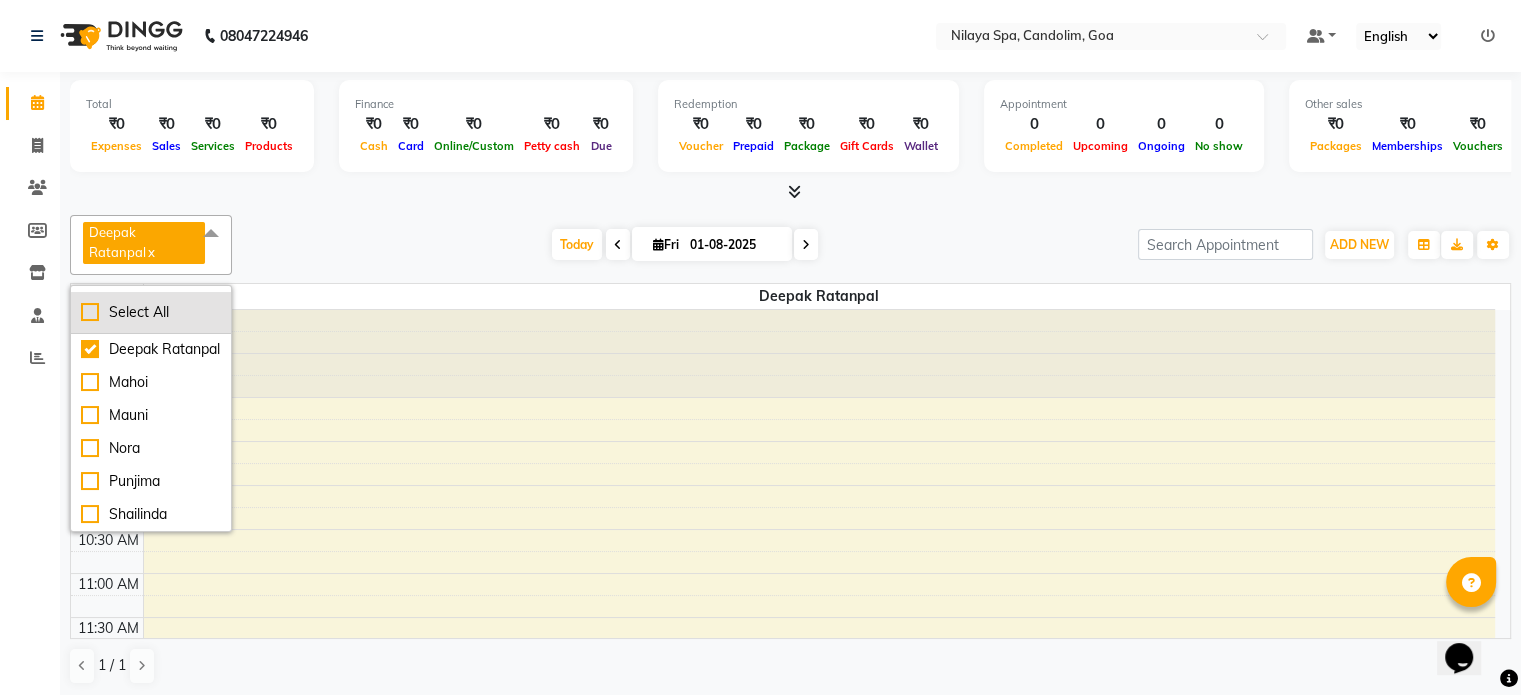 click on "Select All" at bounding box center [151, 312] 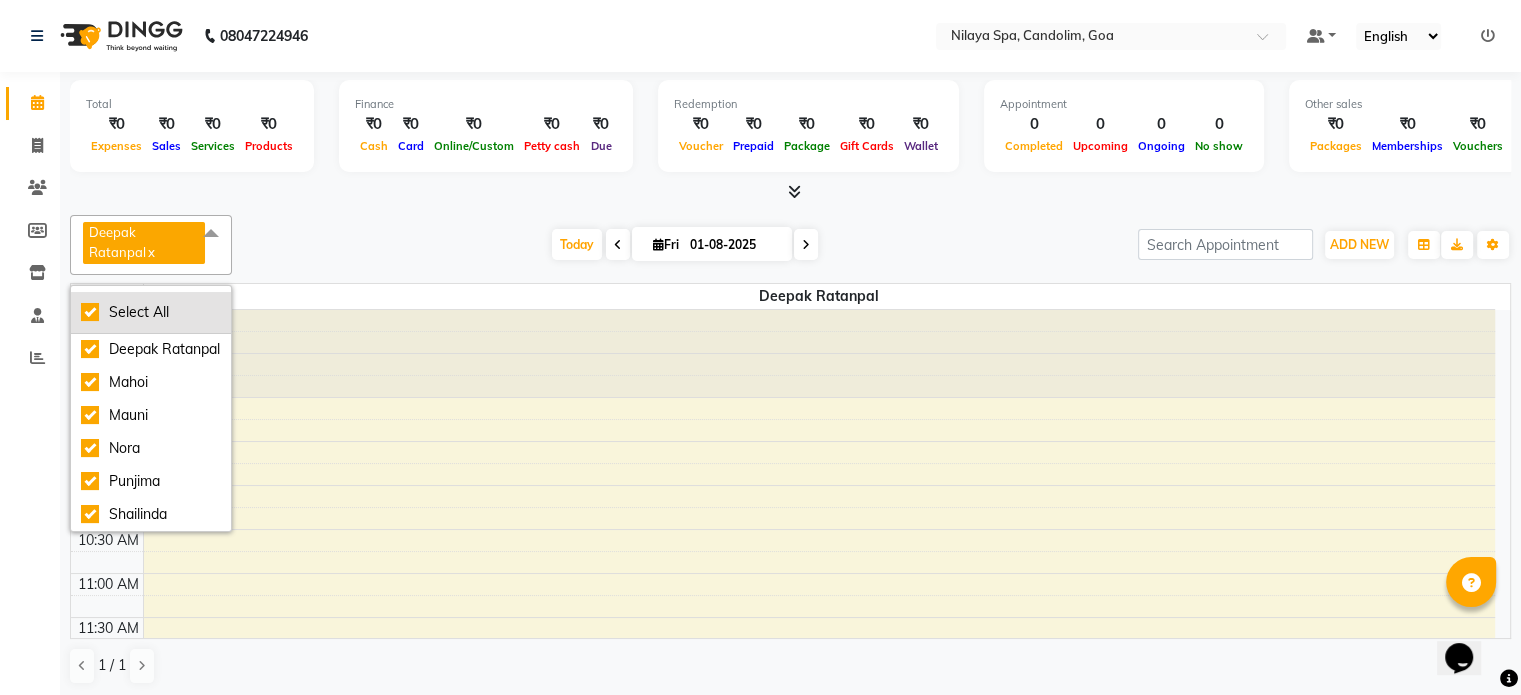checkbox on "true" 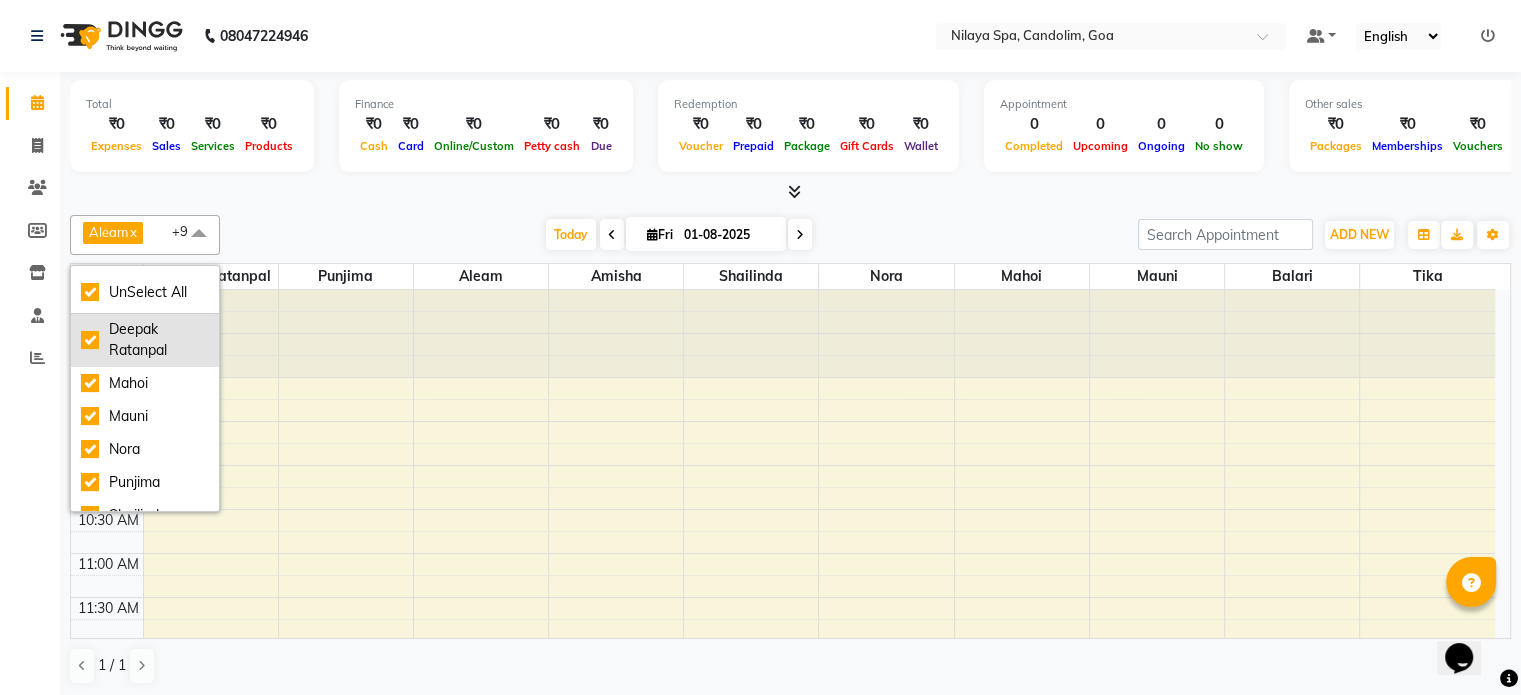 click on "Deepak Ratanpal" at bounding box center (145, 340) 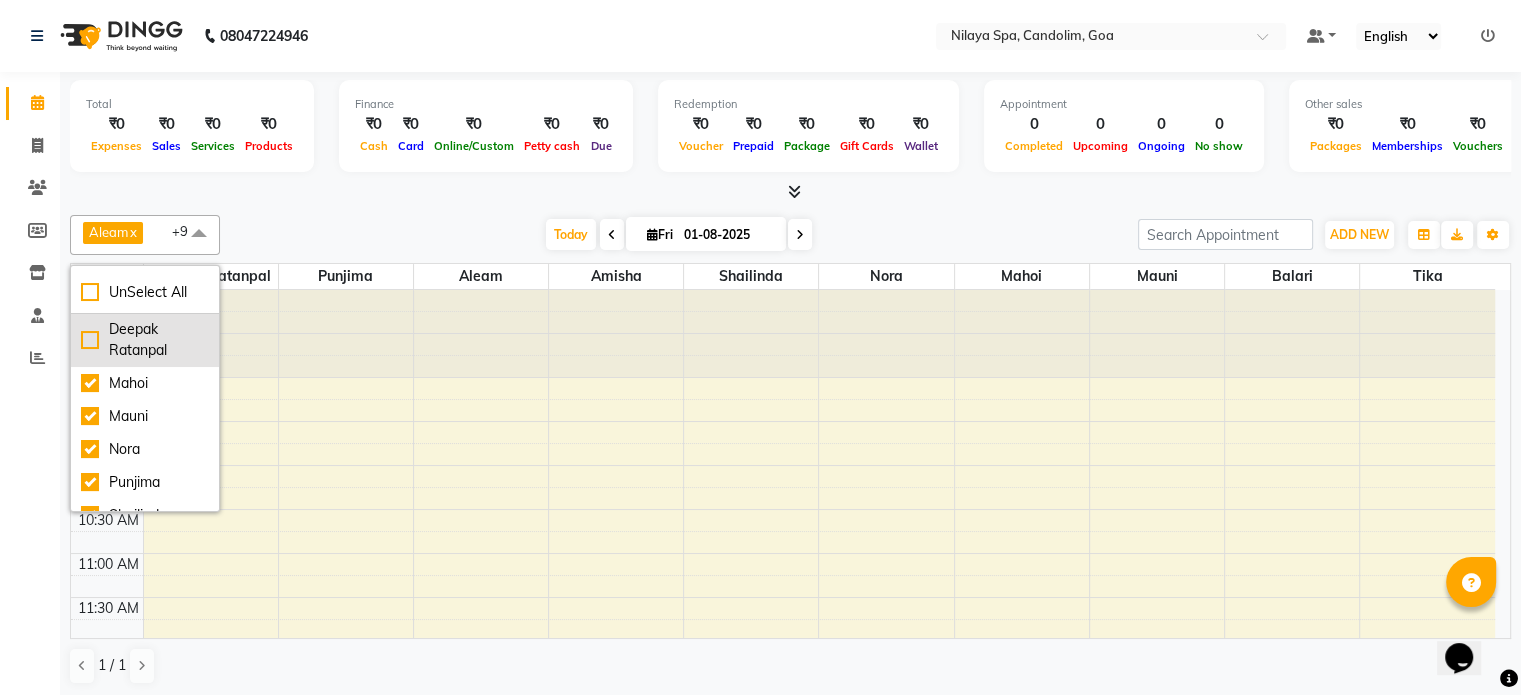 checkbox on "false" 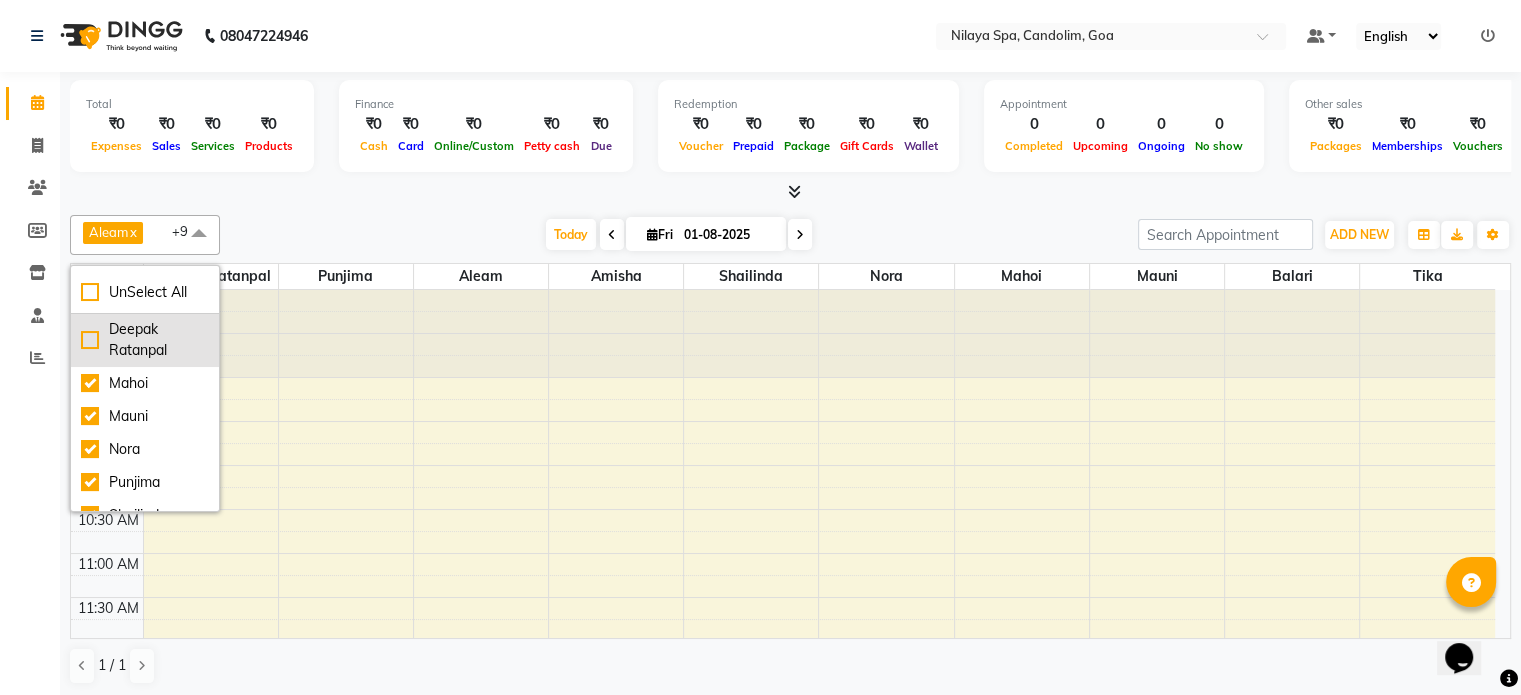 checkbox on "false" 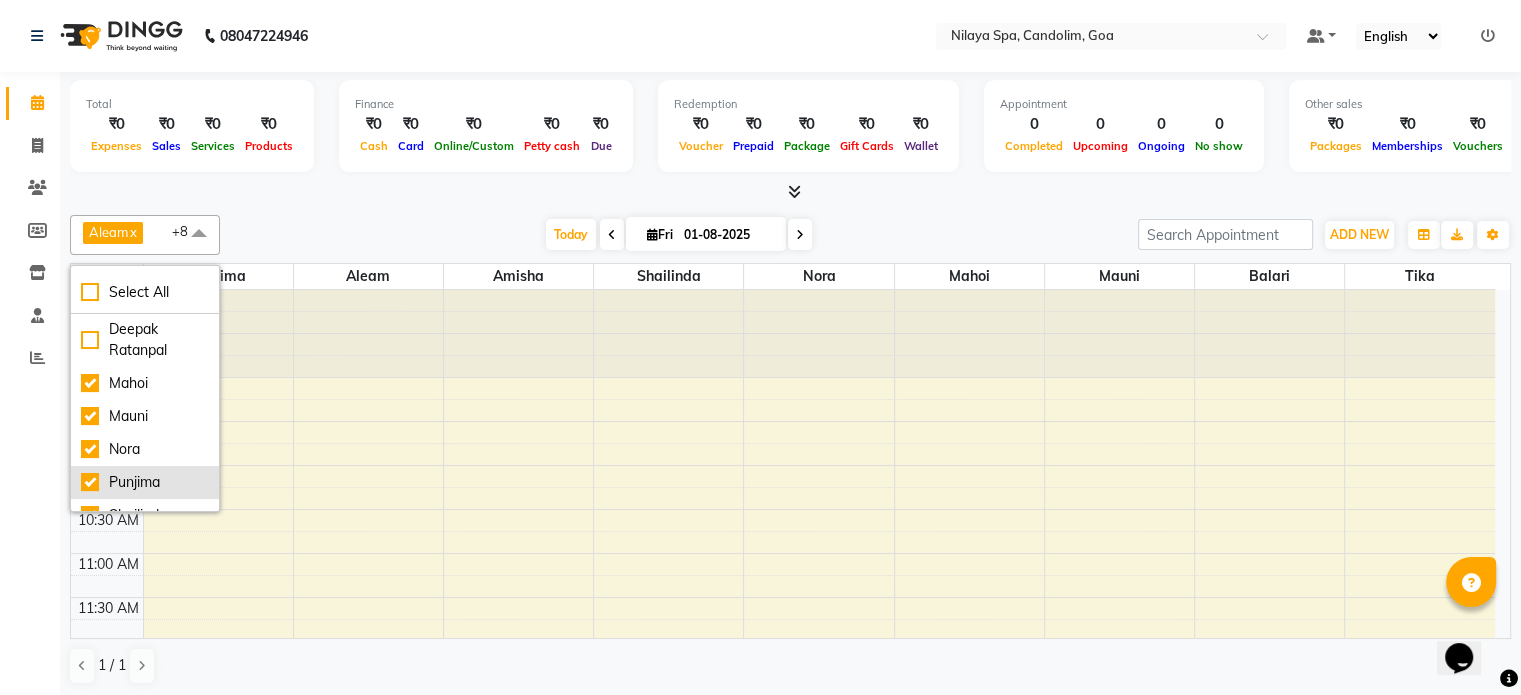 click on "Punjima" at bounding box center (145, 482) 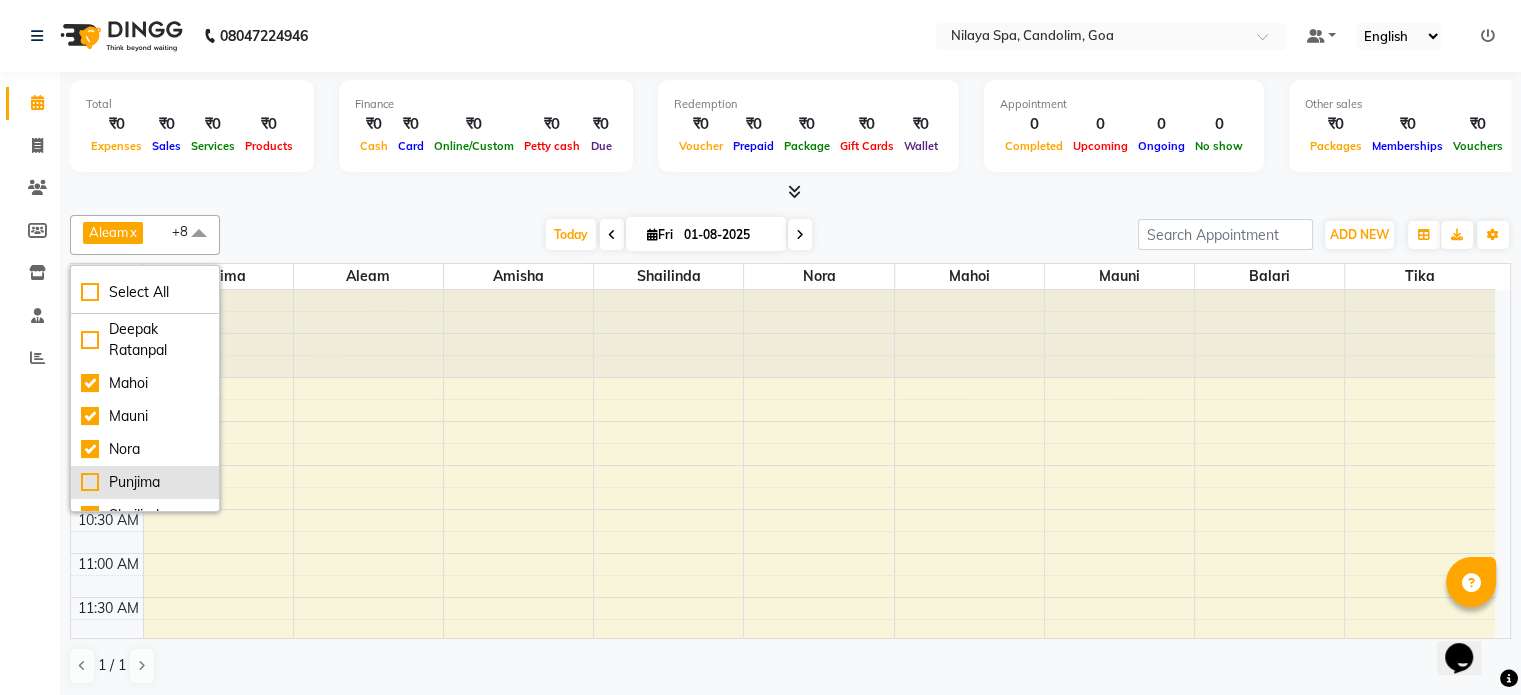 checkbox on "false" 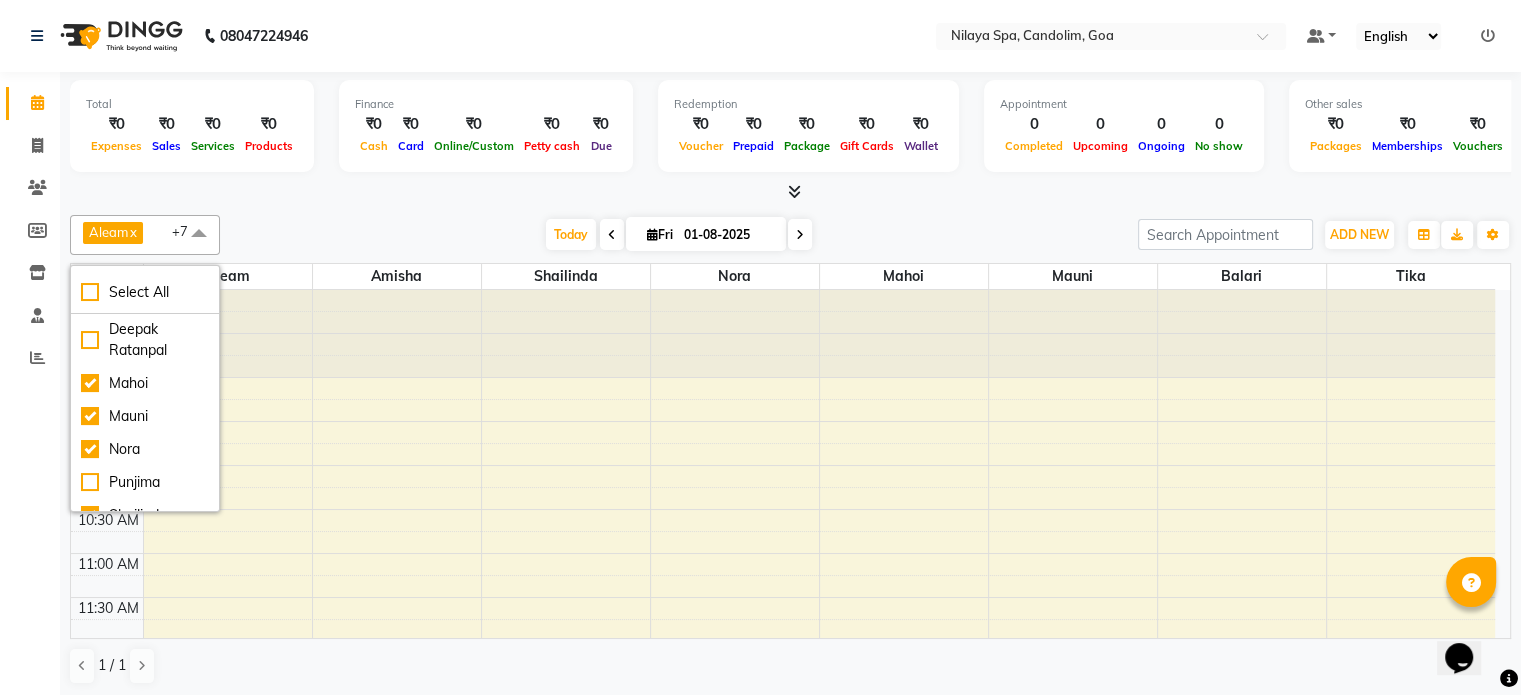 click on "8:00 AM 8:30 AM 9:00 AM 9:30 AM 10:00 AM 10:30 AM 11:00 AM 11:30 AM 12:00 PM 12:30 PM 1:00 PM 1:30 PM 2:00 PM 2:30 PM 3:00 PM 3:30 PM 4:00 PM 4:30 PM 5:00 PM 5:30 PM 6:00 PM 6:30 PM 7:00 PM 7:30 PM 8:00 PM 8:30 PM" at bounding box center [783, 861] 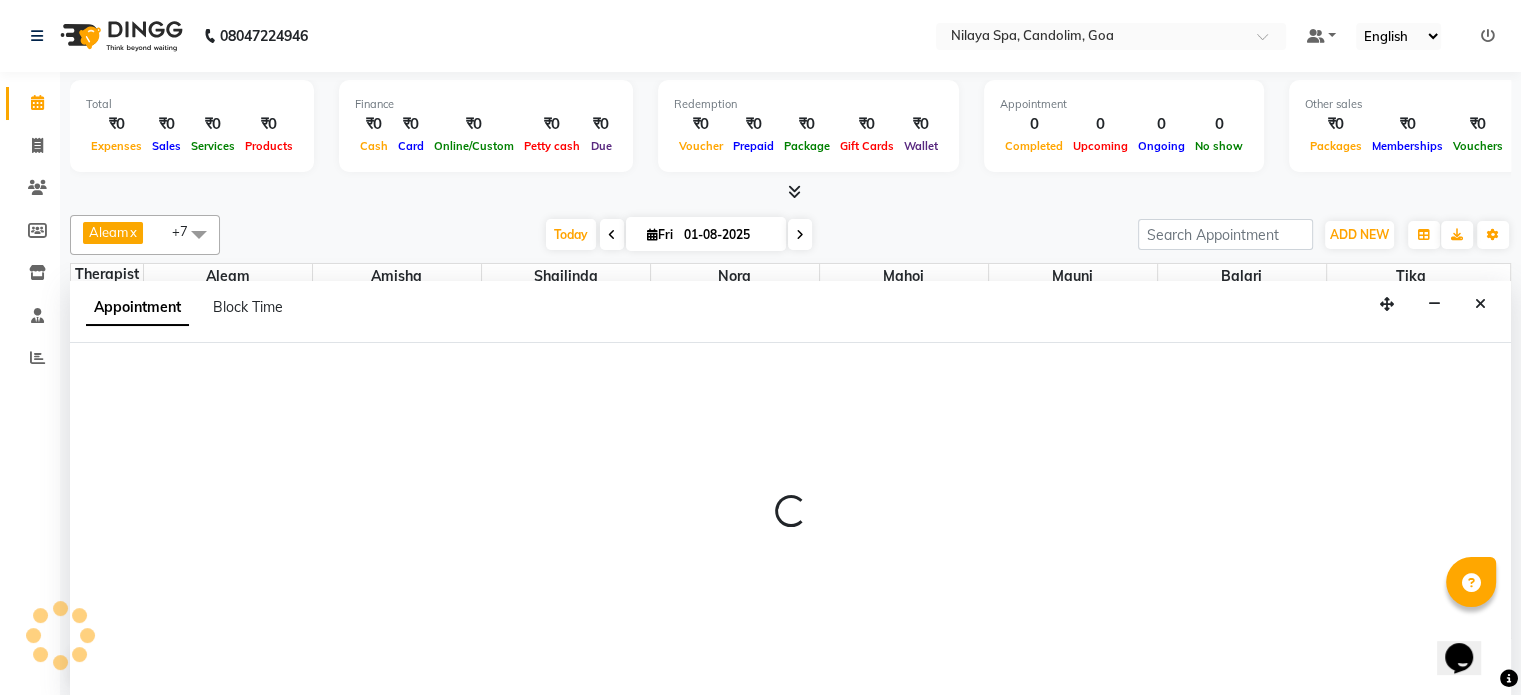 select on "87835" 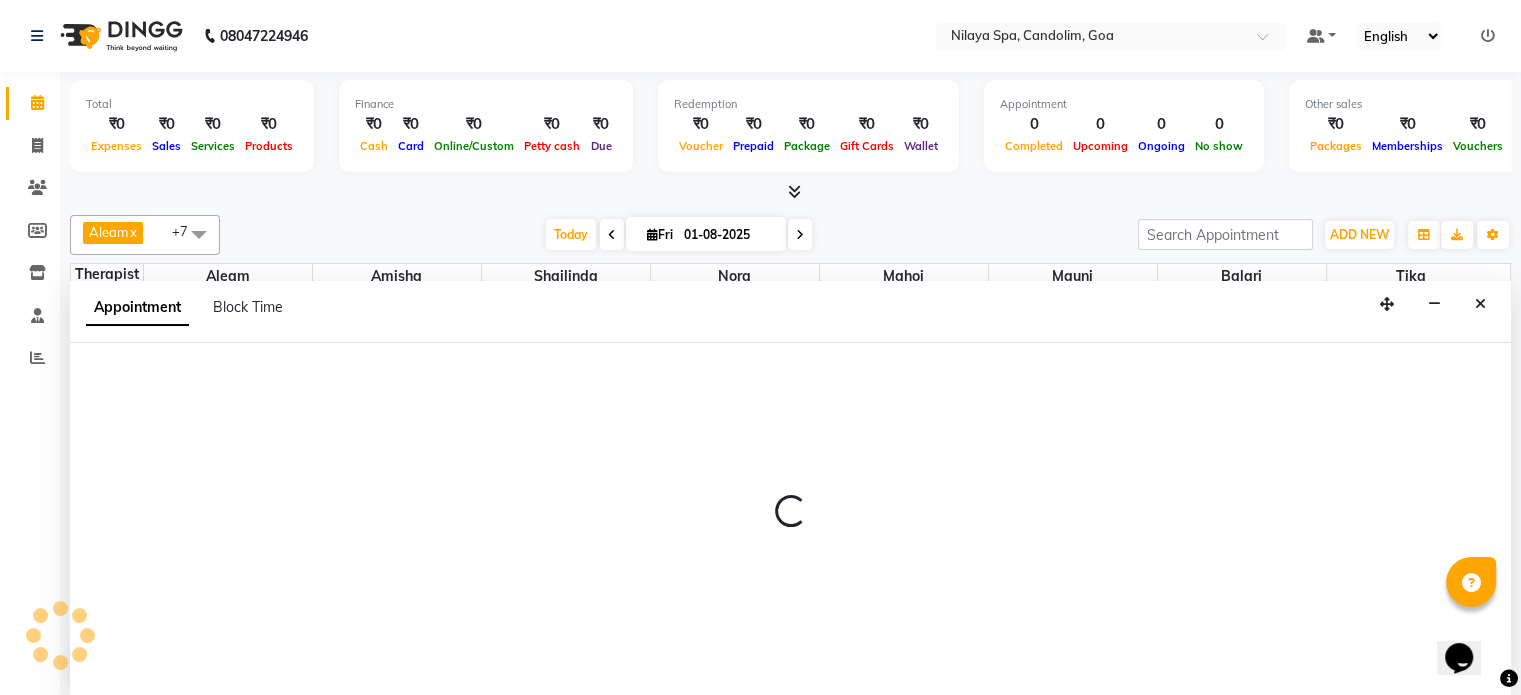 select on "tentative" 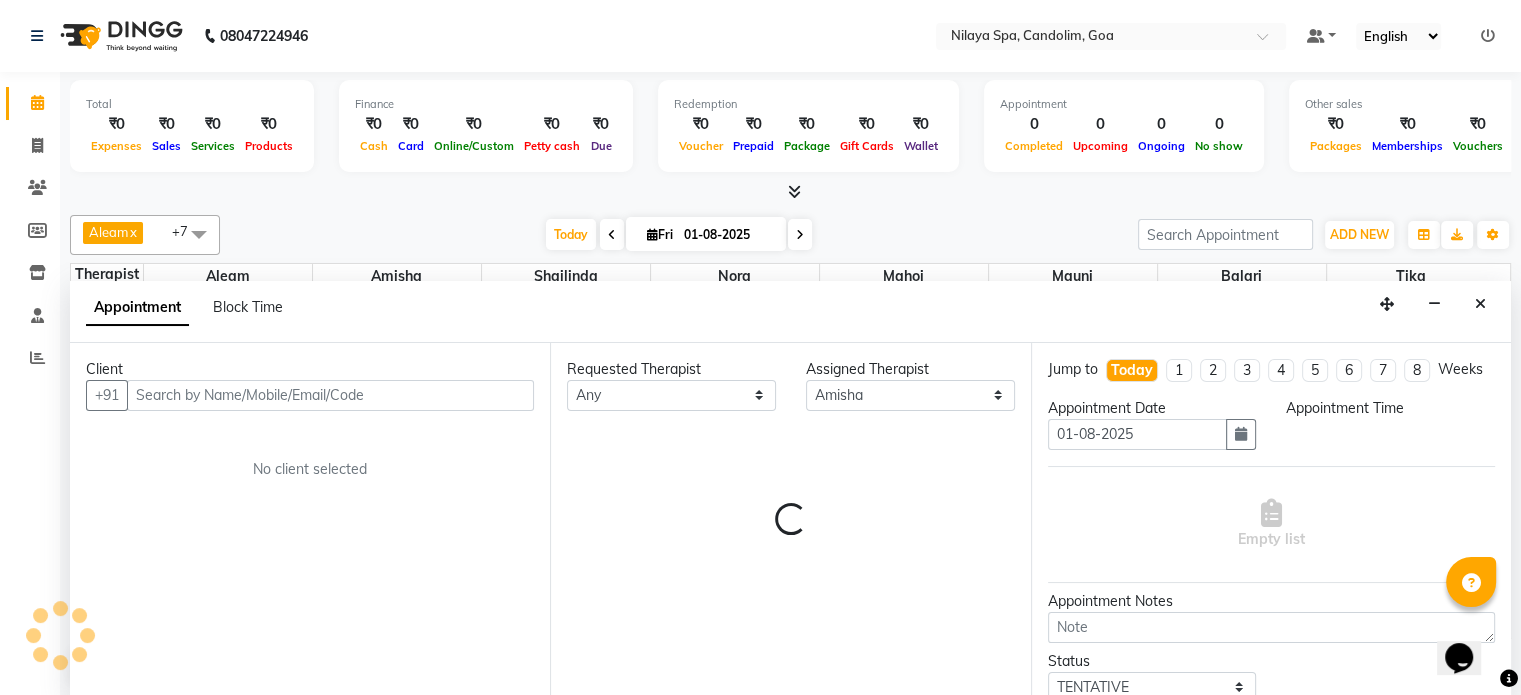 scroll, scrollTop: 0, scrollLeft: 0, axis: both 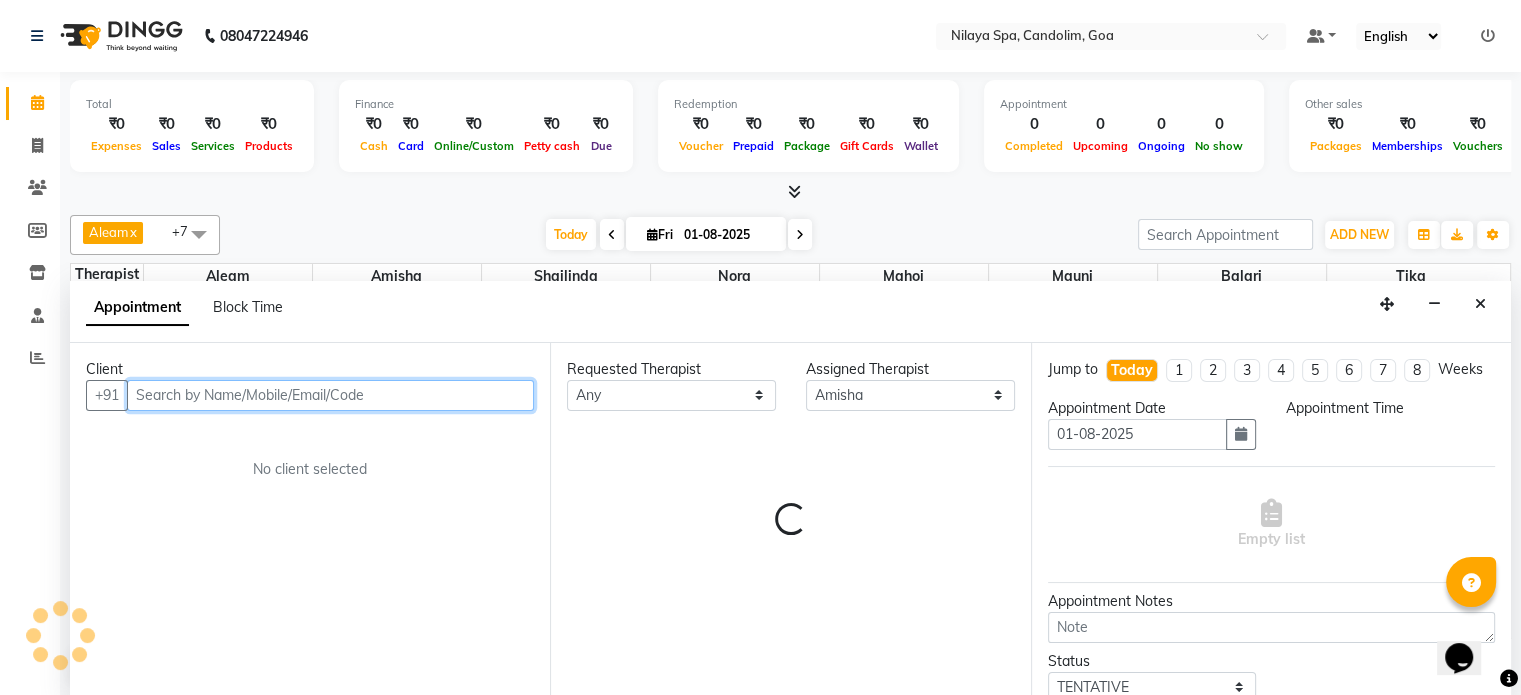 select on "540" 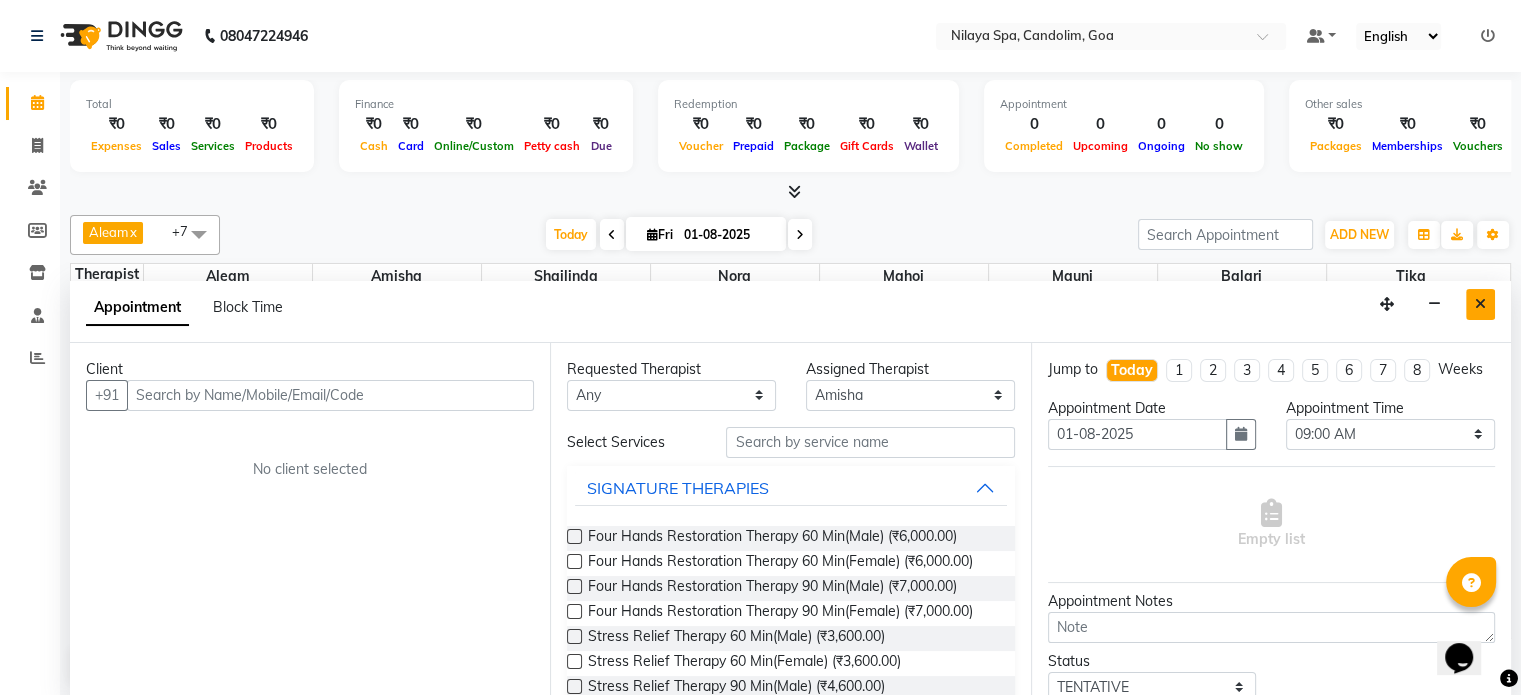click at bounding box center [1480, 304] 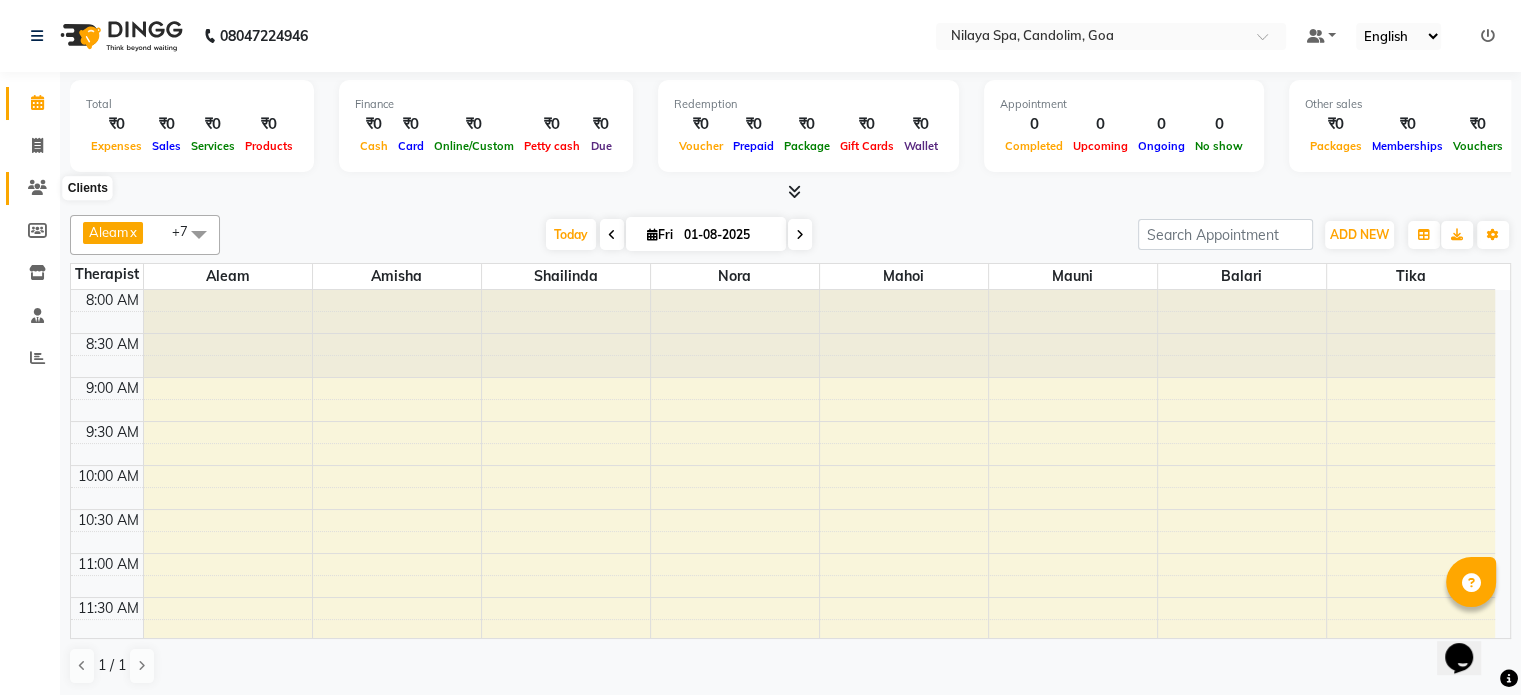 click 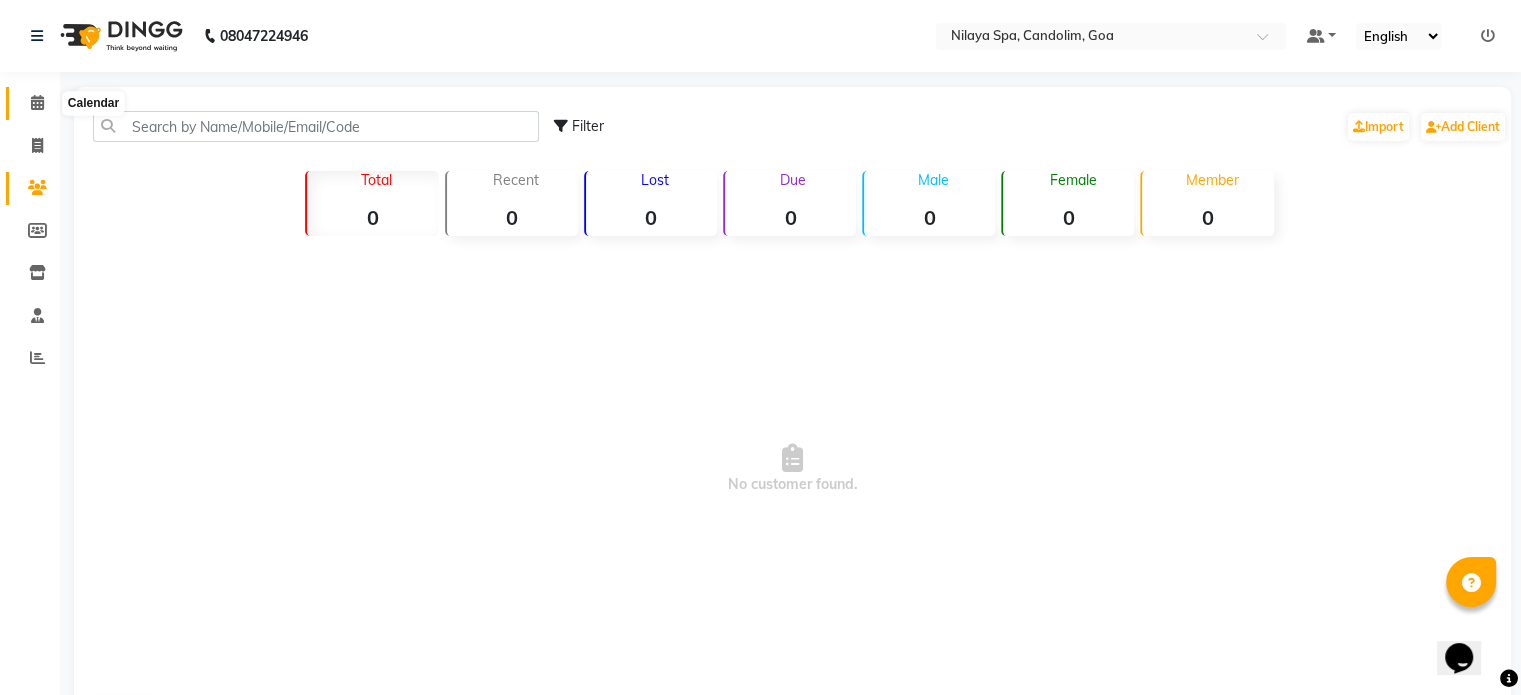 click 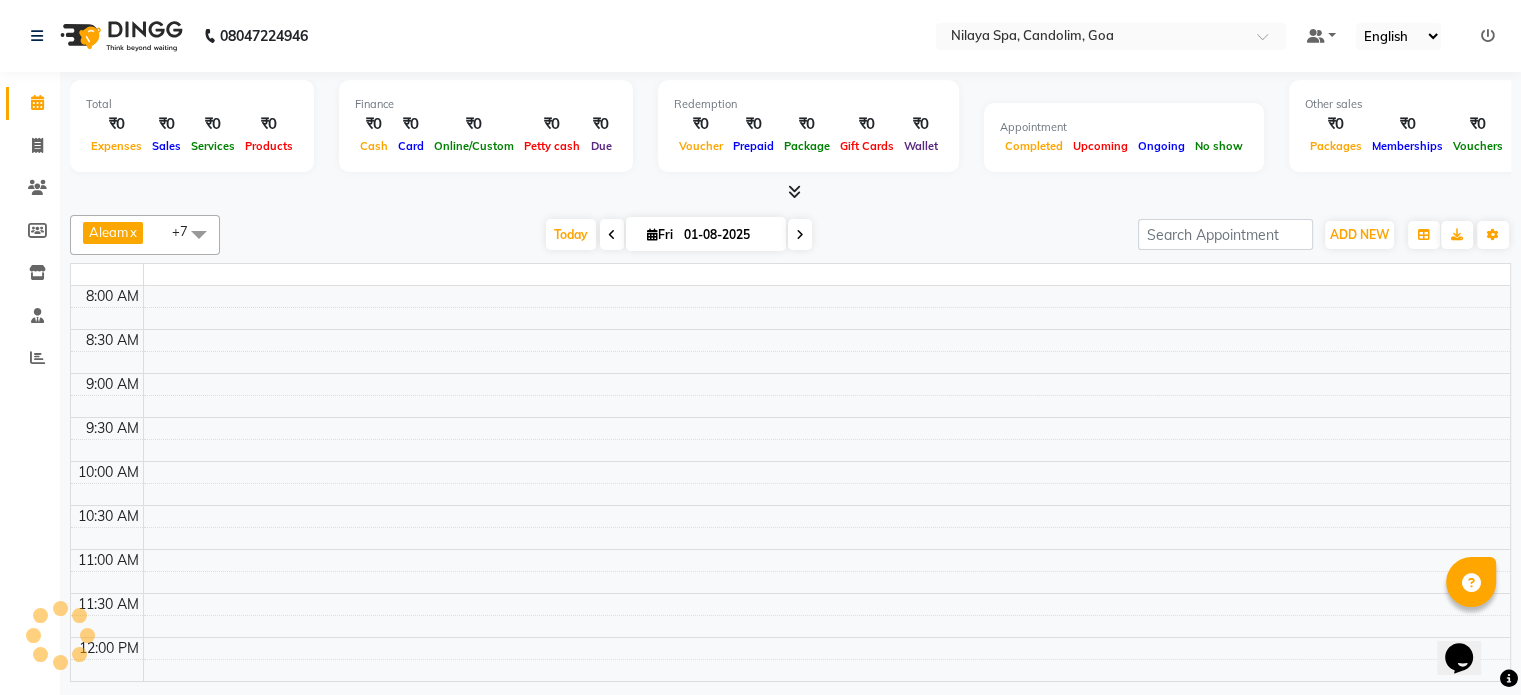 scroll, scrollTop: 0, scrollLeft: 0, axis: both 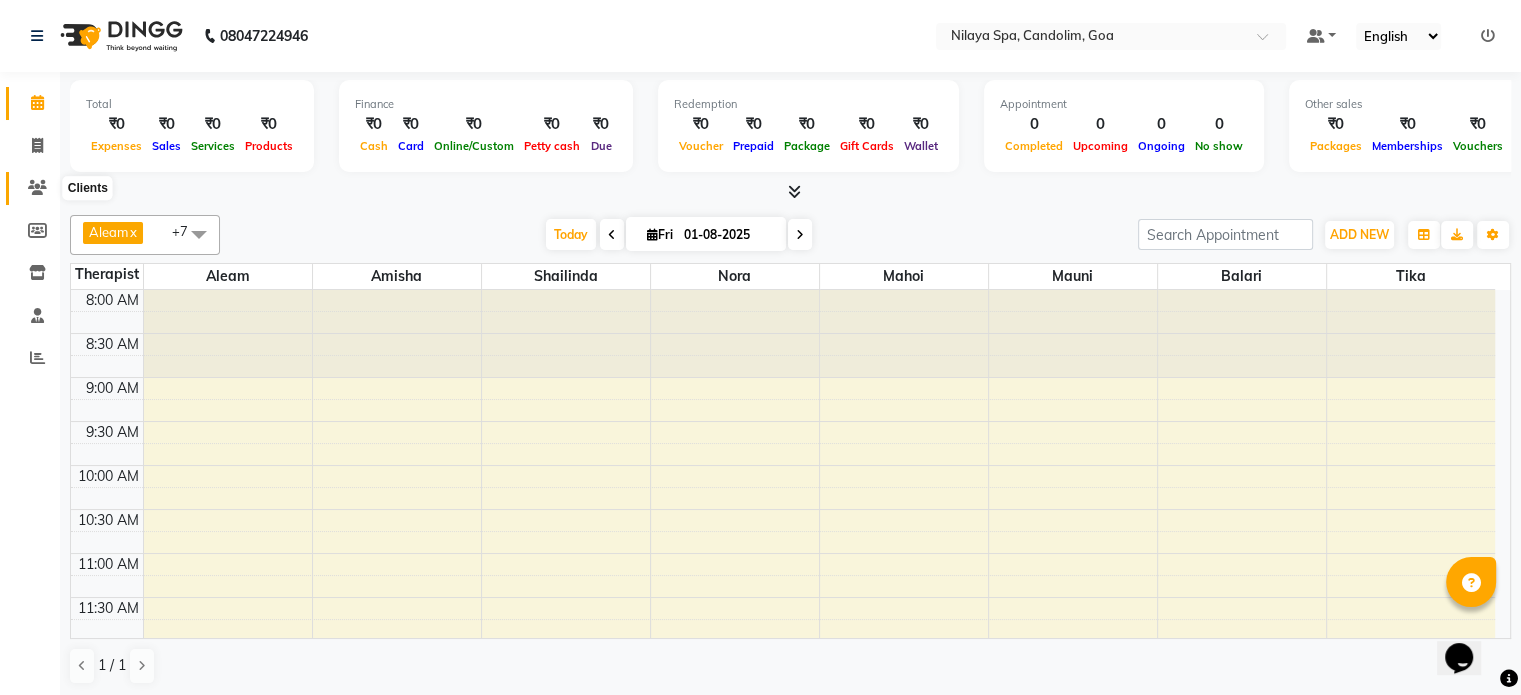click 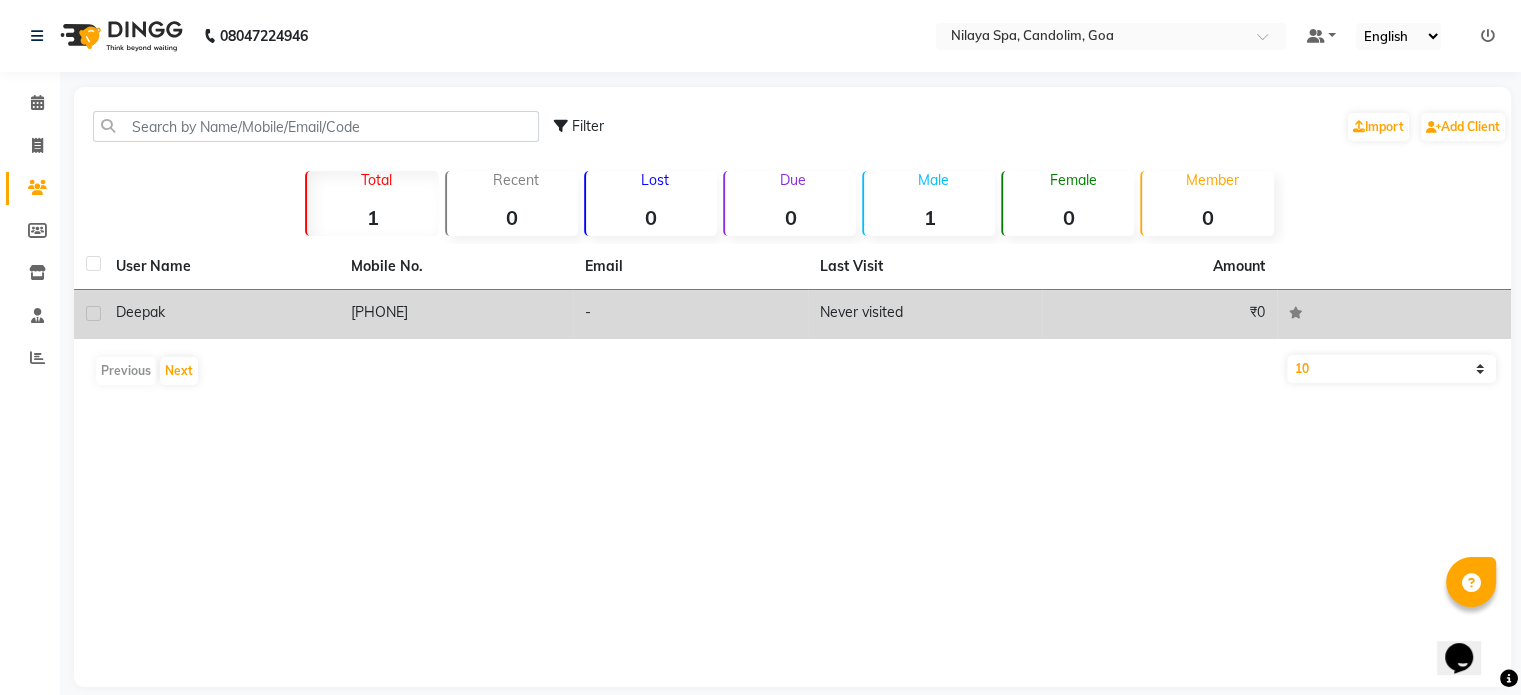 click 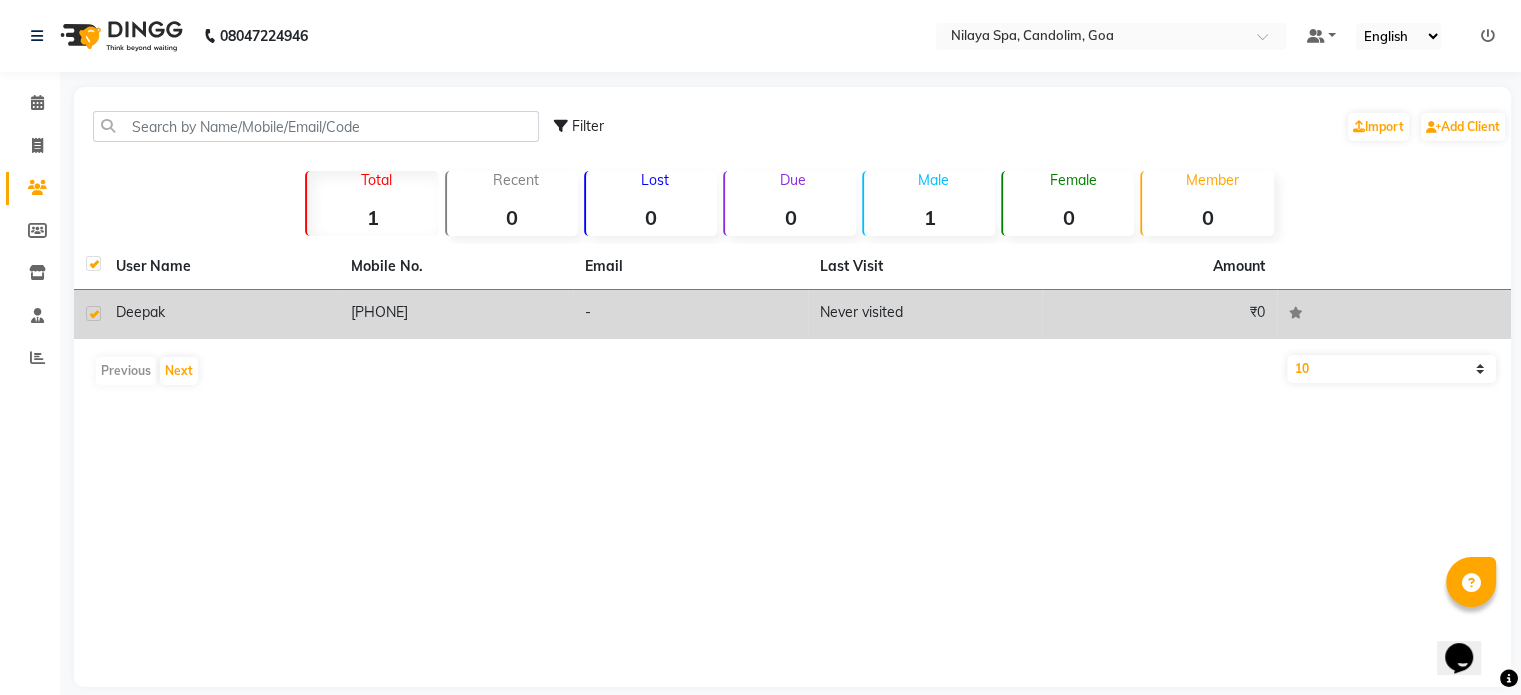 checkbox on "true" 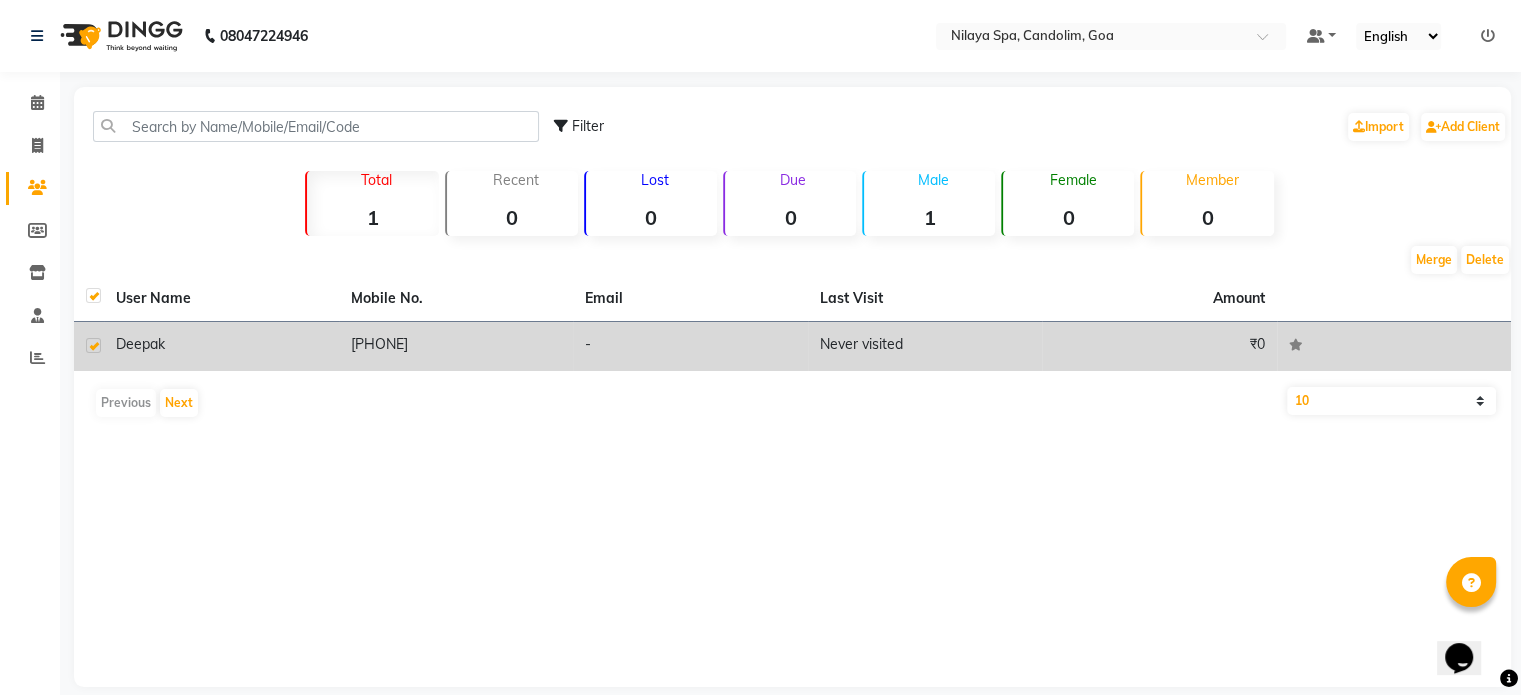click 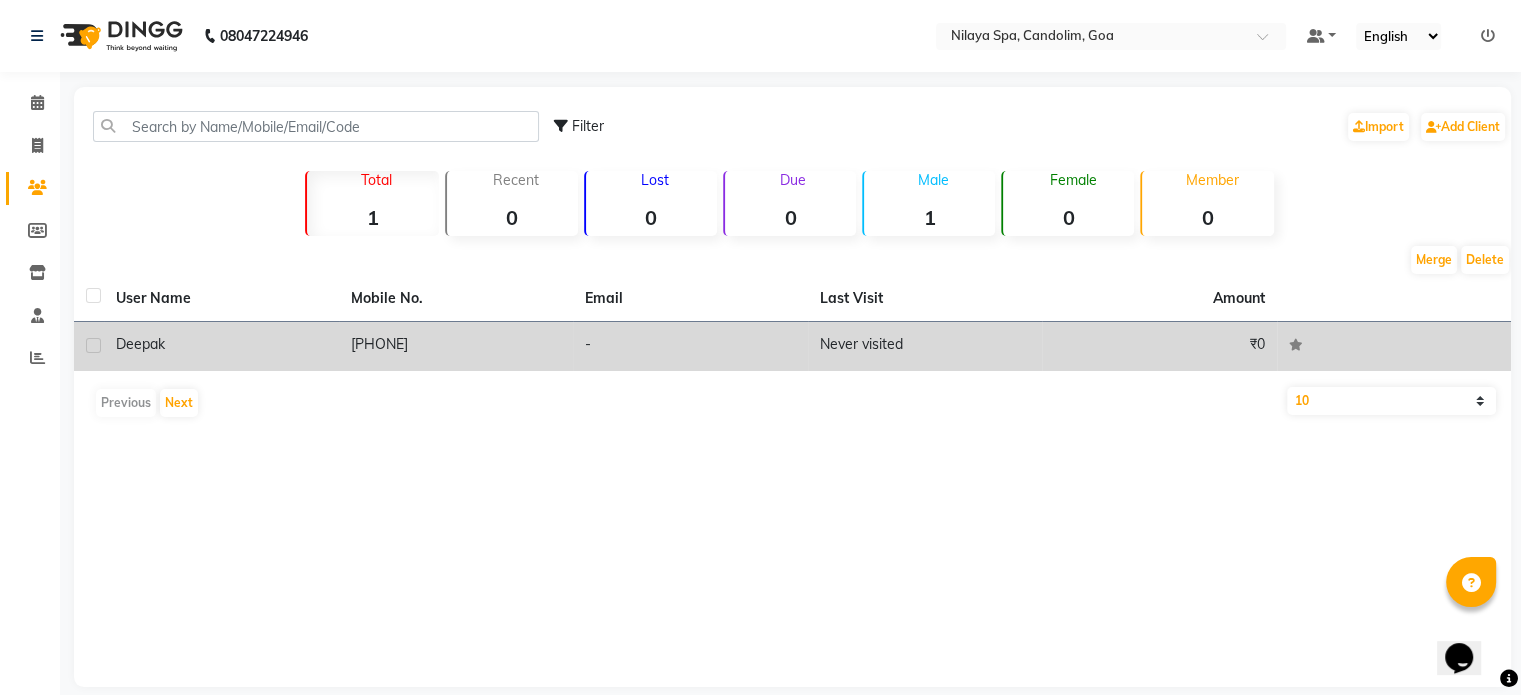 checkbox on "false" 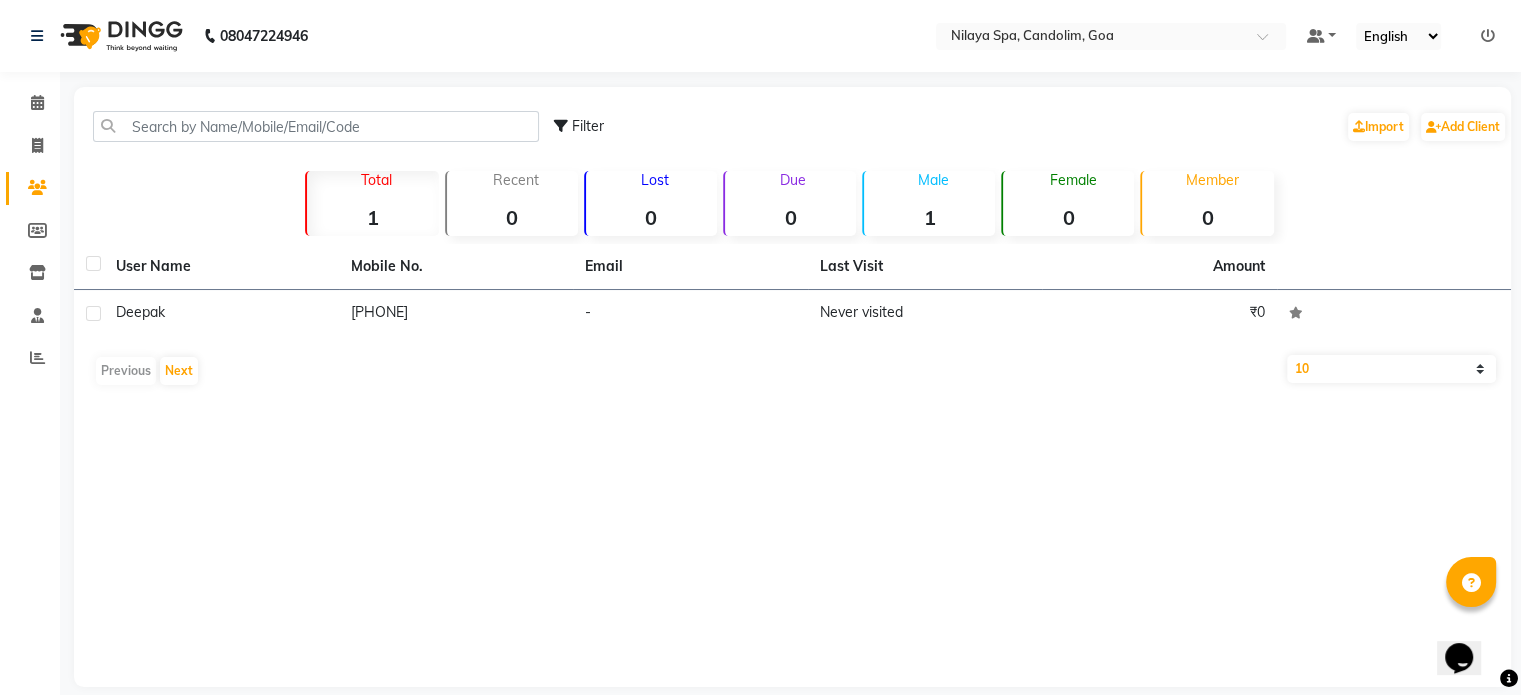 click on "User Name Mobile No. Email Last Visit Amount Deepak [PHONE] - Never visited ₹0 Previous Next 10 50 100" 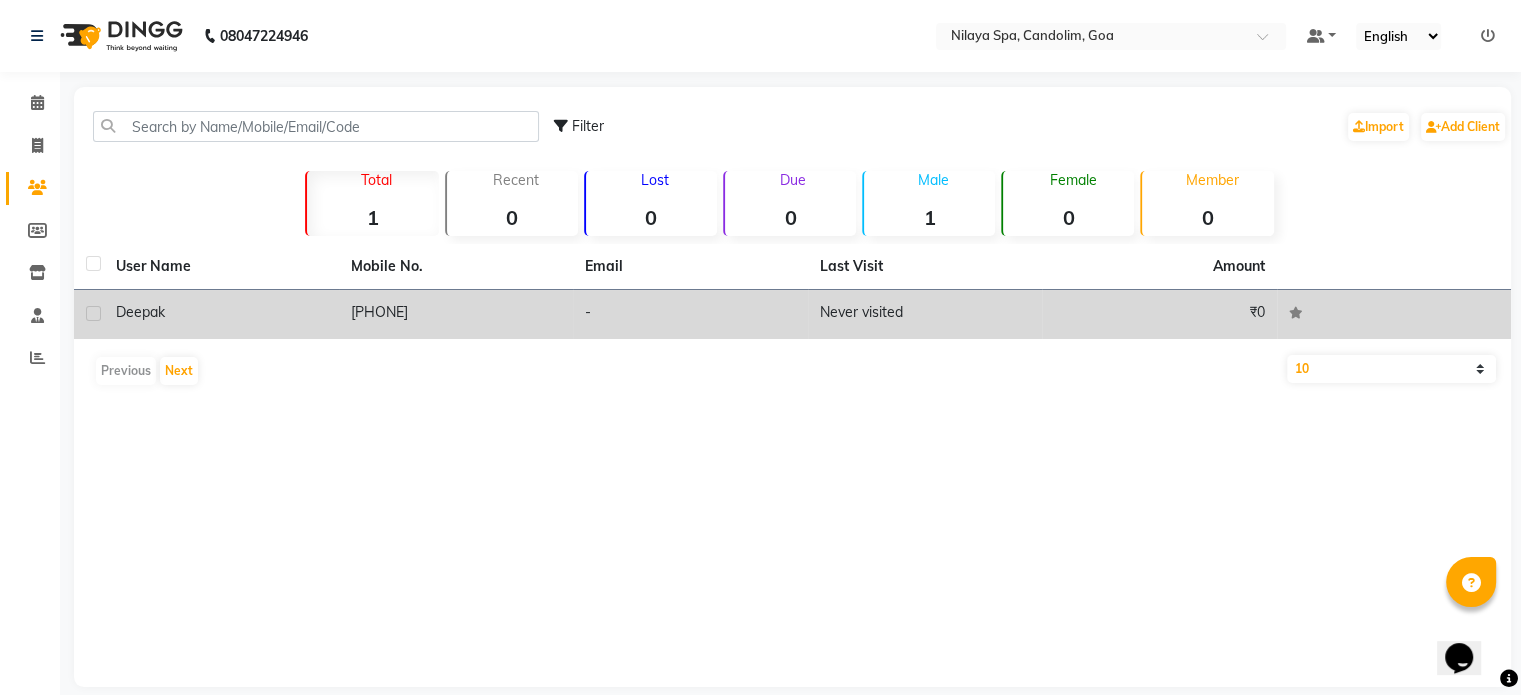 click on "Deepak" 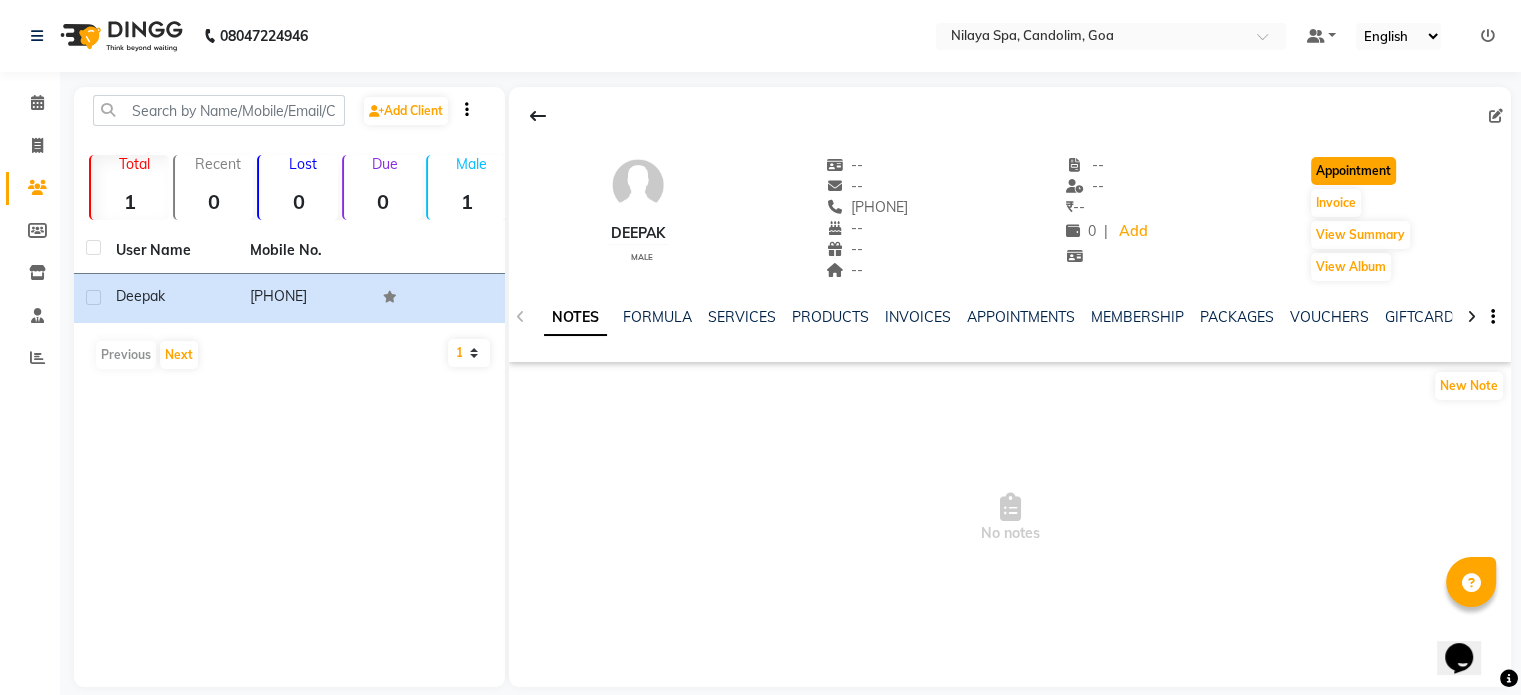 click on "Appointment" 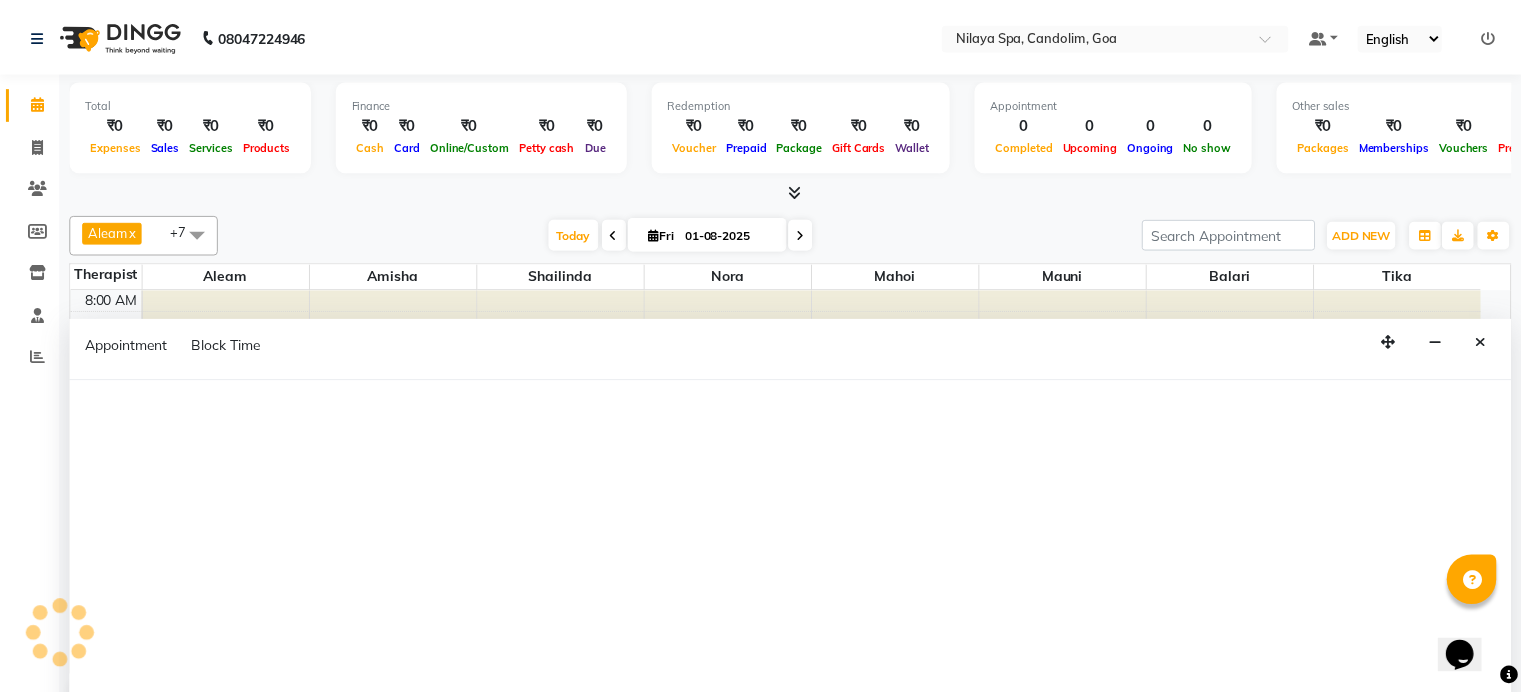 scroll, scrollTop: 612, scrollLeft: 0, axis: vertical 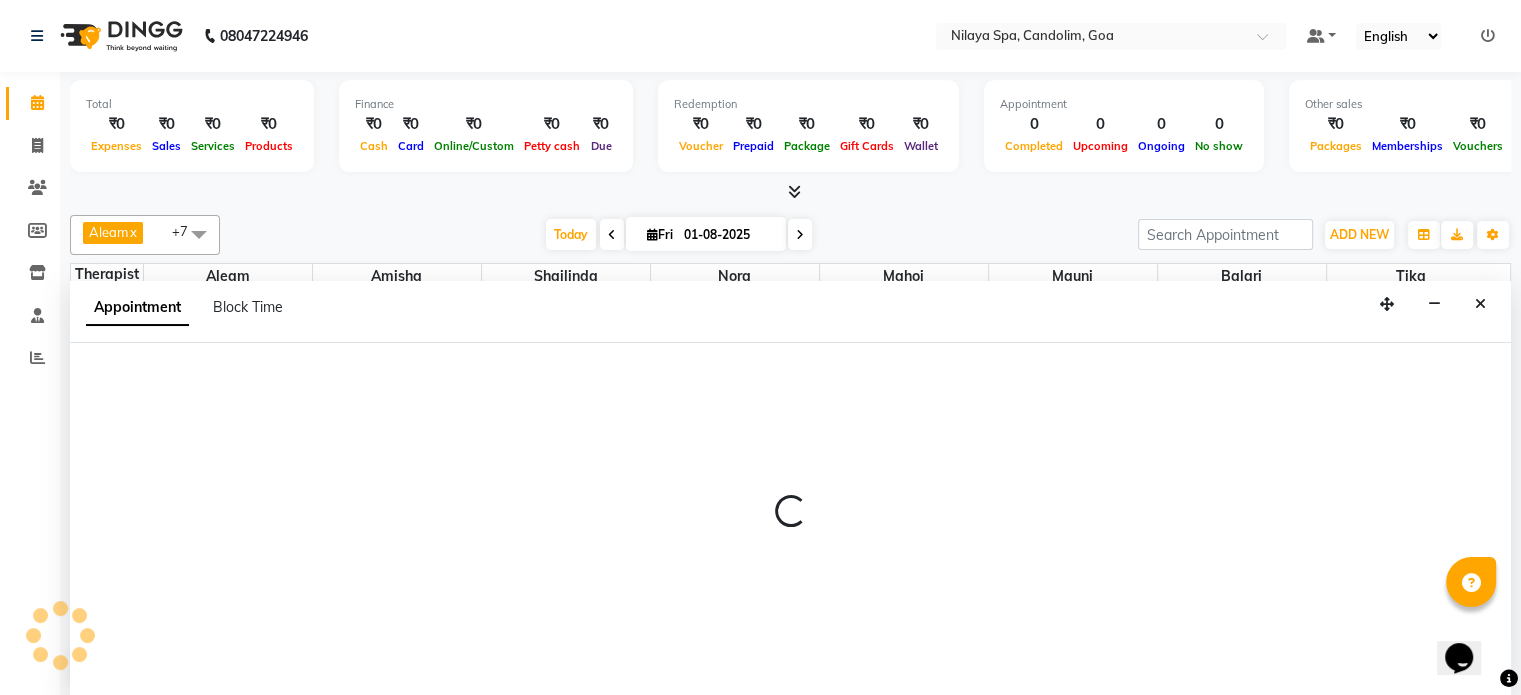 select on "540" 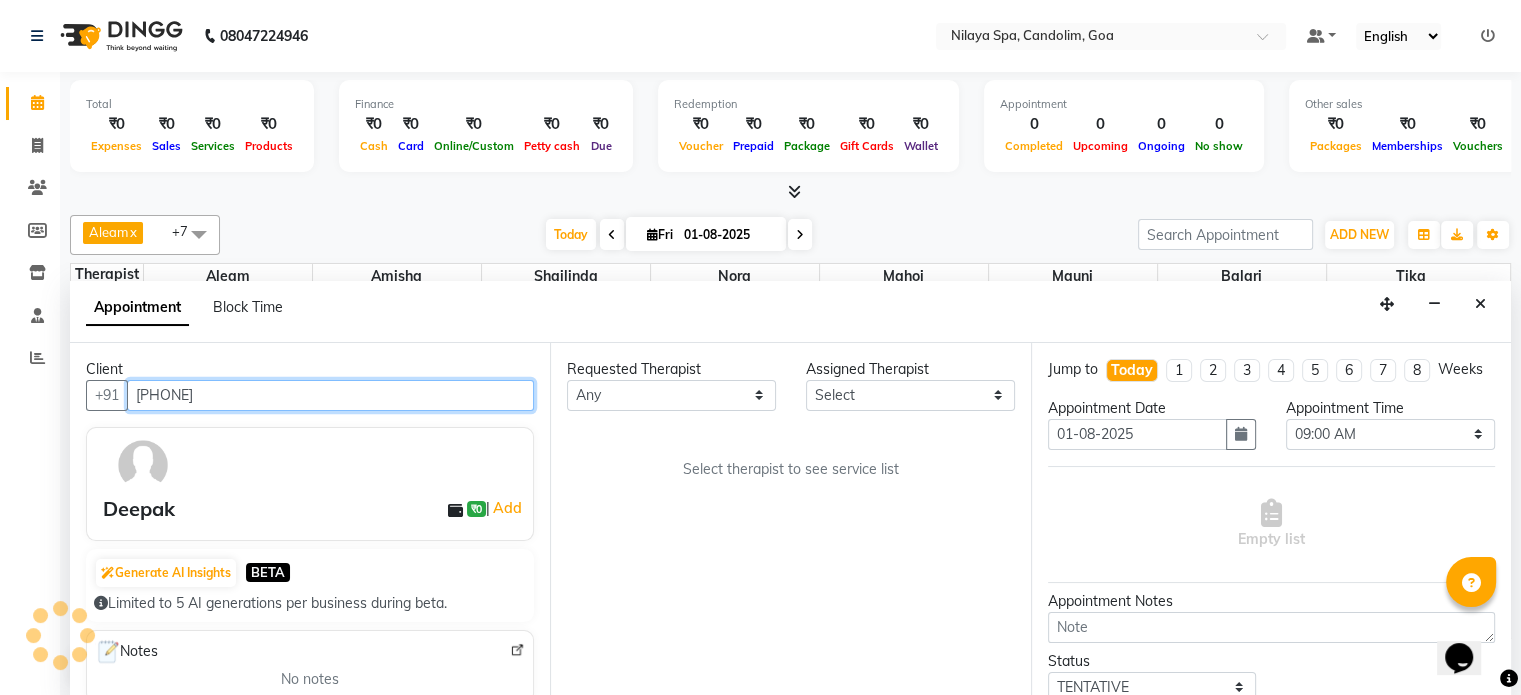 scroll, scrollTop: 611, scrollLeft: 0, axis: vertical 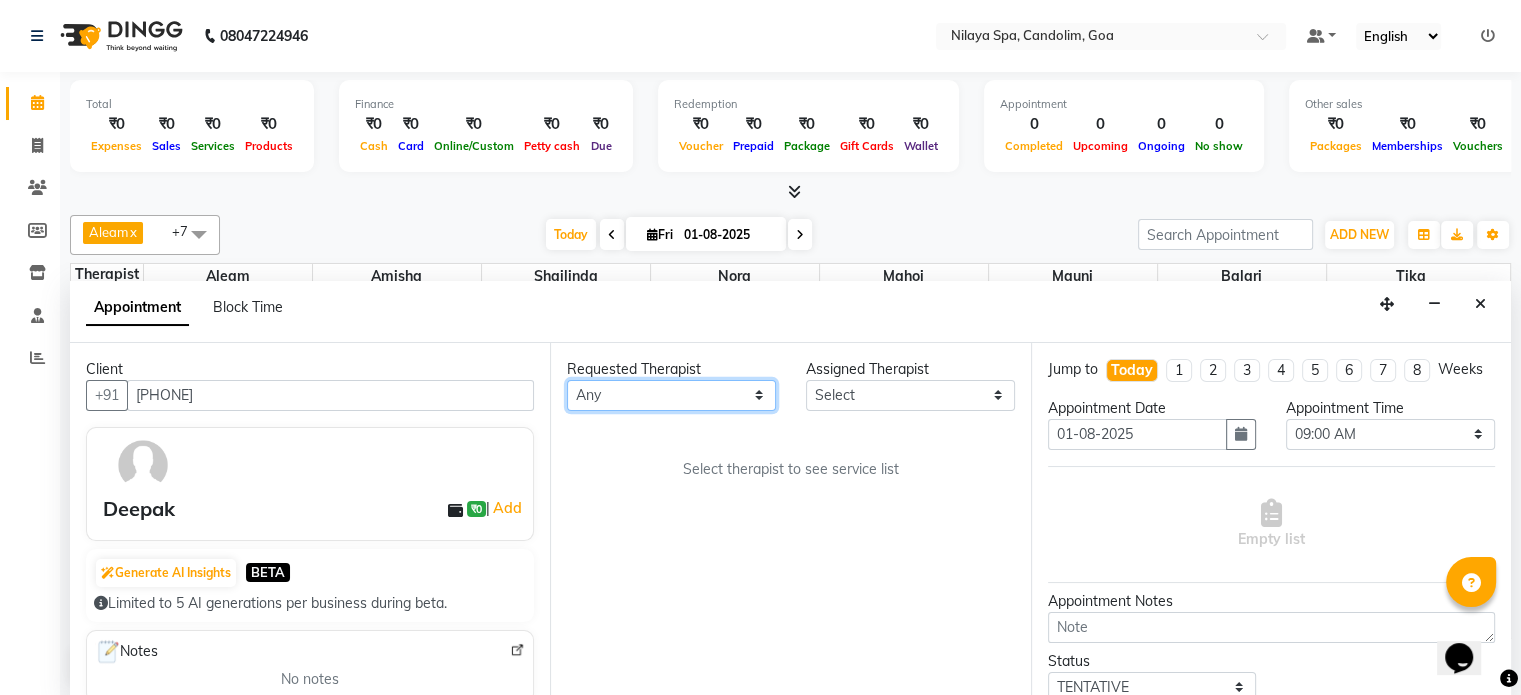 click on "Any Aleam Amisha Balari Deepak Ratanpal Mahoi Mauni Nora Punjima Shailinda Tika" at bounding box center (671, 395) 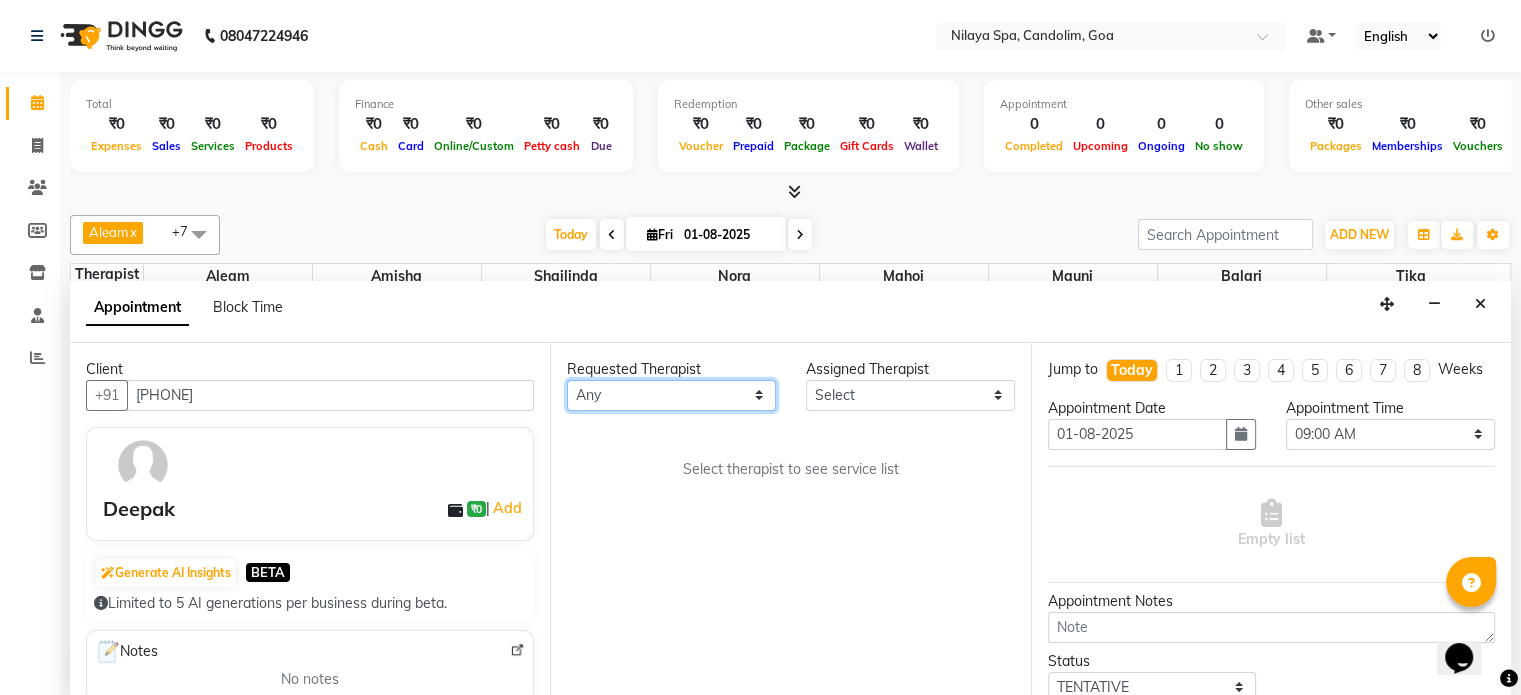 select on "87839" 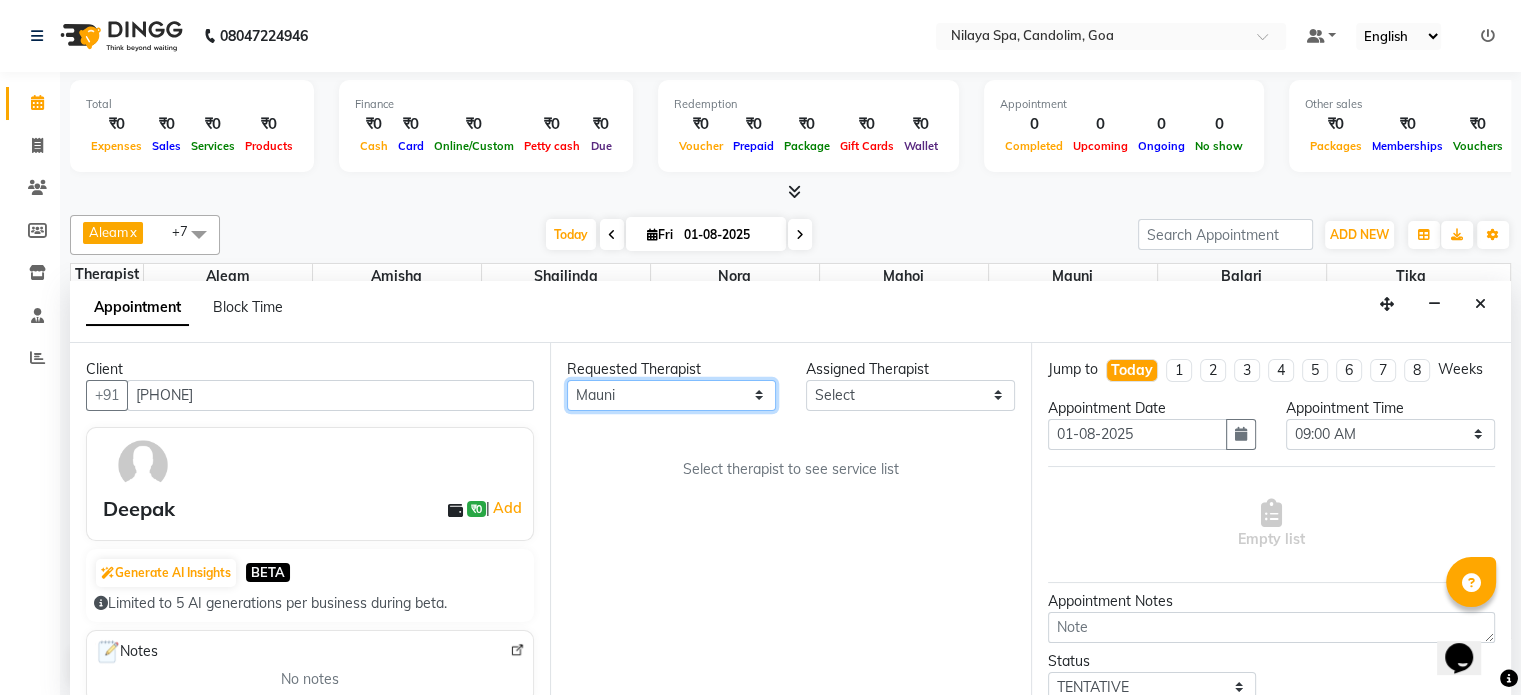 click on "Any Aleam Amisha Balari Deepak Ratanpal Mahoi Mauni Nora Punjima Shailinda Tika" at bounding box center (671, 395) 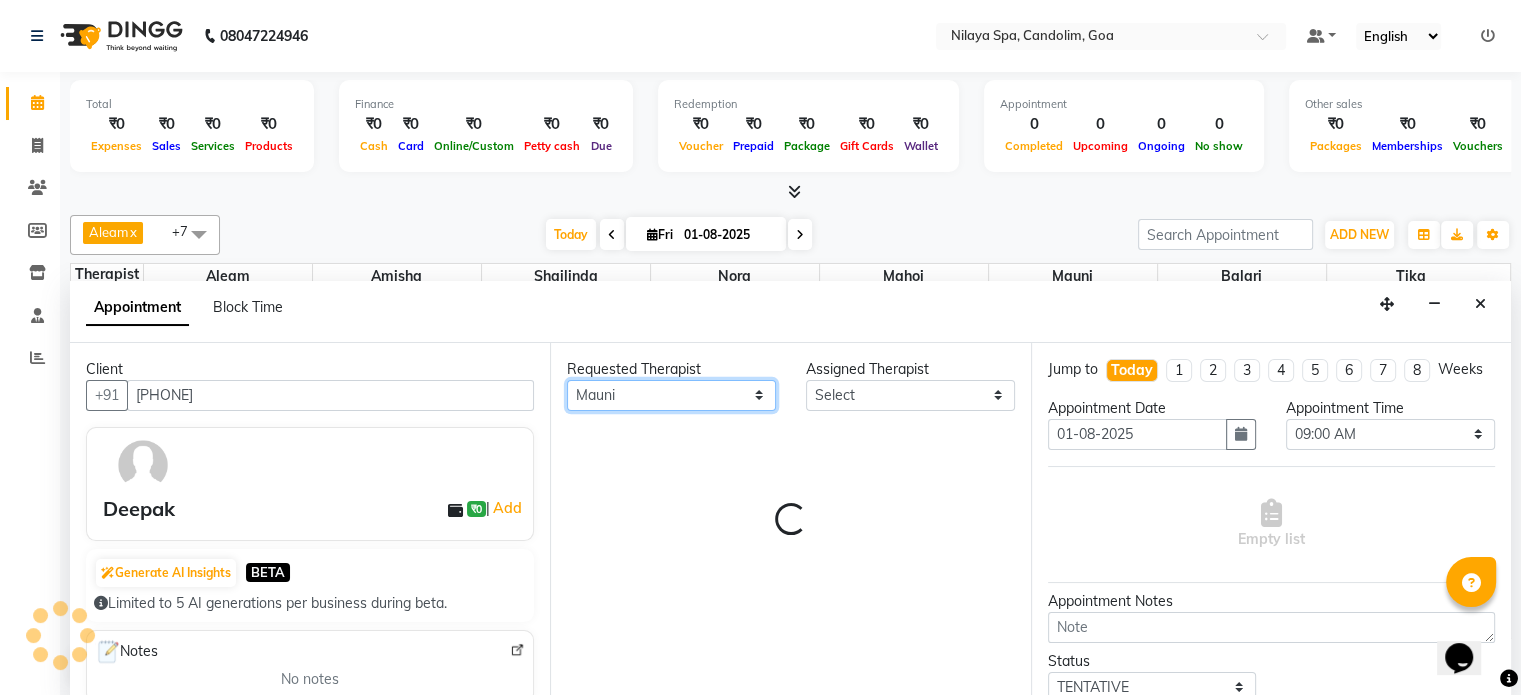 select on "87839" 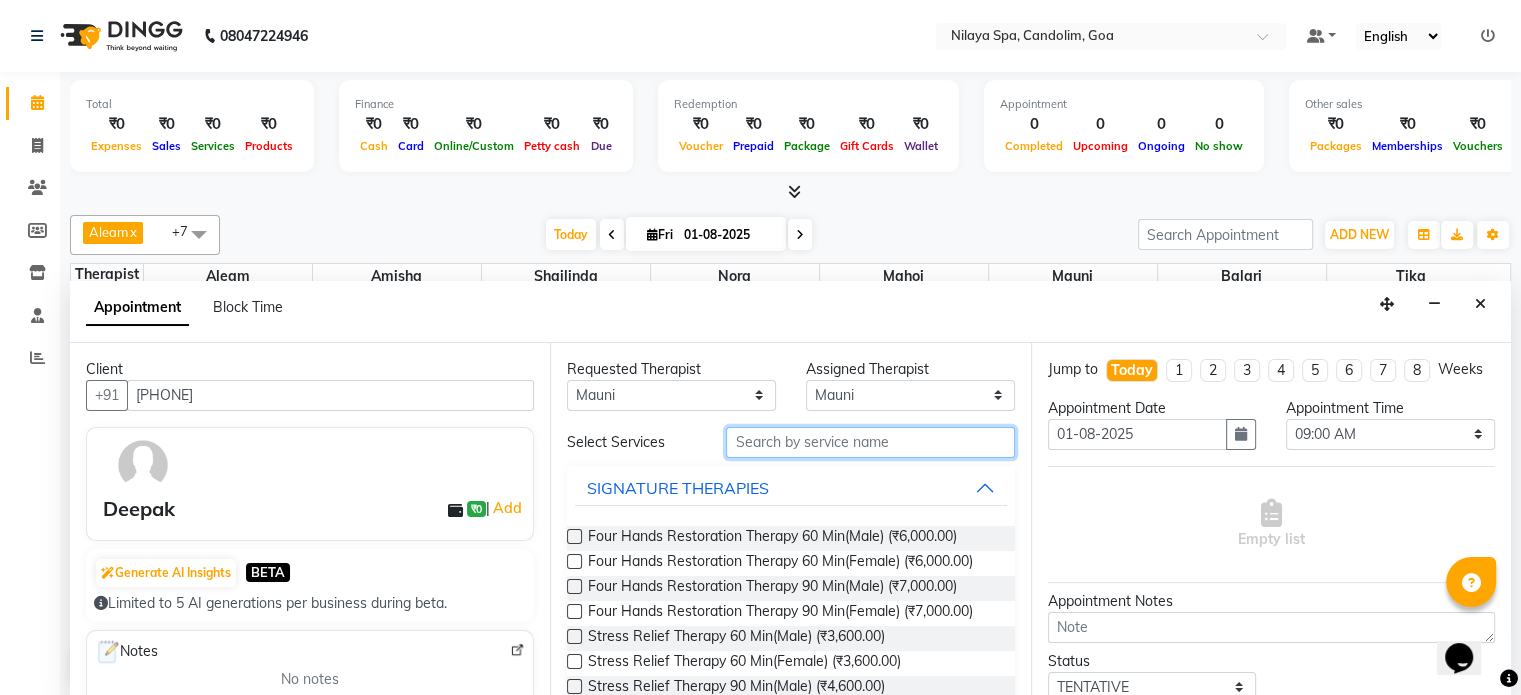 click at bounding box center [870, 442] 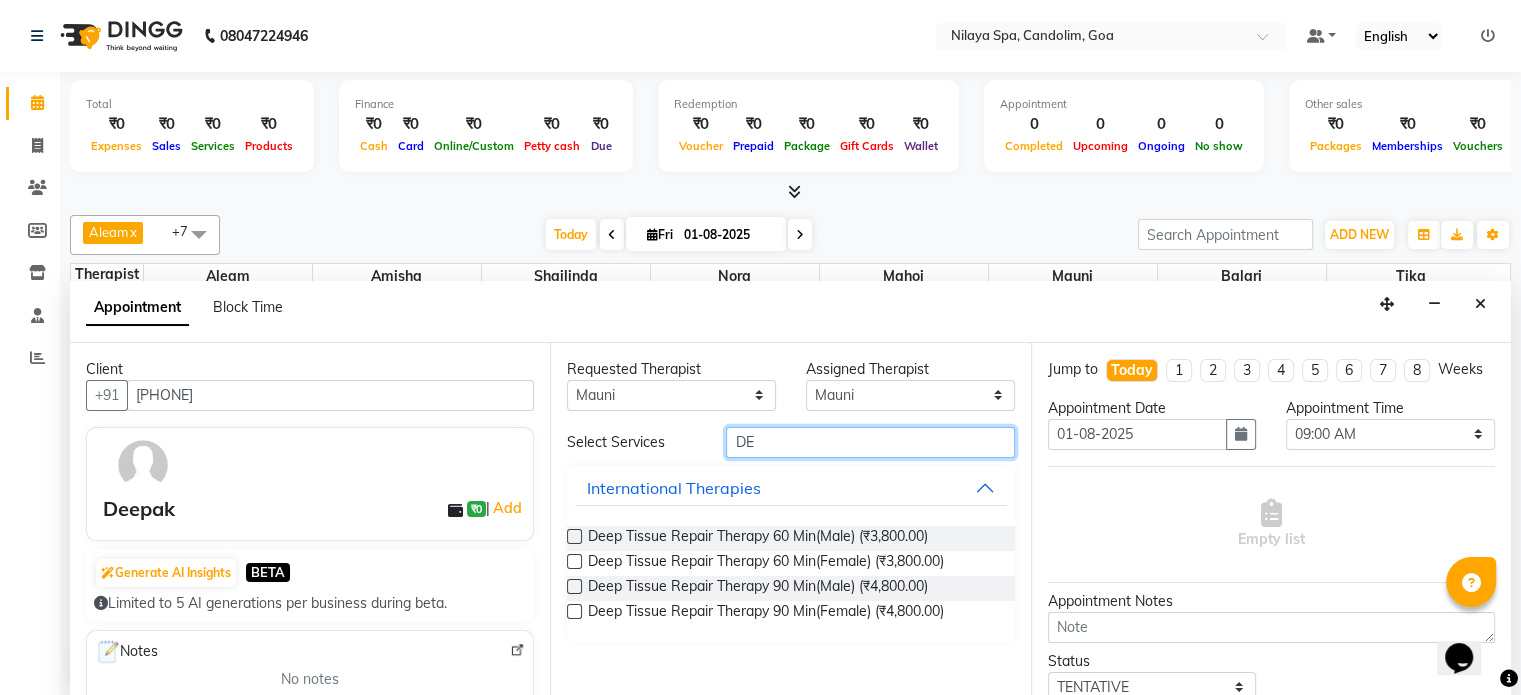 type on "D" 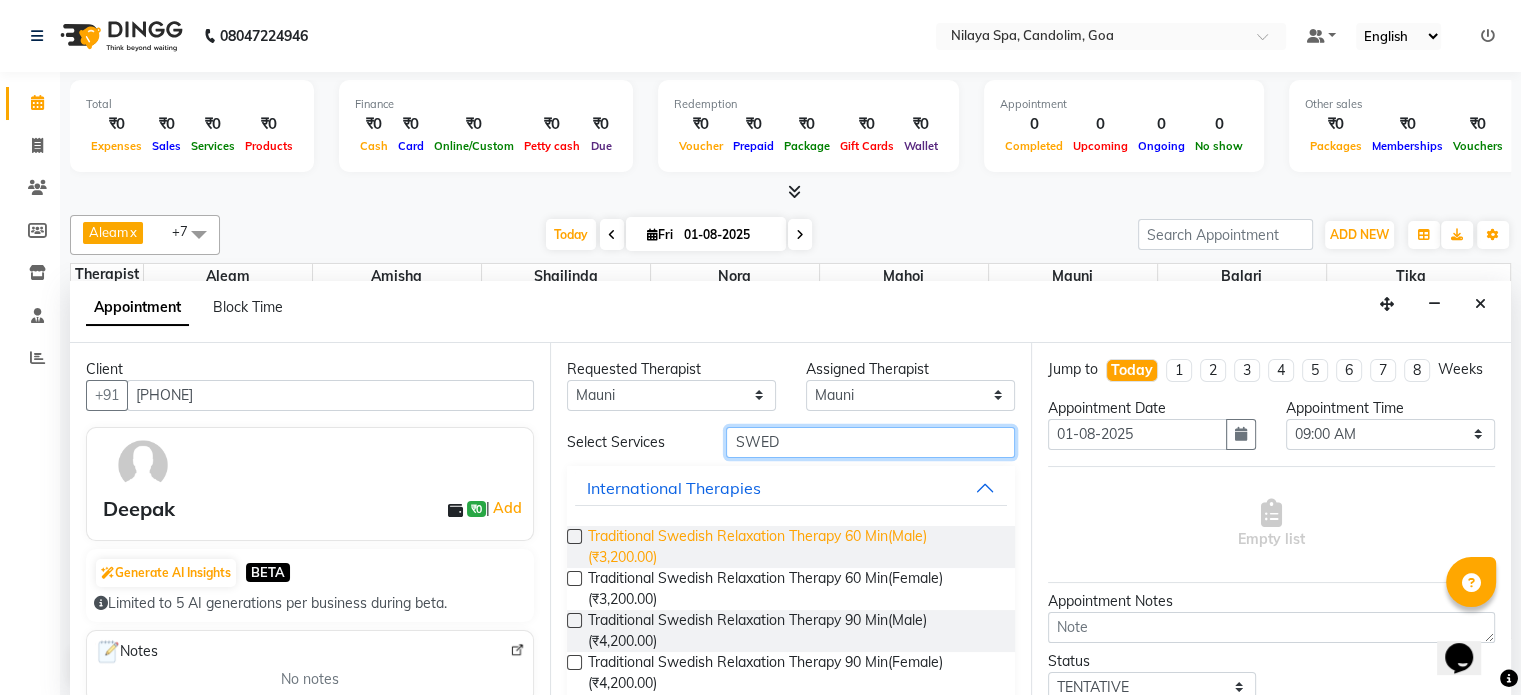 type on "SWED" 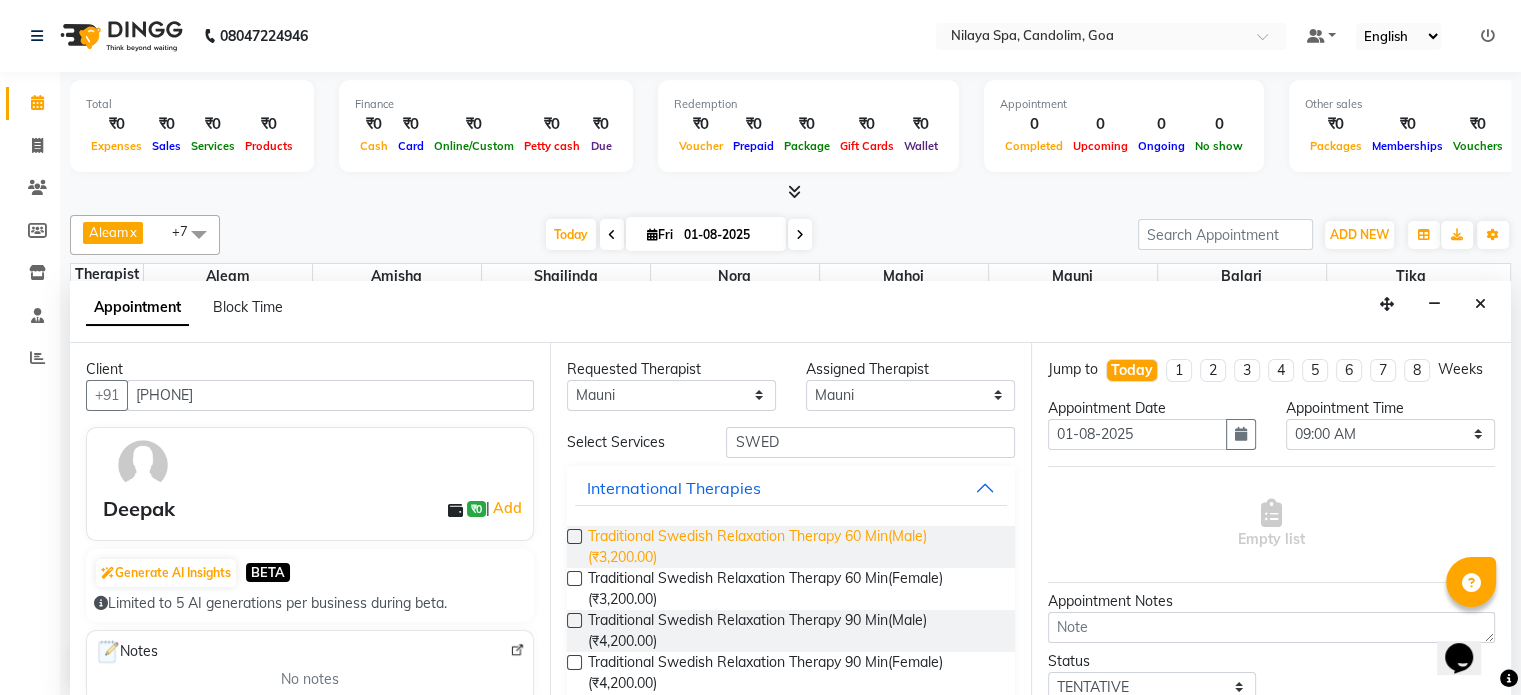 click on "Traditional Swedish Relaxation Therapy 60 Min(Male) (₹3,200.00)" at bounding box center [793, 547] 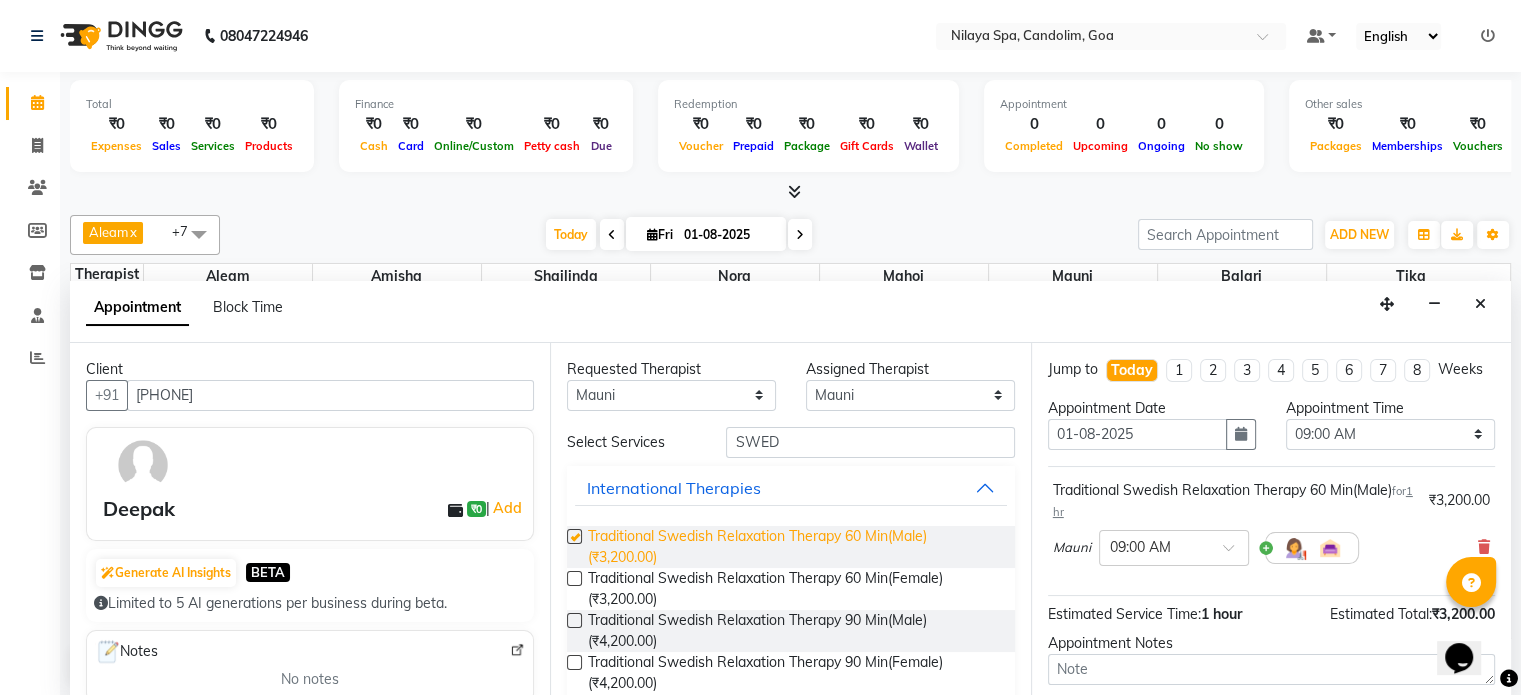 checkbox on "false" 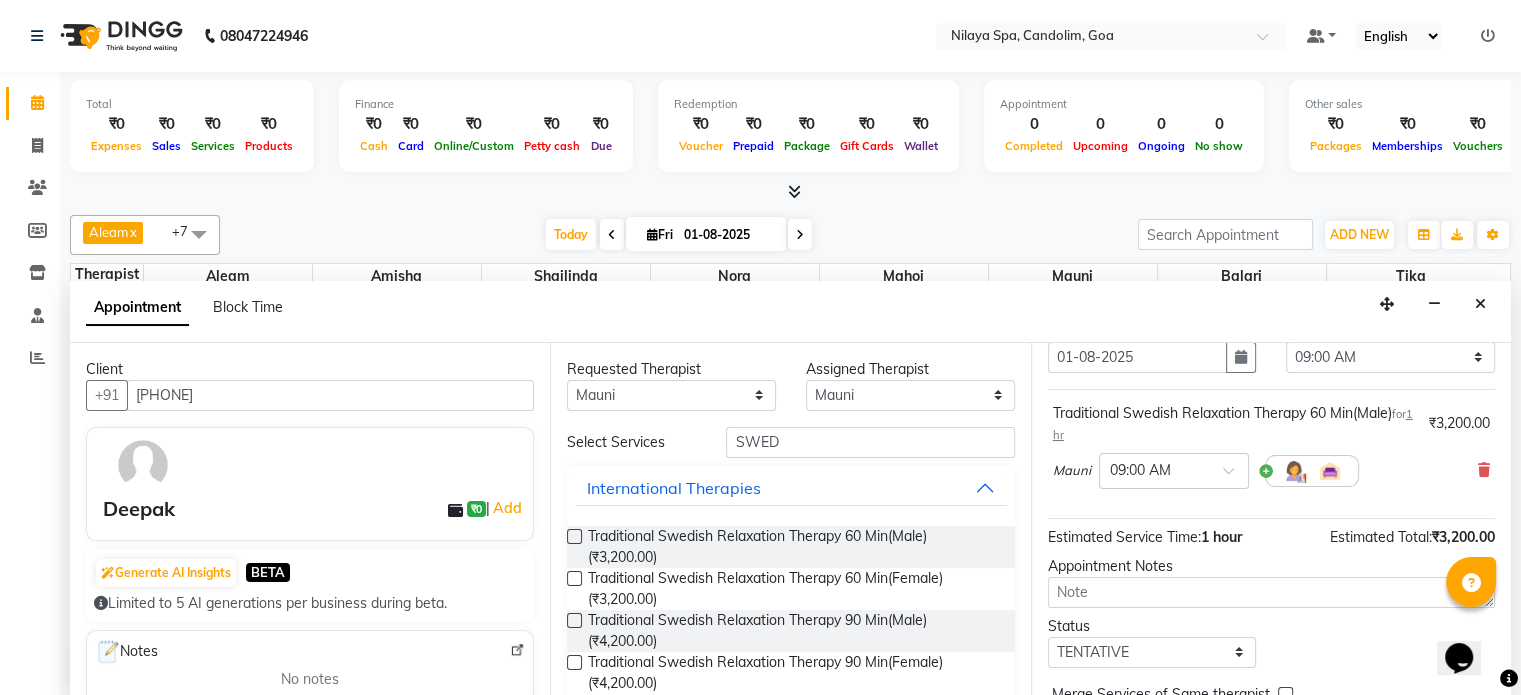 scroll, scrollTop: 191, scrollLeft: 0, axis: vertical 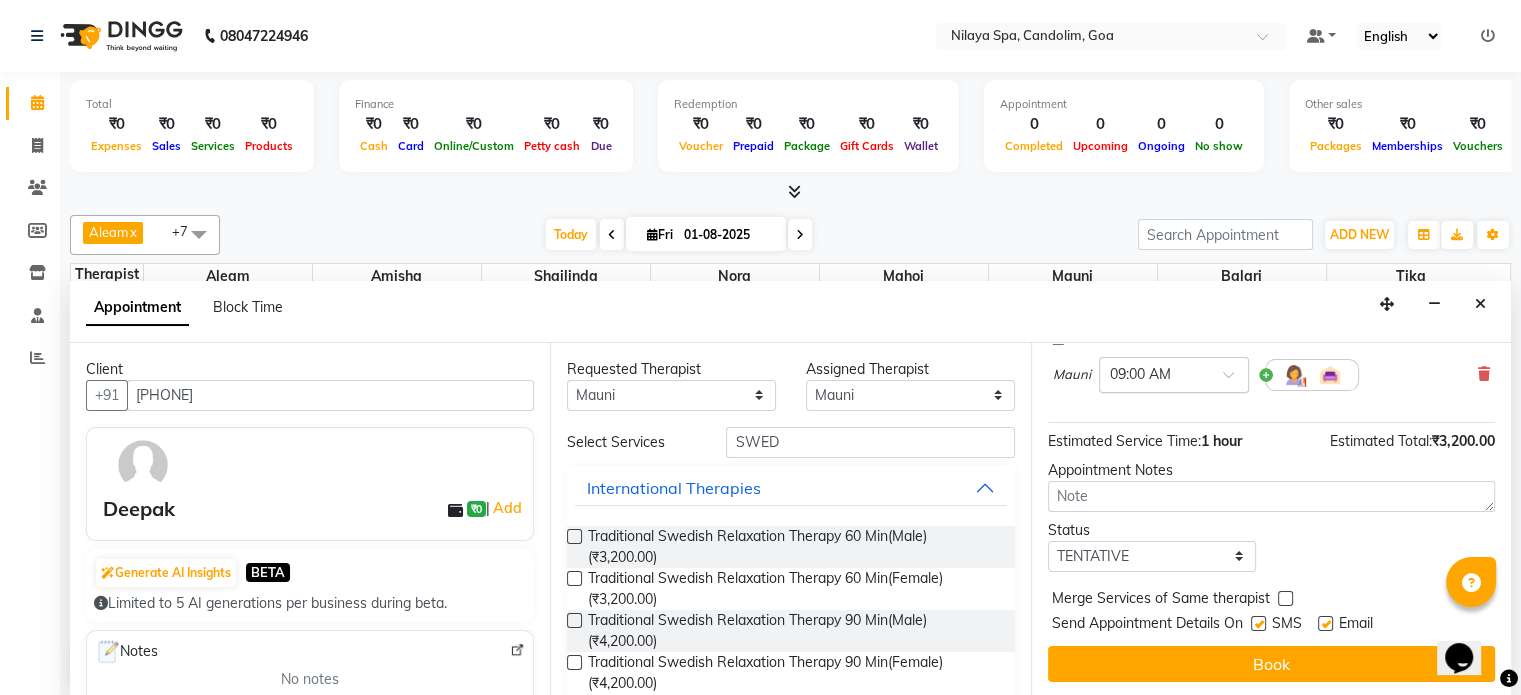 click at bounding box center (1235, 380) 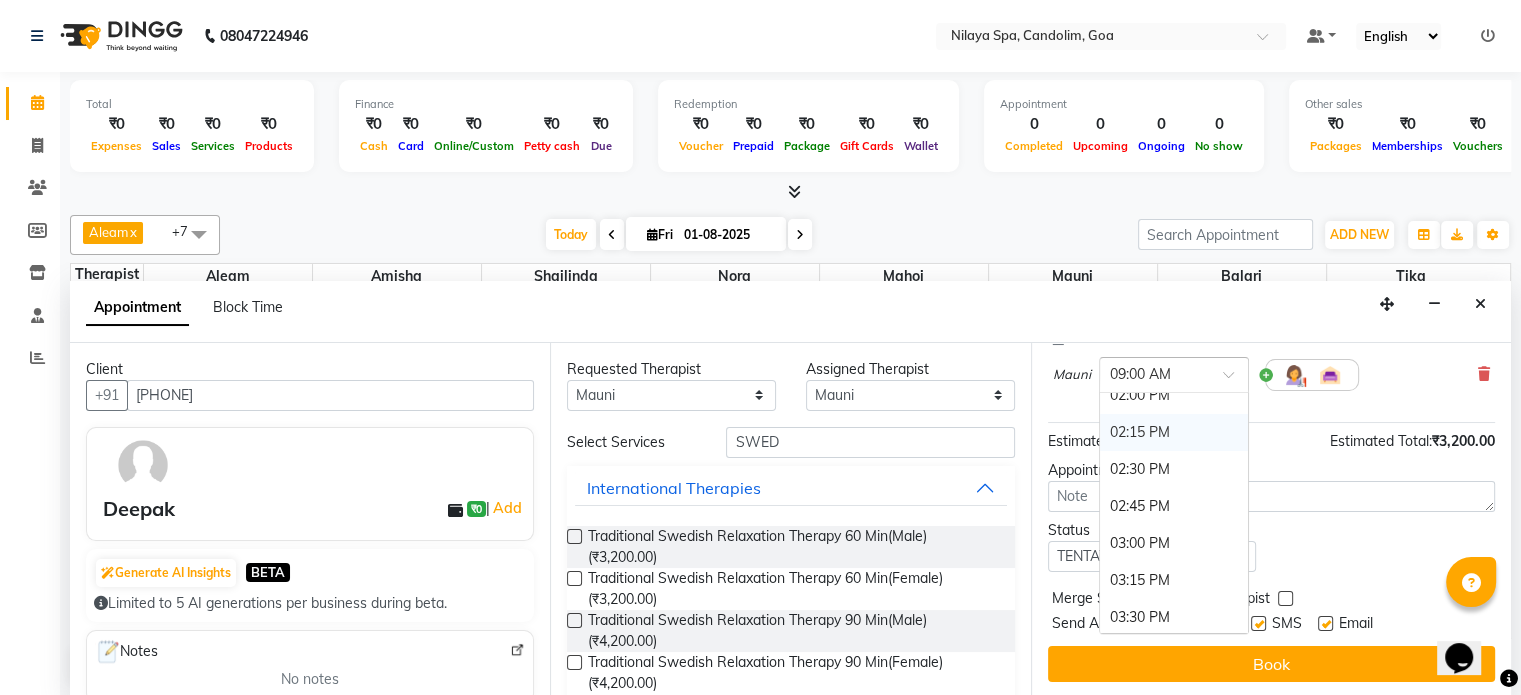 scroll, scrollTop: 800, scrollLeft: 0, axis: vertical 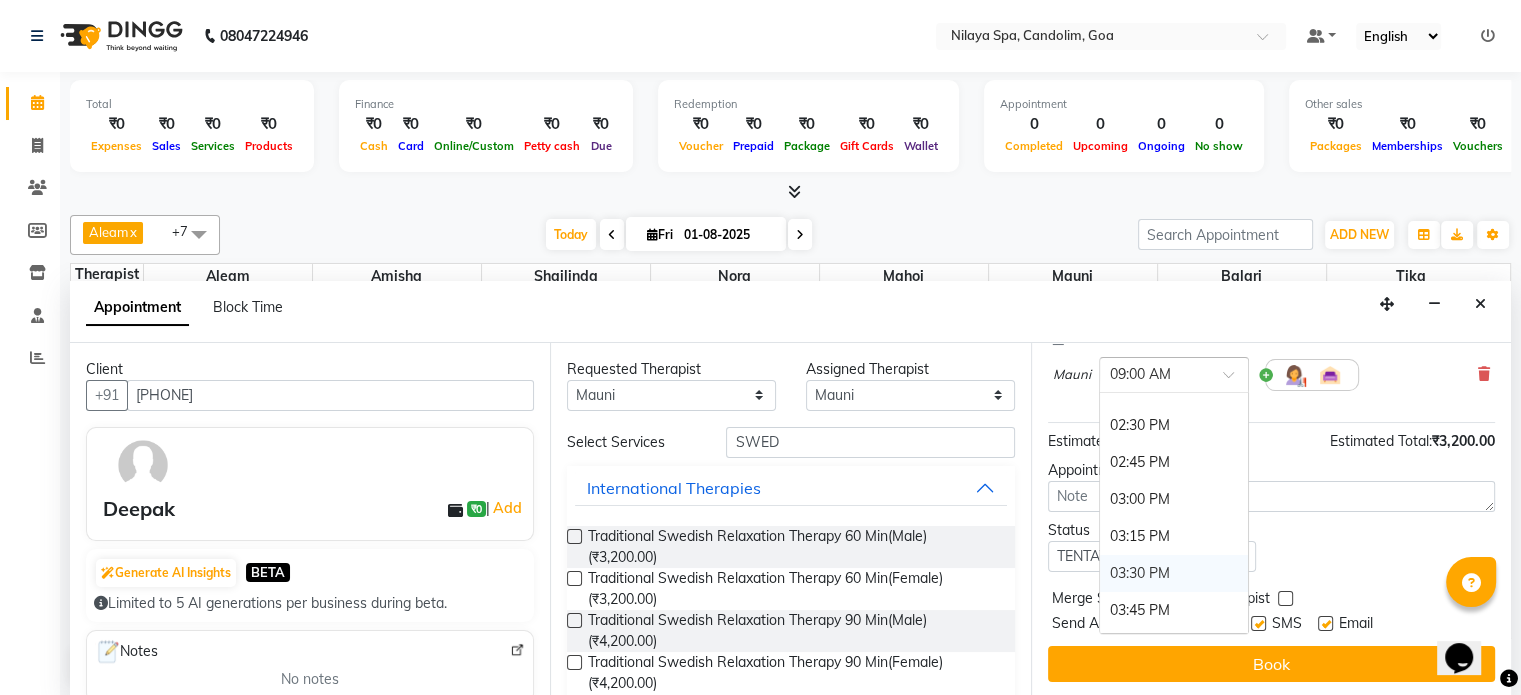 click on "03:30 PM" at bounding box center [1174, 573] 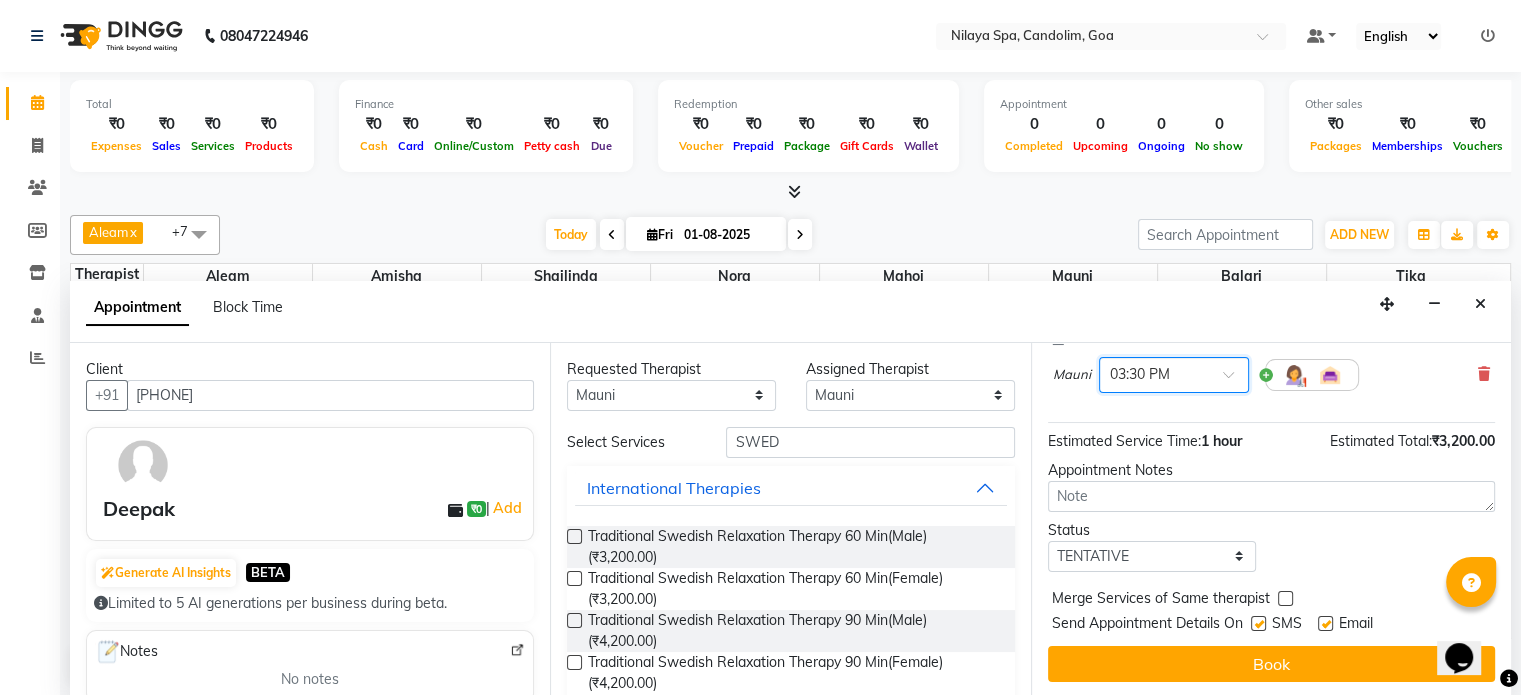 click at bounding box center (1312, 375) 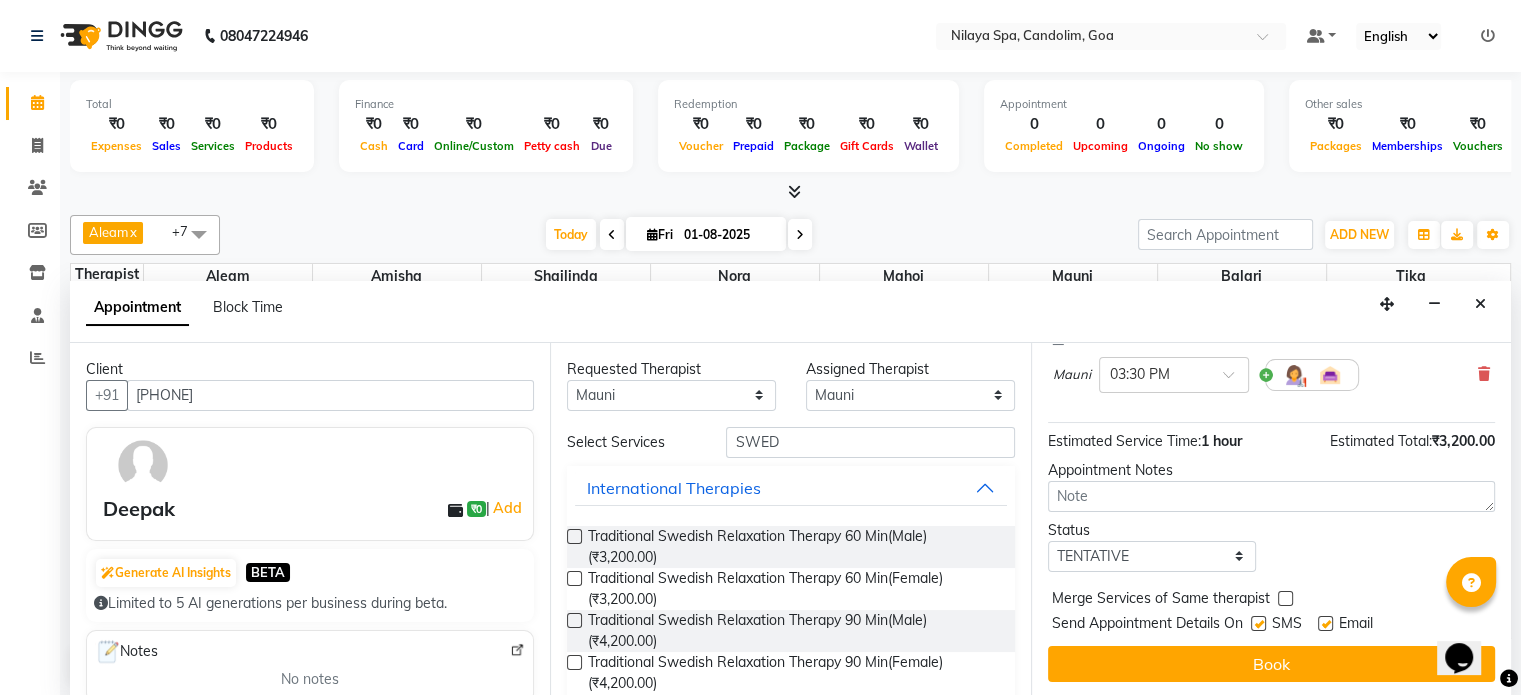click at bounding box center [1312, 375] 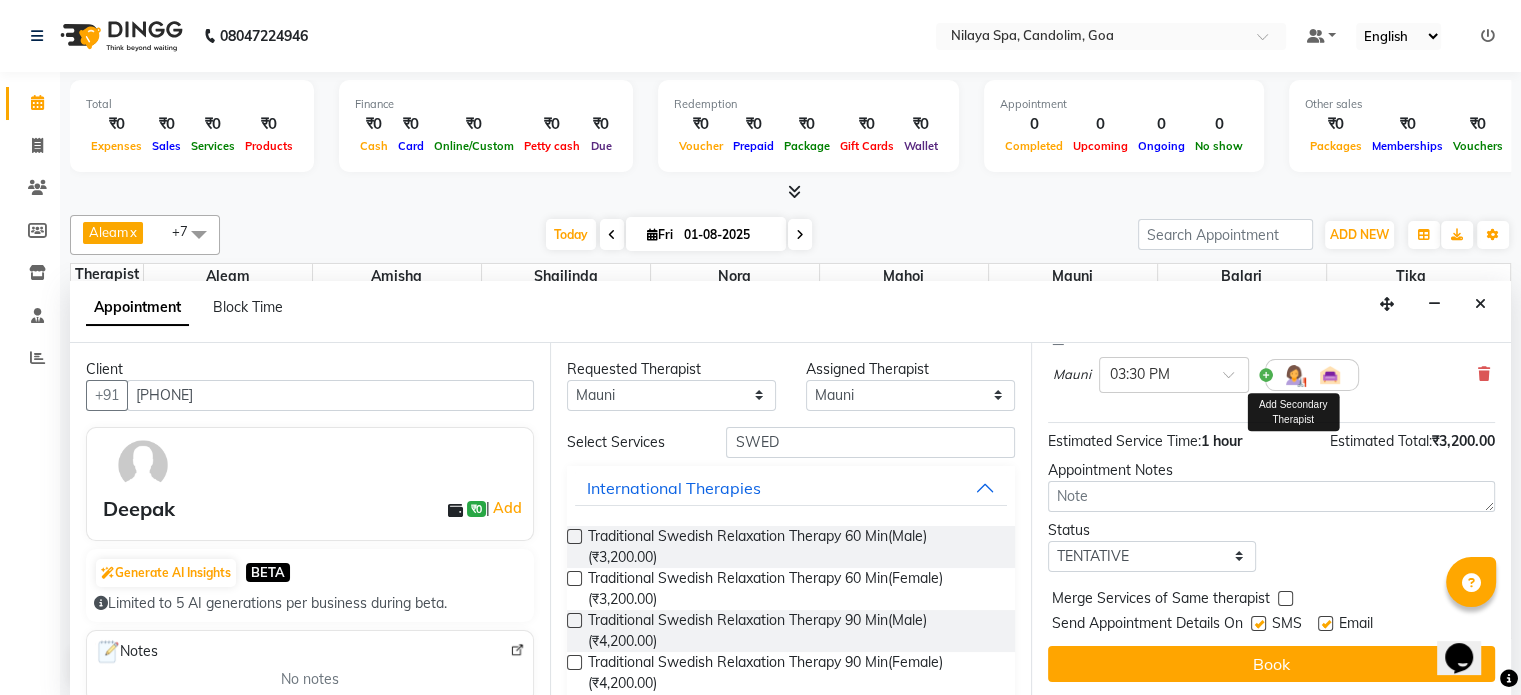 click at bounding box center (1294, 375) 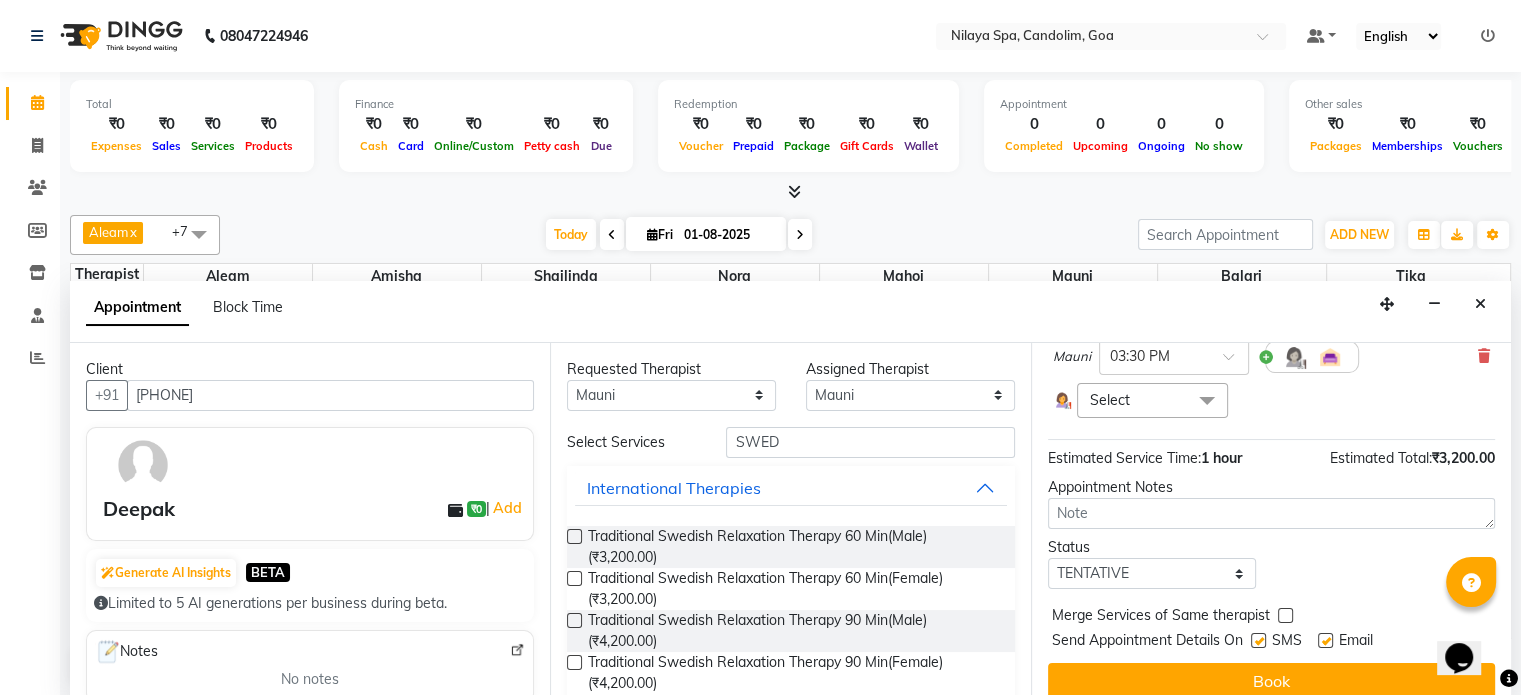click at bounding box center (1207, 402) 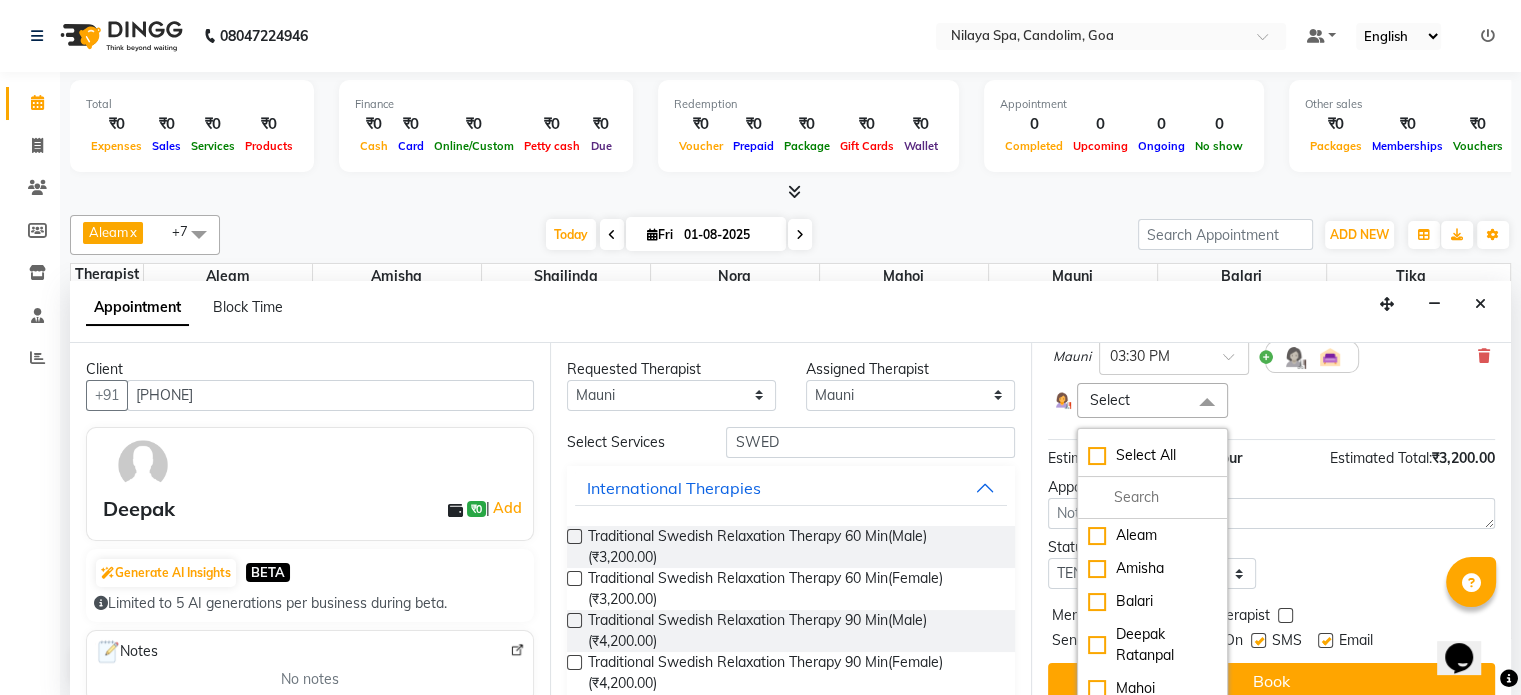 click on "Select Select All Aleam Amisha Balari Deepak Ratanpal Mahoi Nora Punjima Shailinda Tika" at bounding box center [1271, 400] 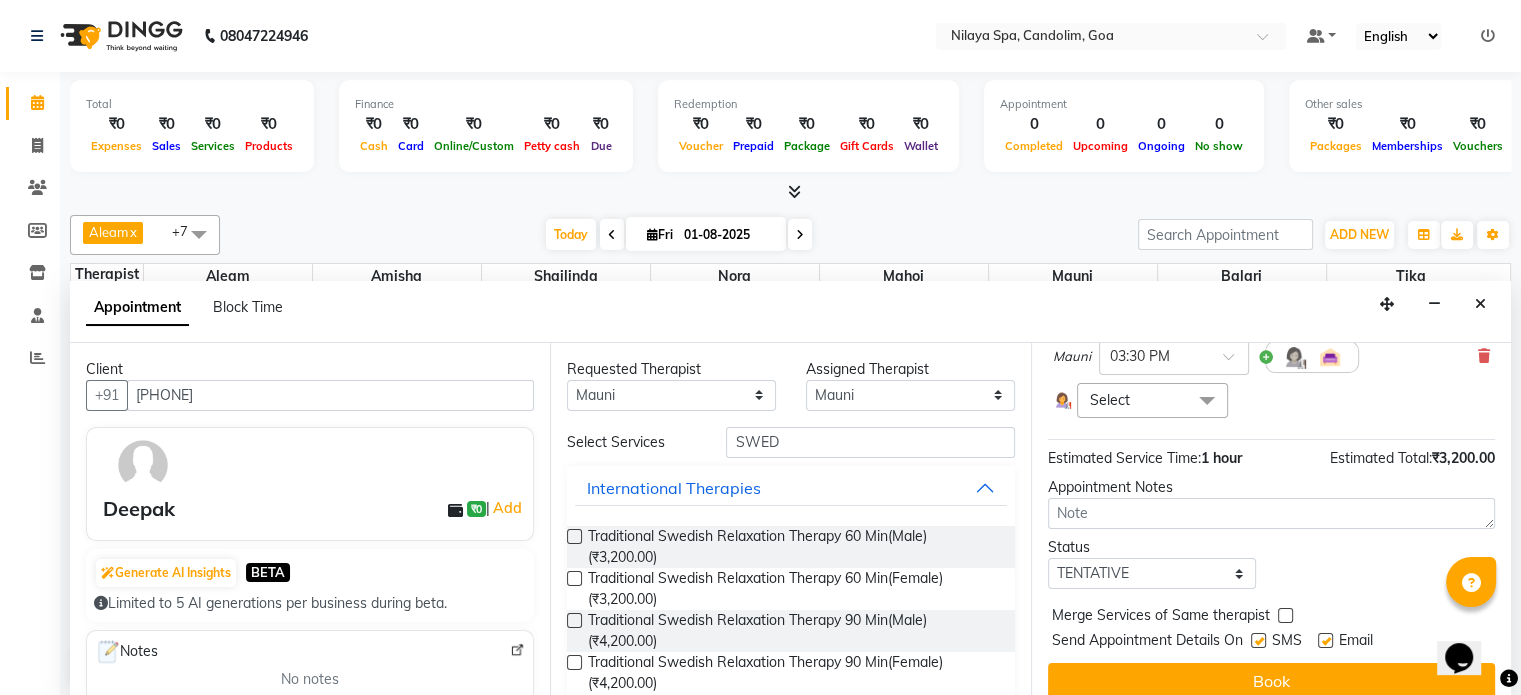 click at bounding box center [1207, 402] 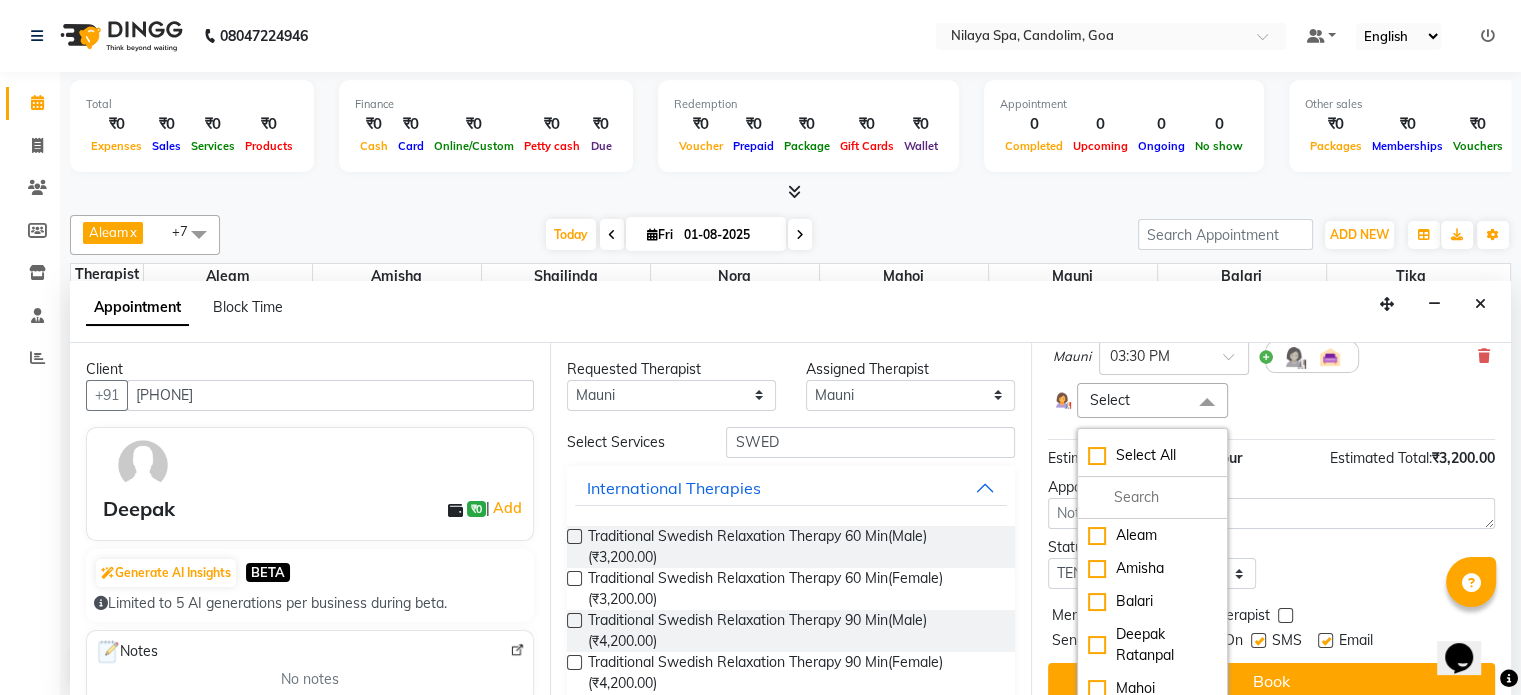 click at bounding box center (1207, 402) 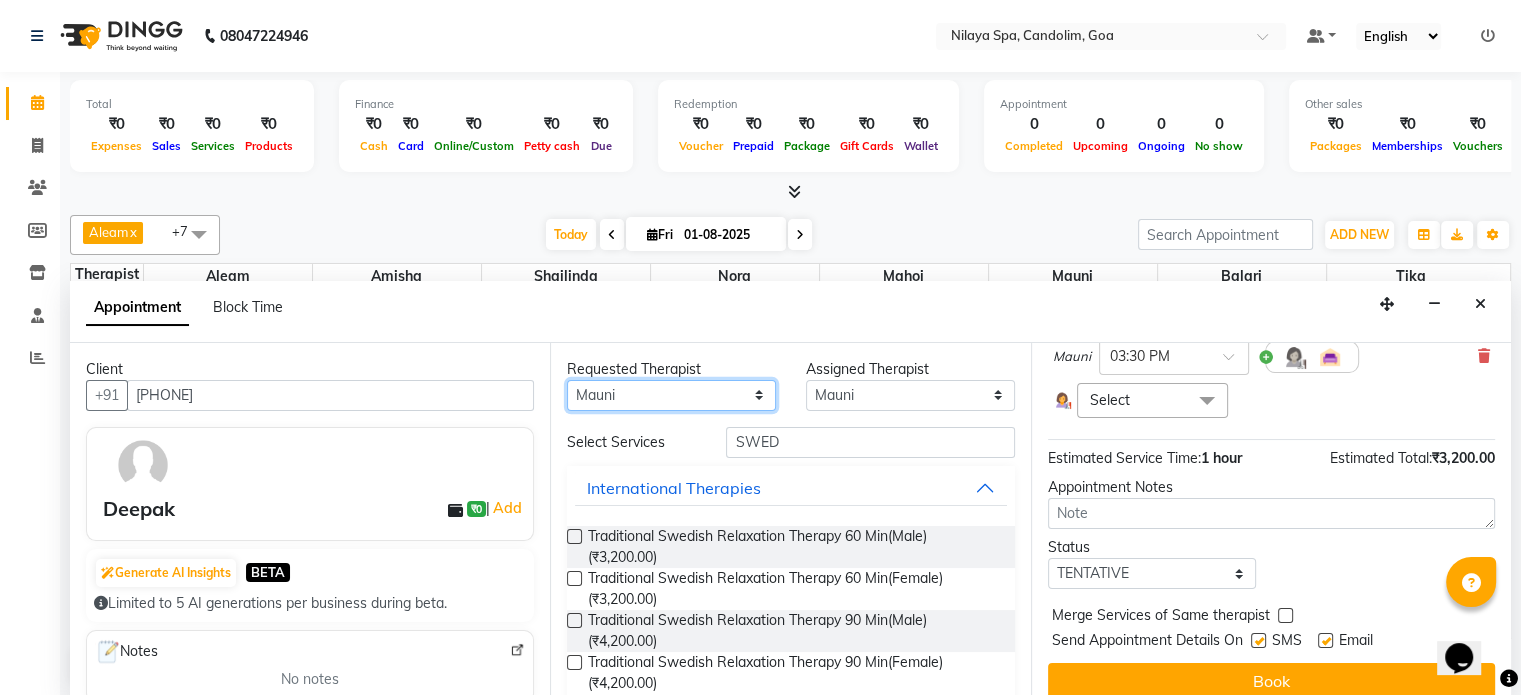 click on "Any Aleam Amisha Balari Deepak Ratanpal Mahoi Mauni Nora Punjima Shailinda Tika" at bounding box center (671, 395) 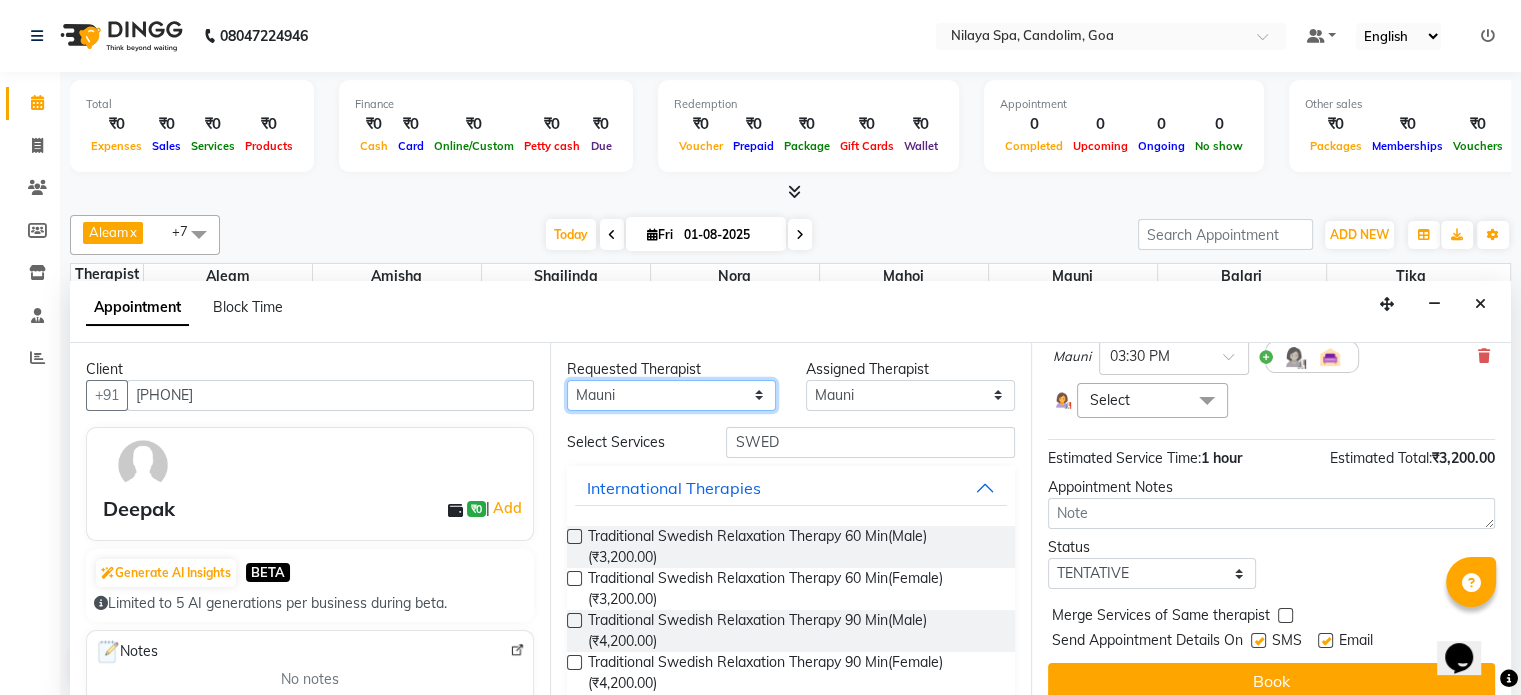 select on "87837" 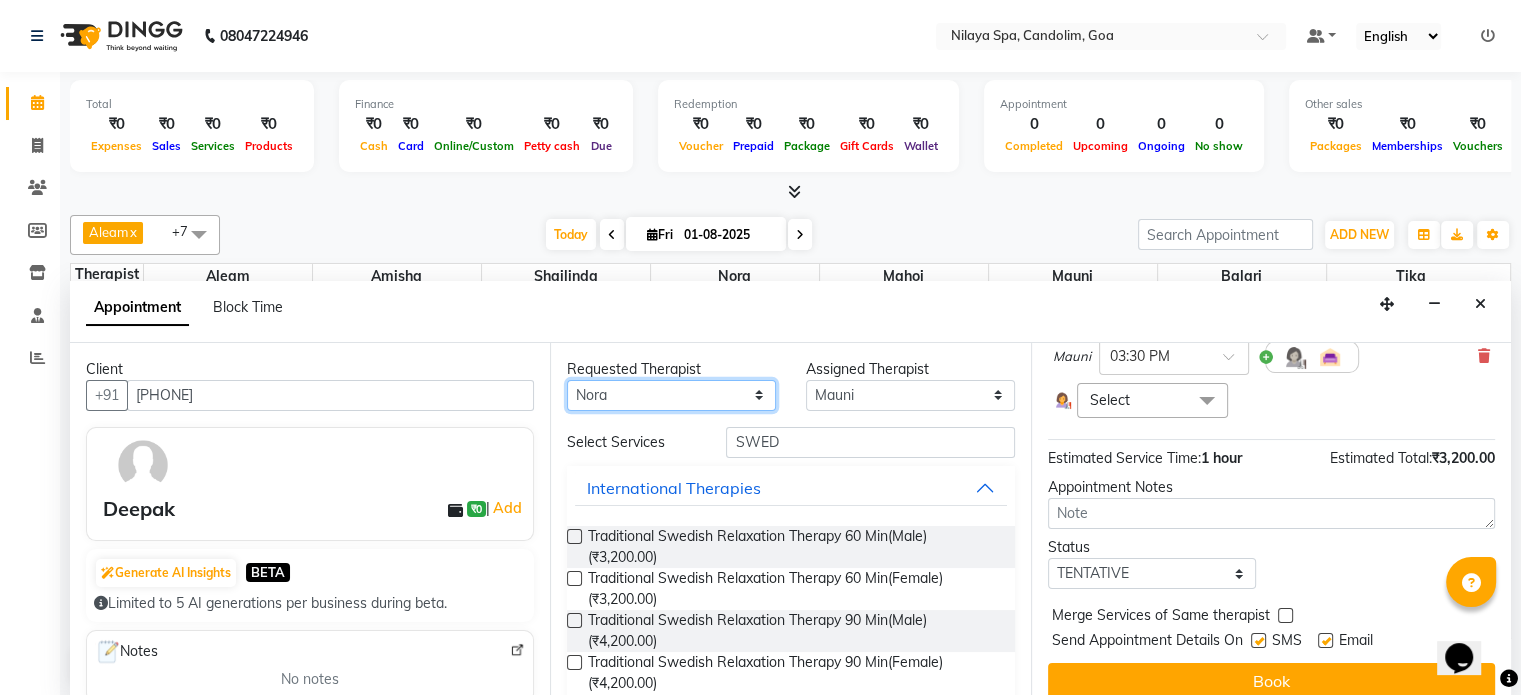 click on "Any Aleam Amisha Balari Deepak Ratanpal Mahoi Mauni Nora Punjima Shailinda Tika" at bounding box center [671, 395] 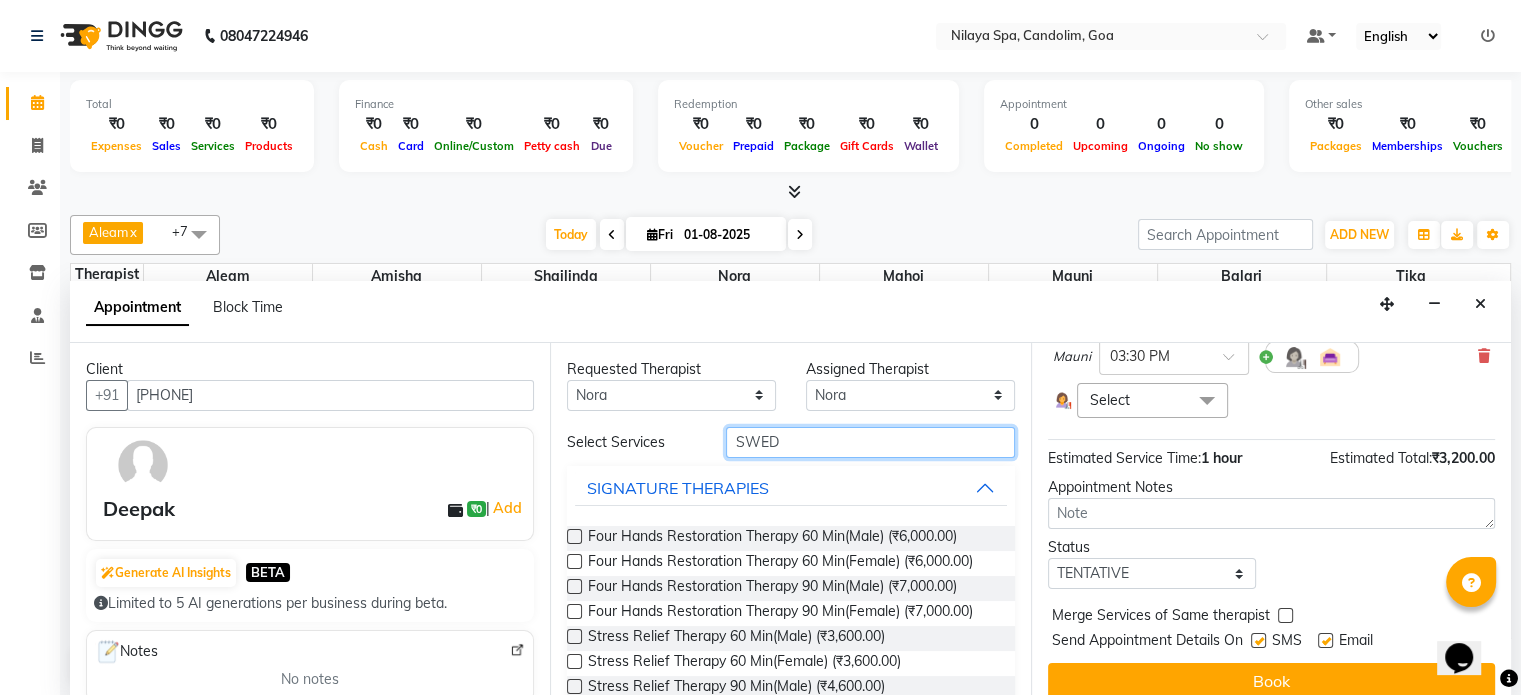 click on "SWED" at bounding box center [870, 442] 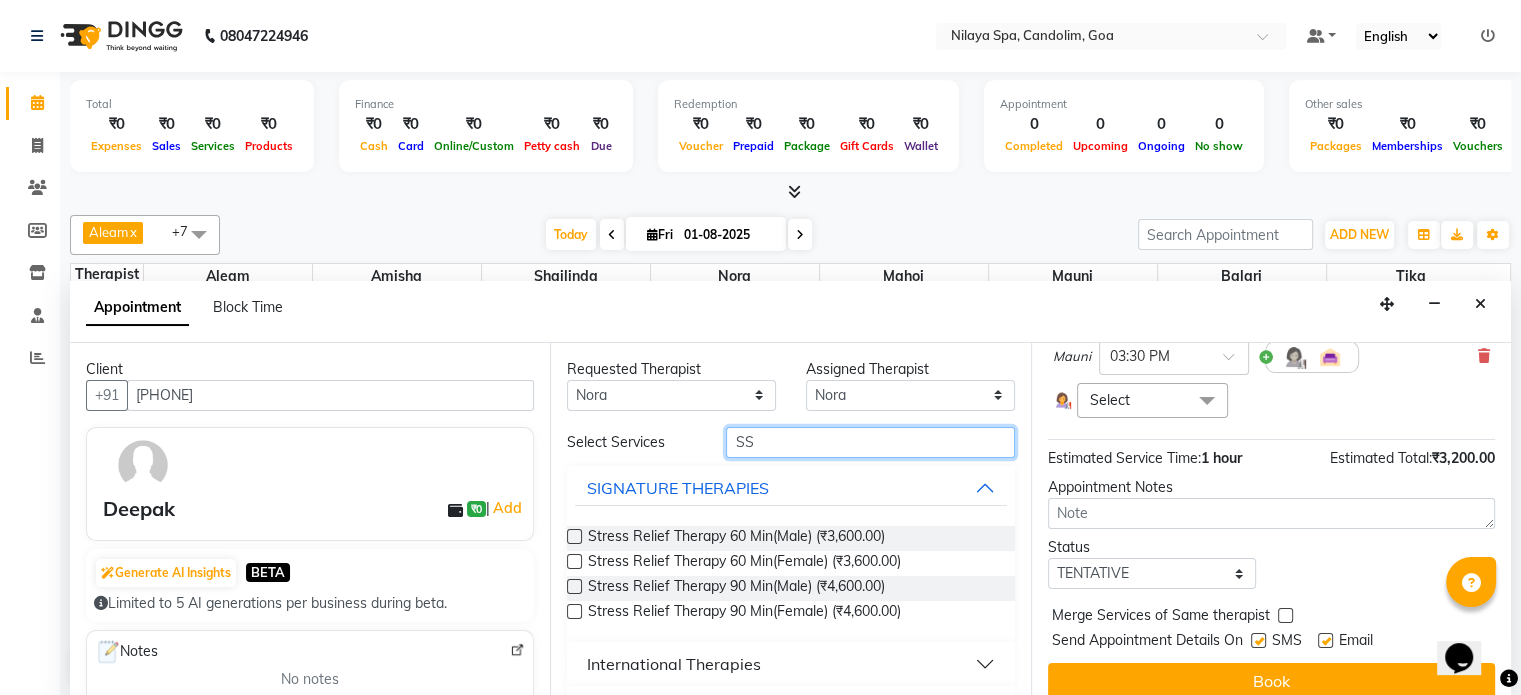 type on "S" 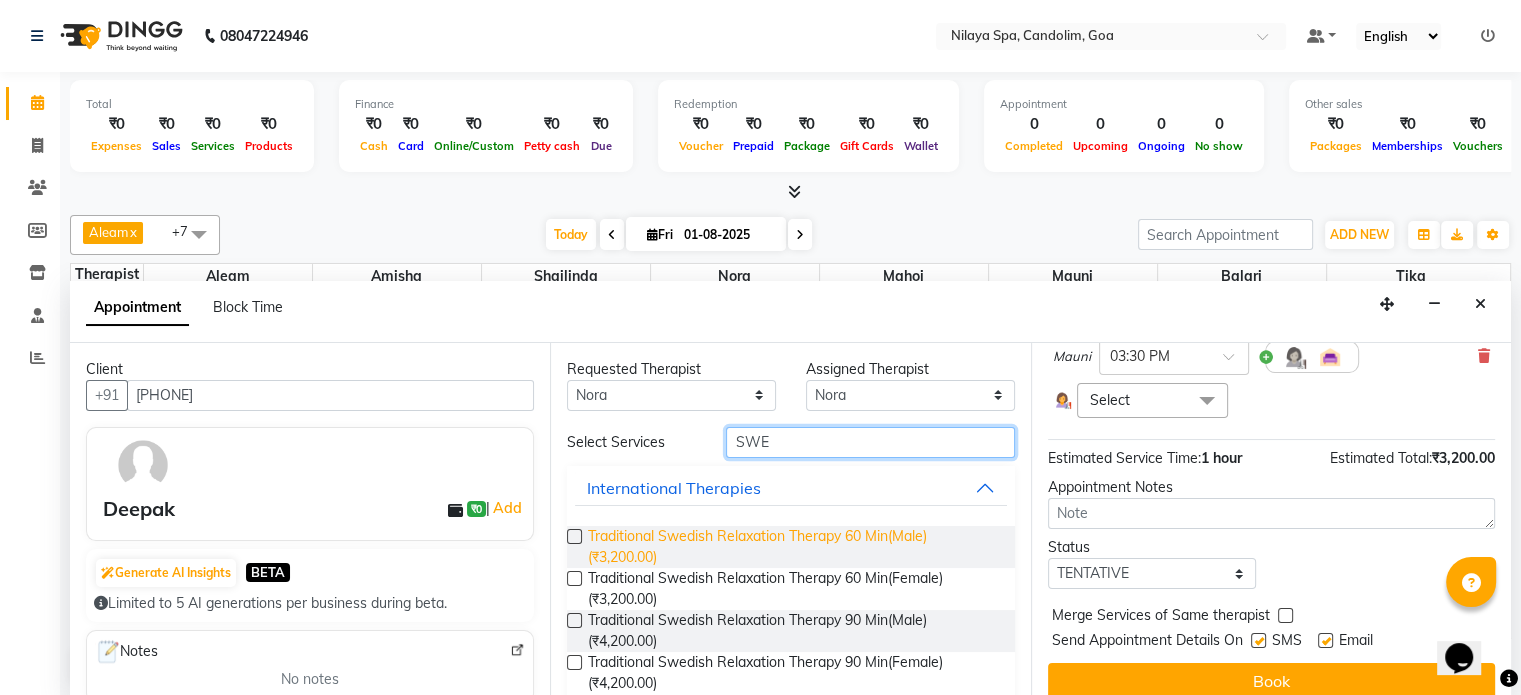 type on "SWE" 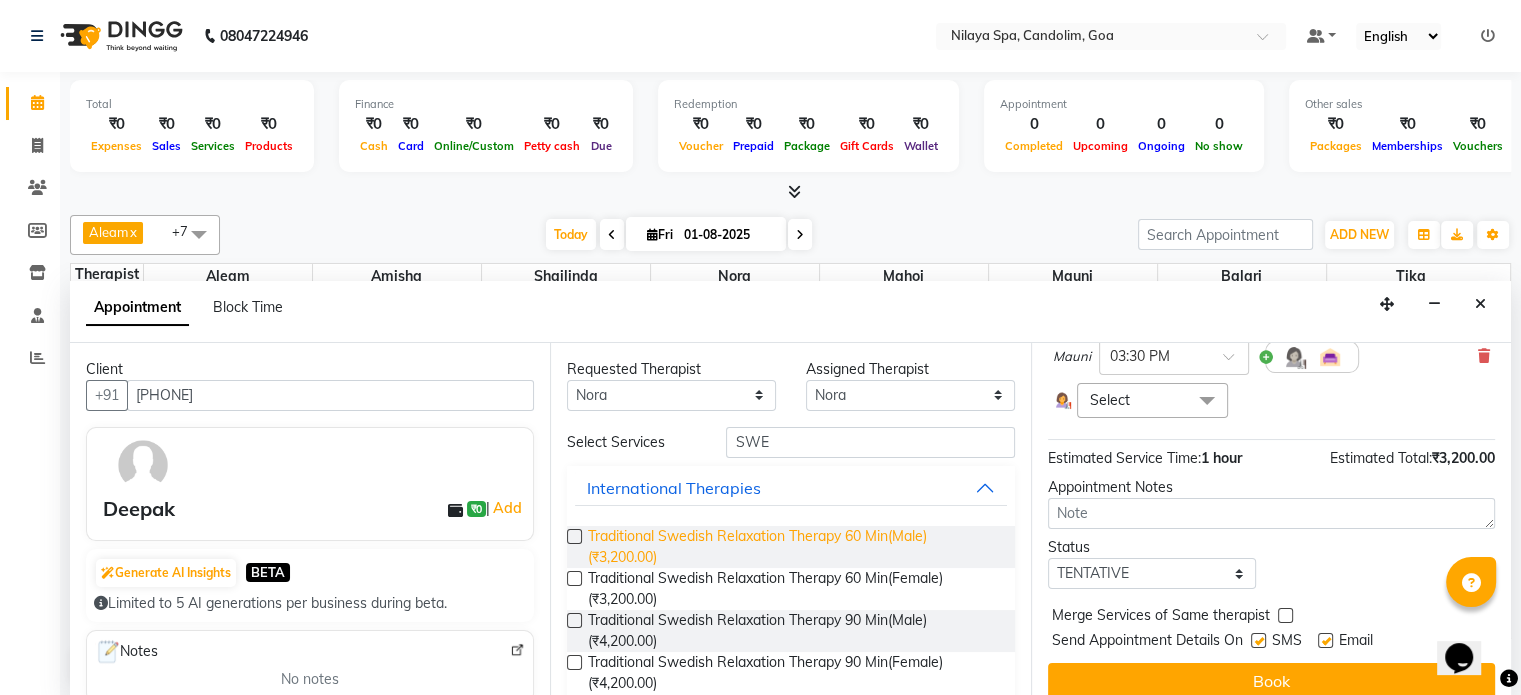 click on "Traditional Swedish Relaxation Therapy 60 Min(Male) (₹3,200.00)" at bounding box center [793, 547] 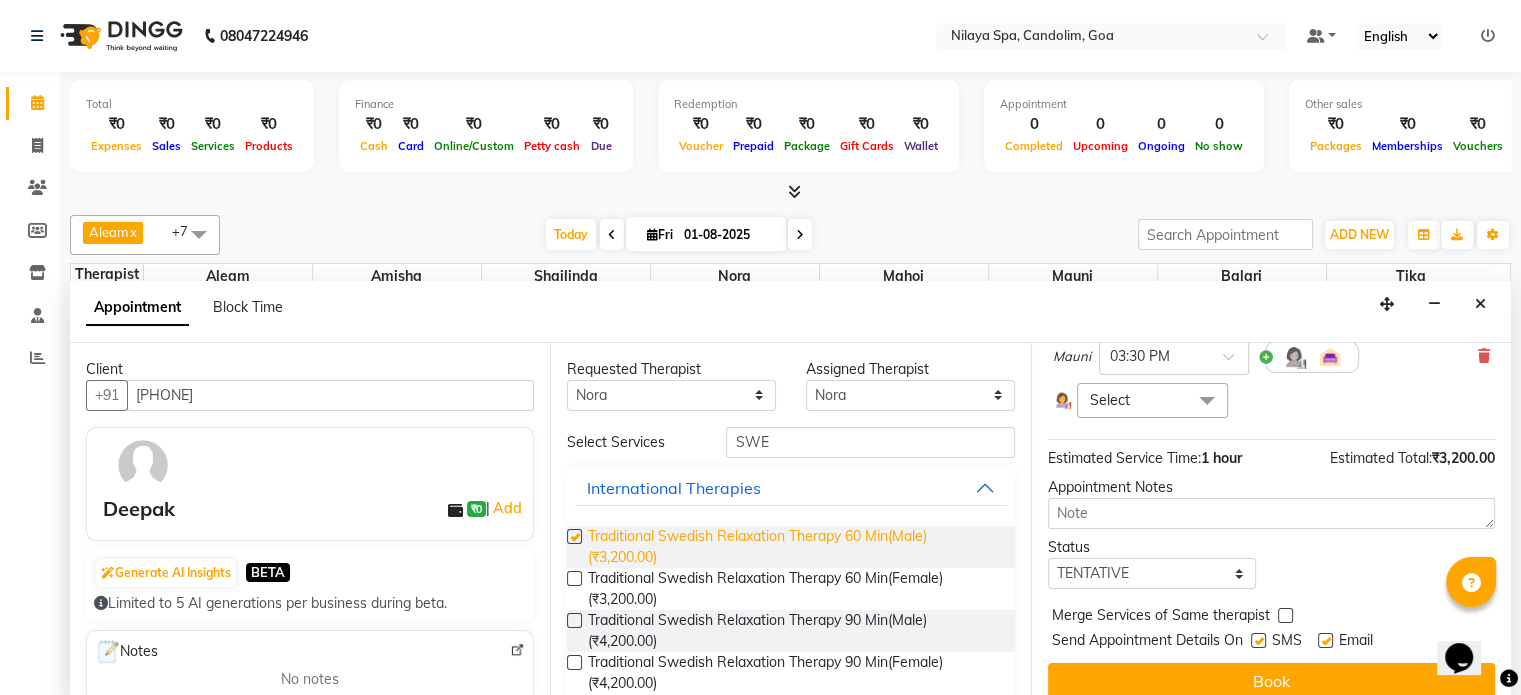 checkbox on "false" 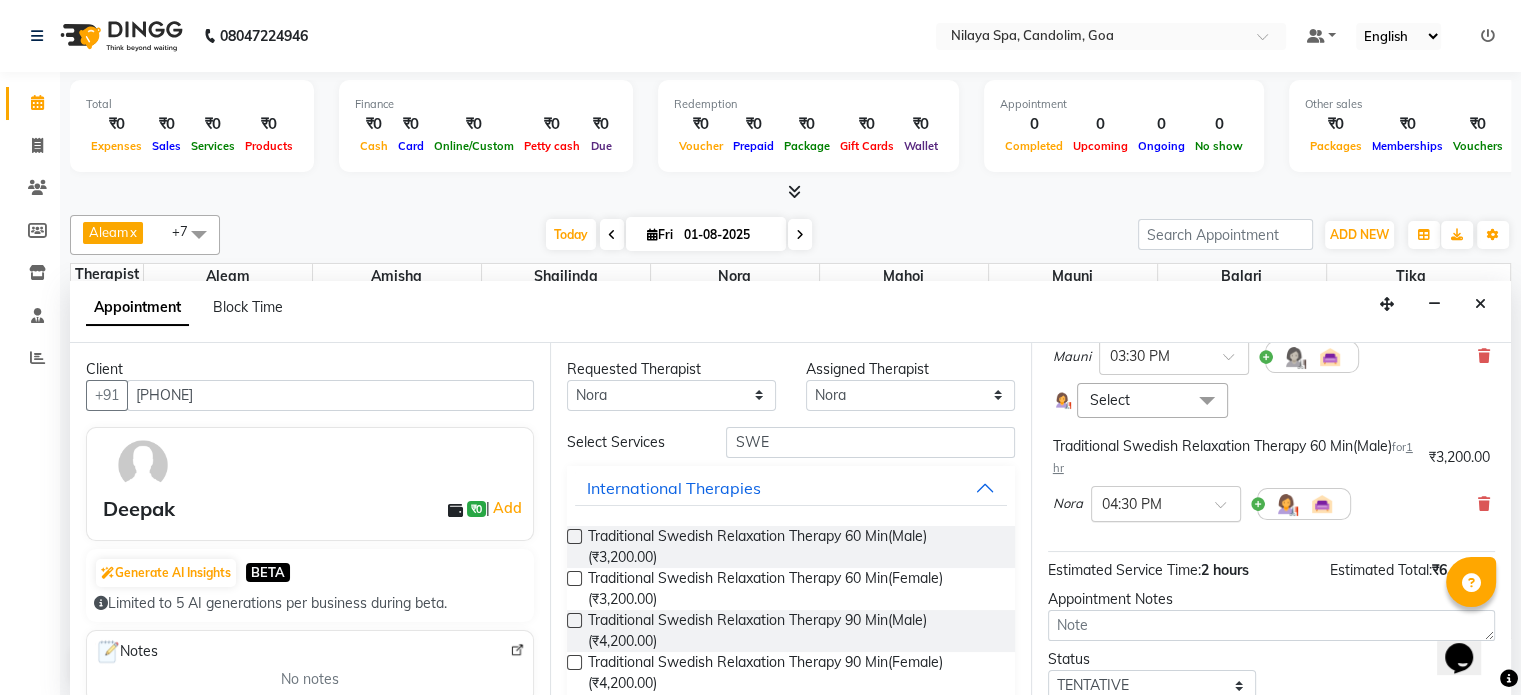 click at bounding box center [1166, 502] 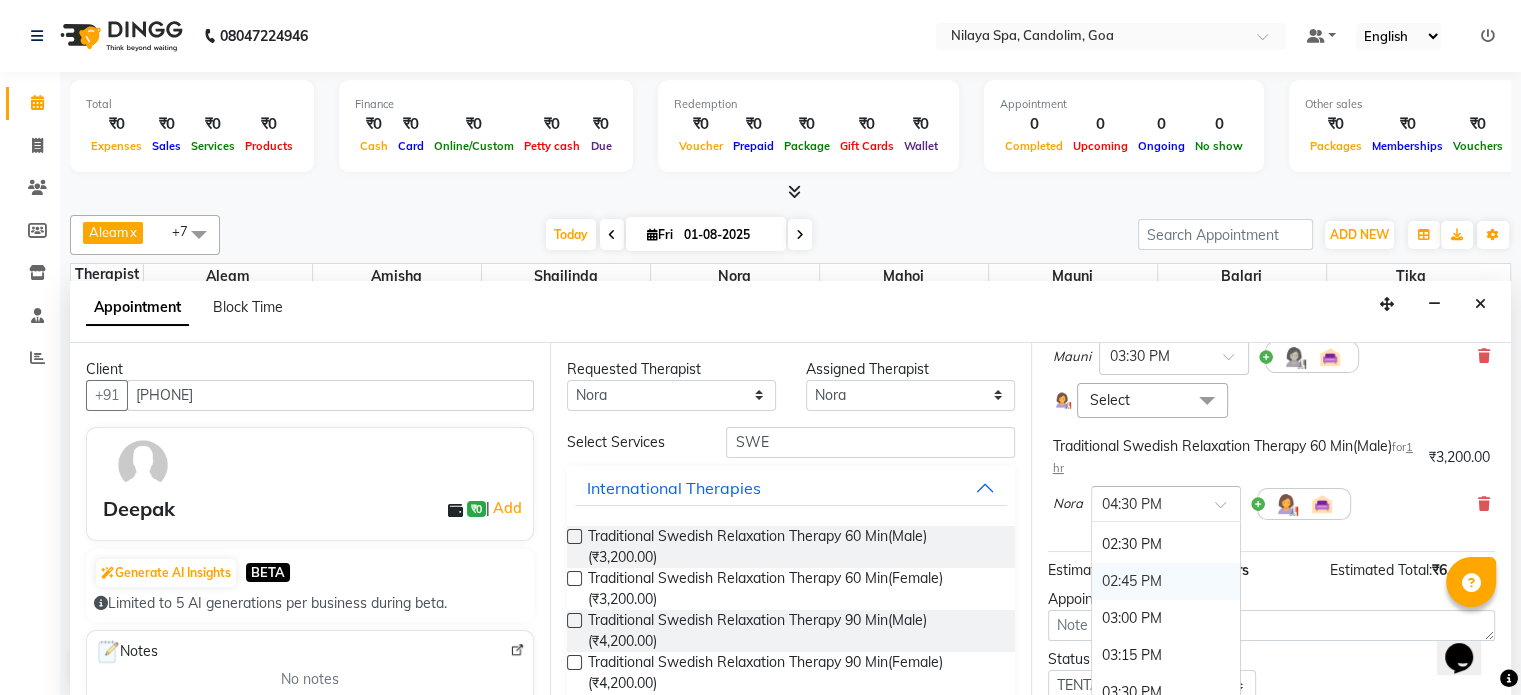 scroll, scrollTop: 910, scrollLeft: 0, axis: vertical 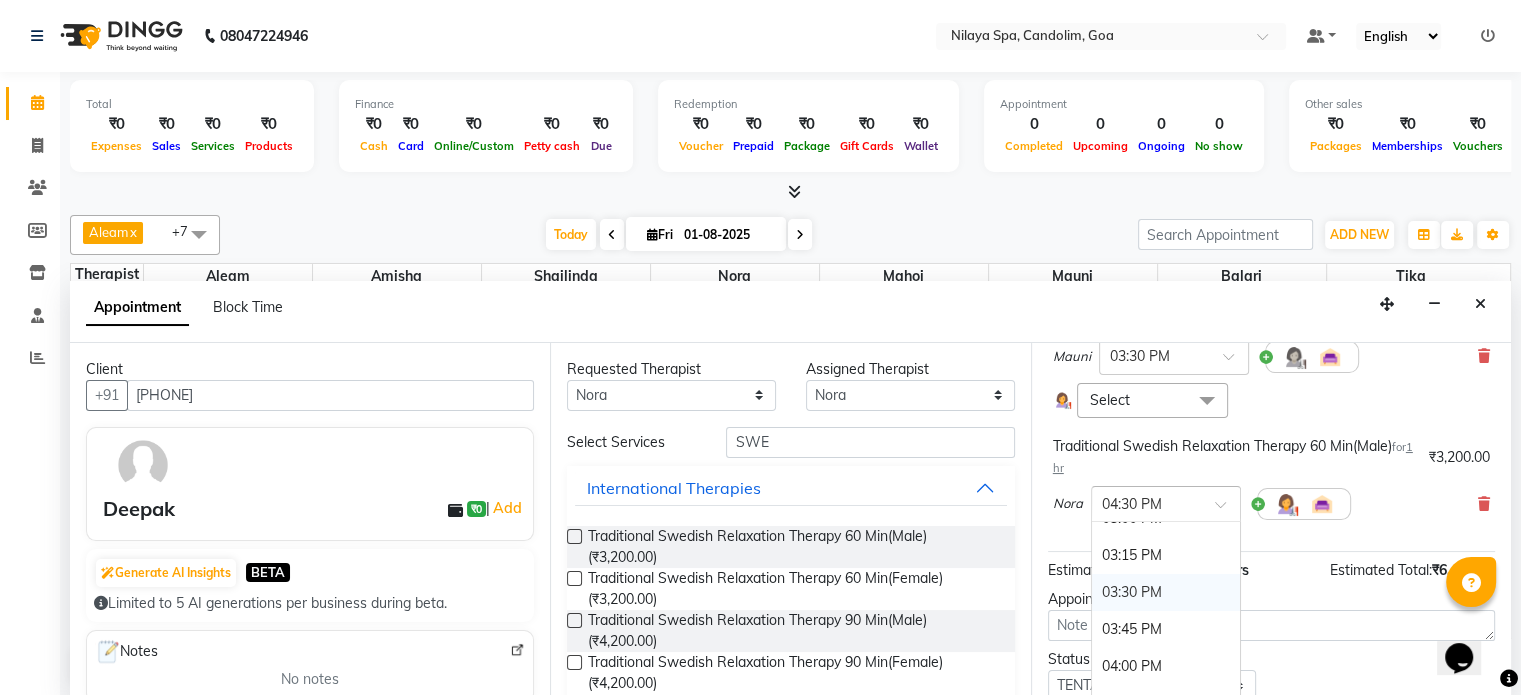 click on "03:30 PM" at bounding box center [1166, 592] 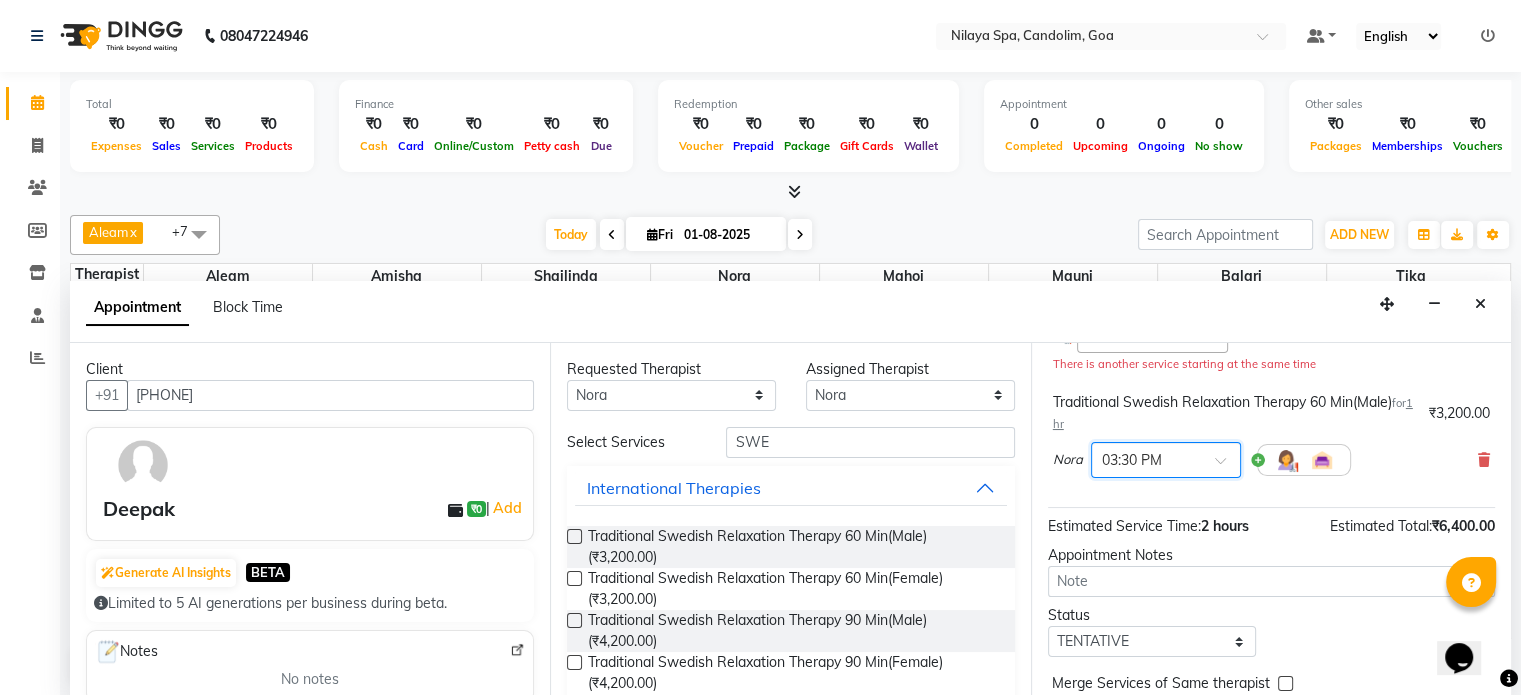 scroll, scrollTop: 291, scrollLeft: 0, axis: vertical 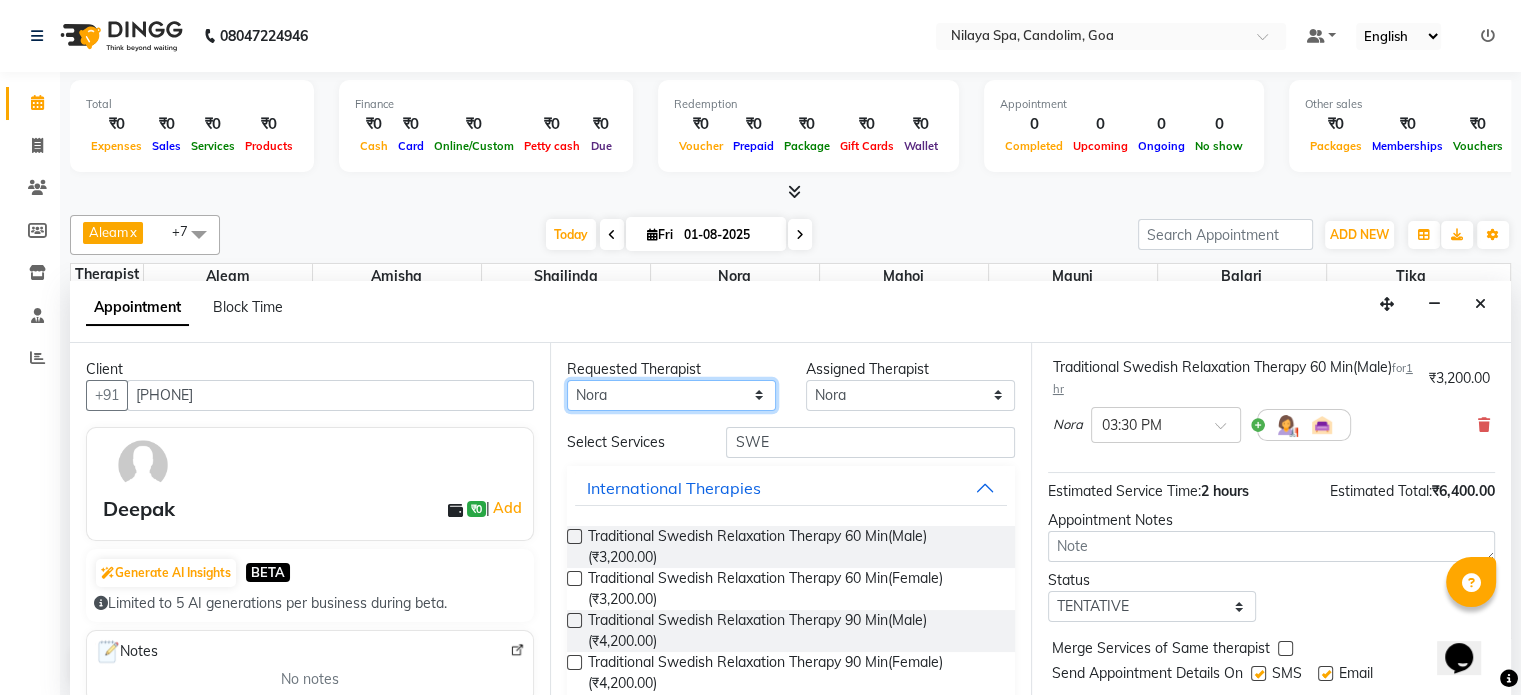 click on "Any Aleam Amisha Balari Deepak Ratanpal Mahoi Mauni Nora Punjima Shailinda Tika" at bounding box center [671, 395] 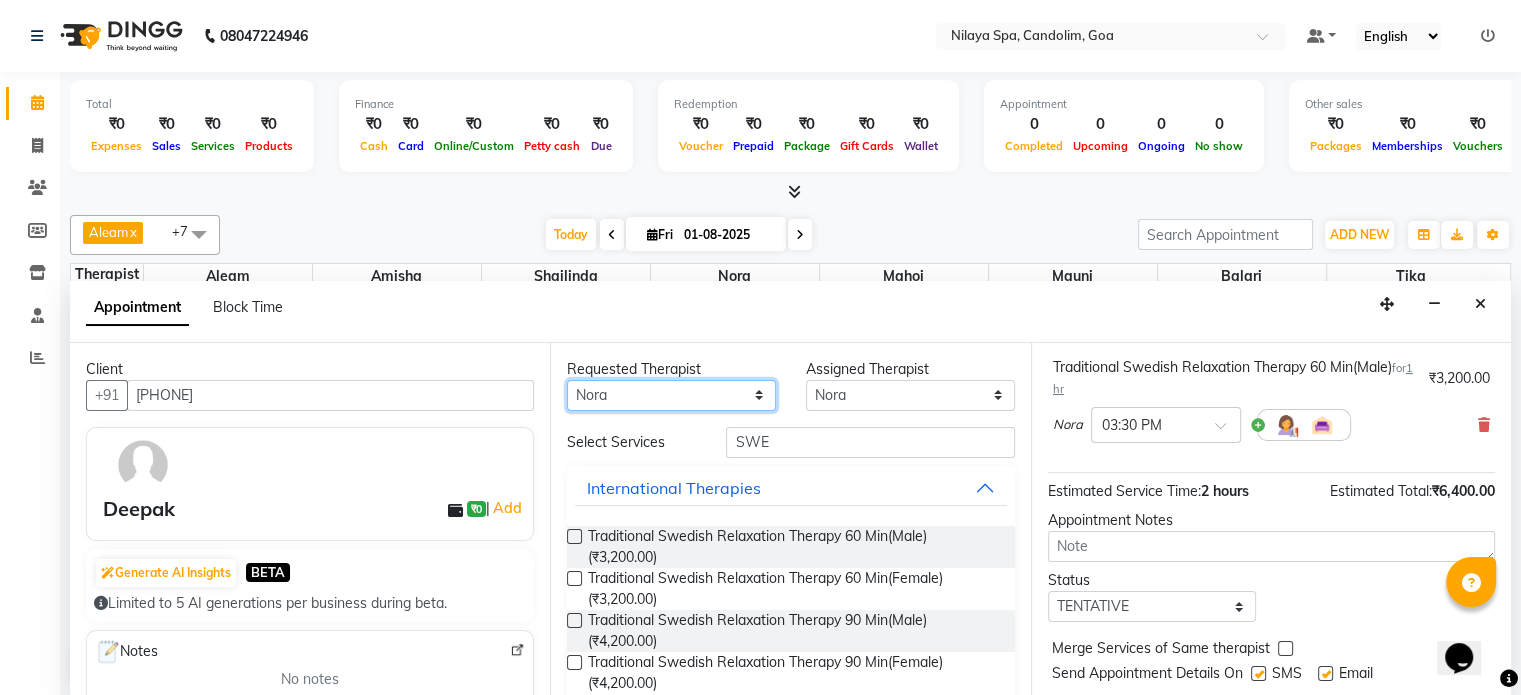 select on "87836" 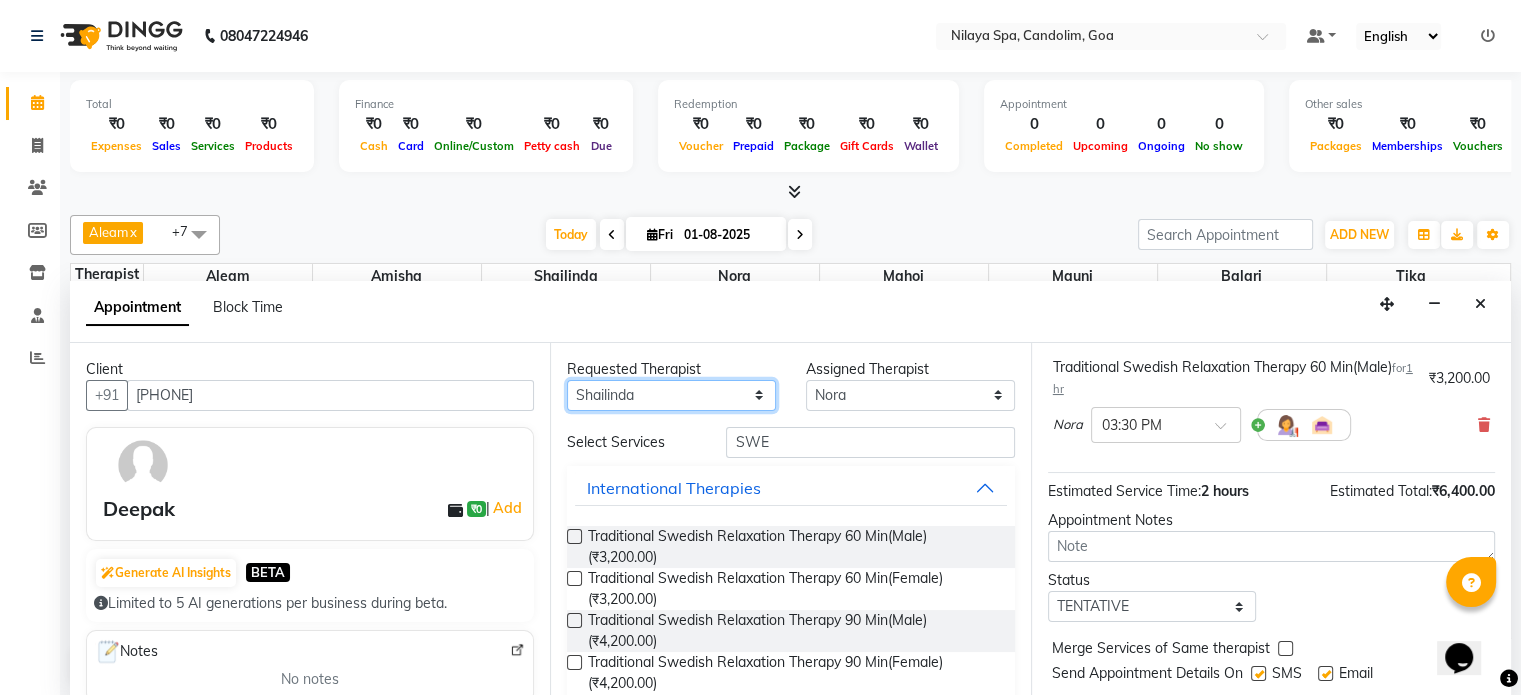 click on "Any Aleam Amisha Balari Deepak Ratanpal Mahoi Mauni Nora Punjima Shailinda Tika" at bounding box center (671, 395) 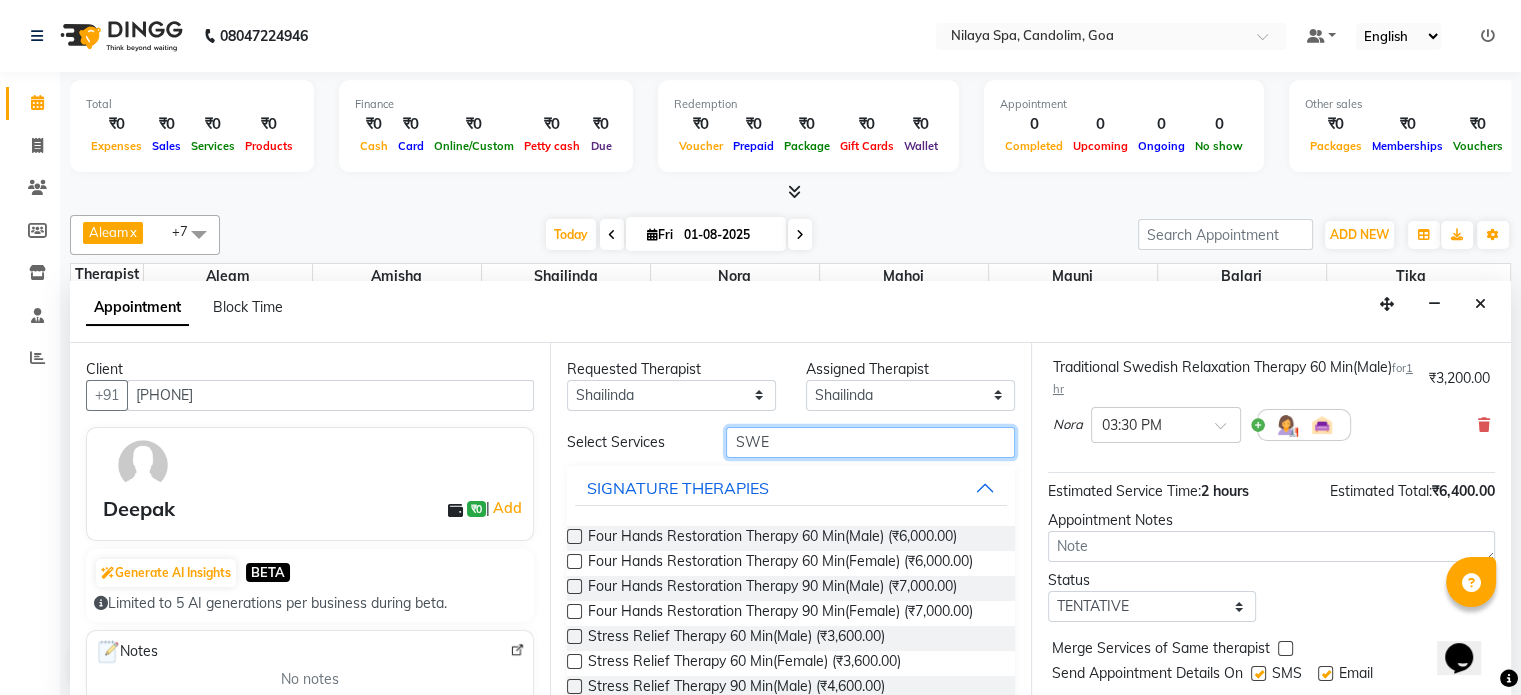 click on "SWE" at bounding box center [870, 442] 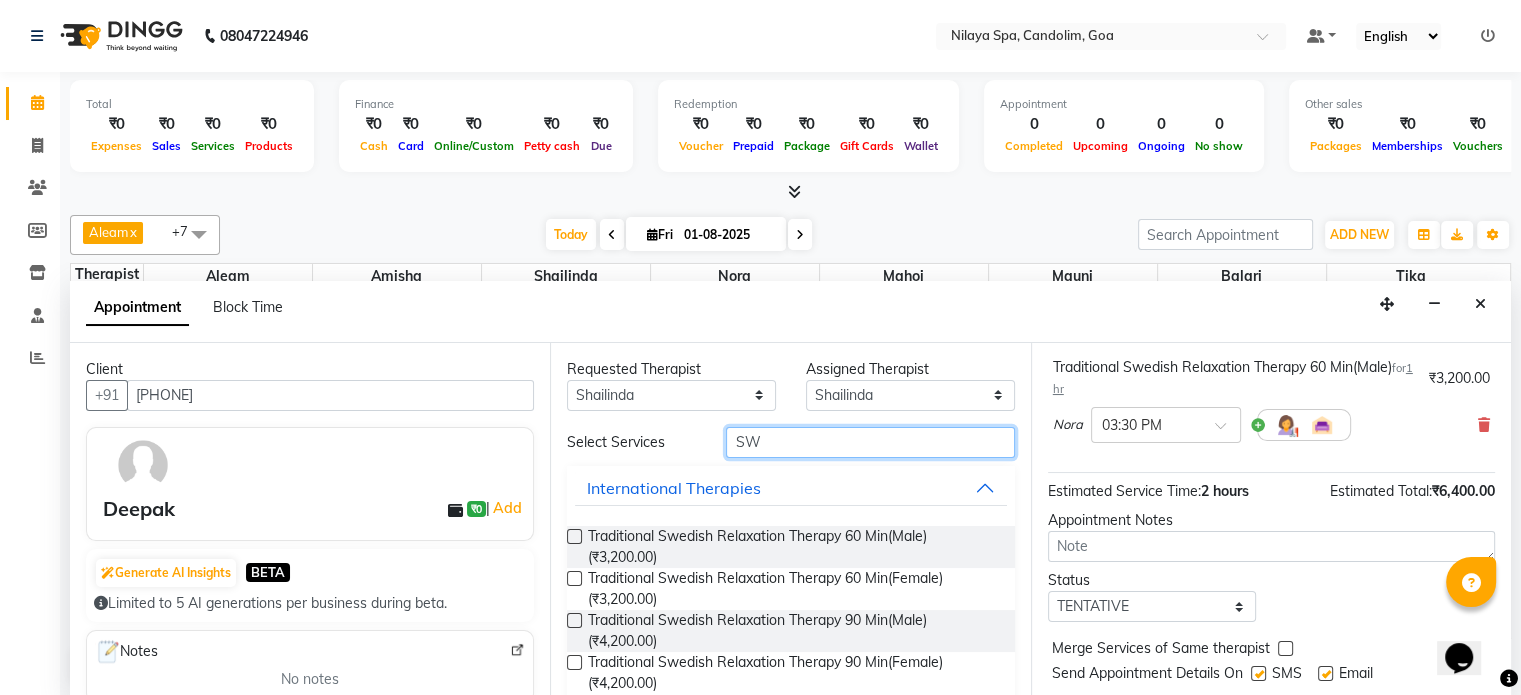 type on "S" 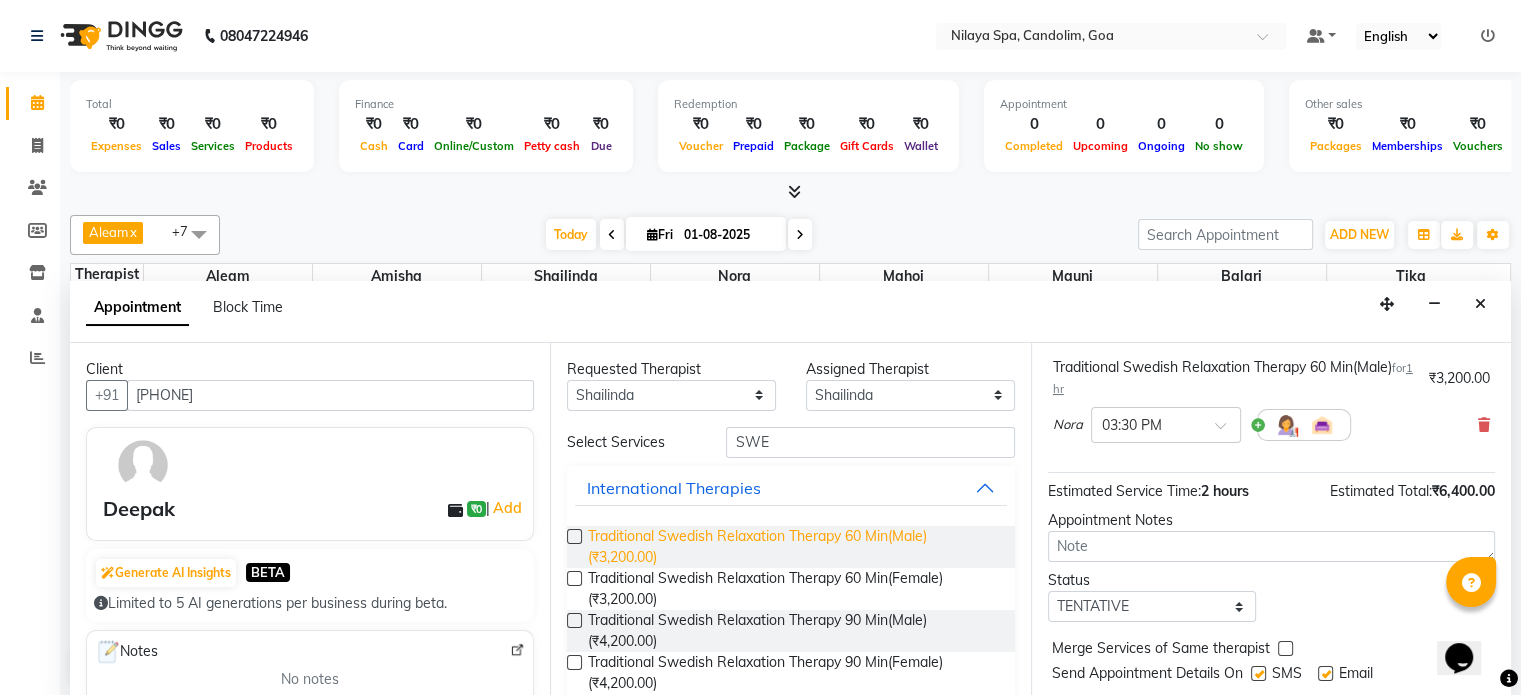 click on "Traditional Swedish Relaxation Therapy 60 Min(Male) (₹3,200.00)" at bounding box center (793, 547) 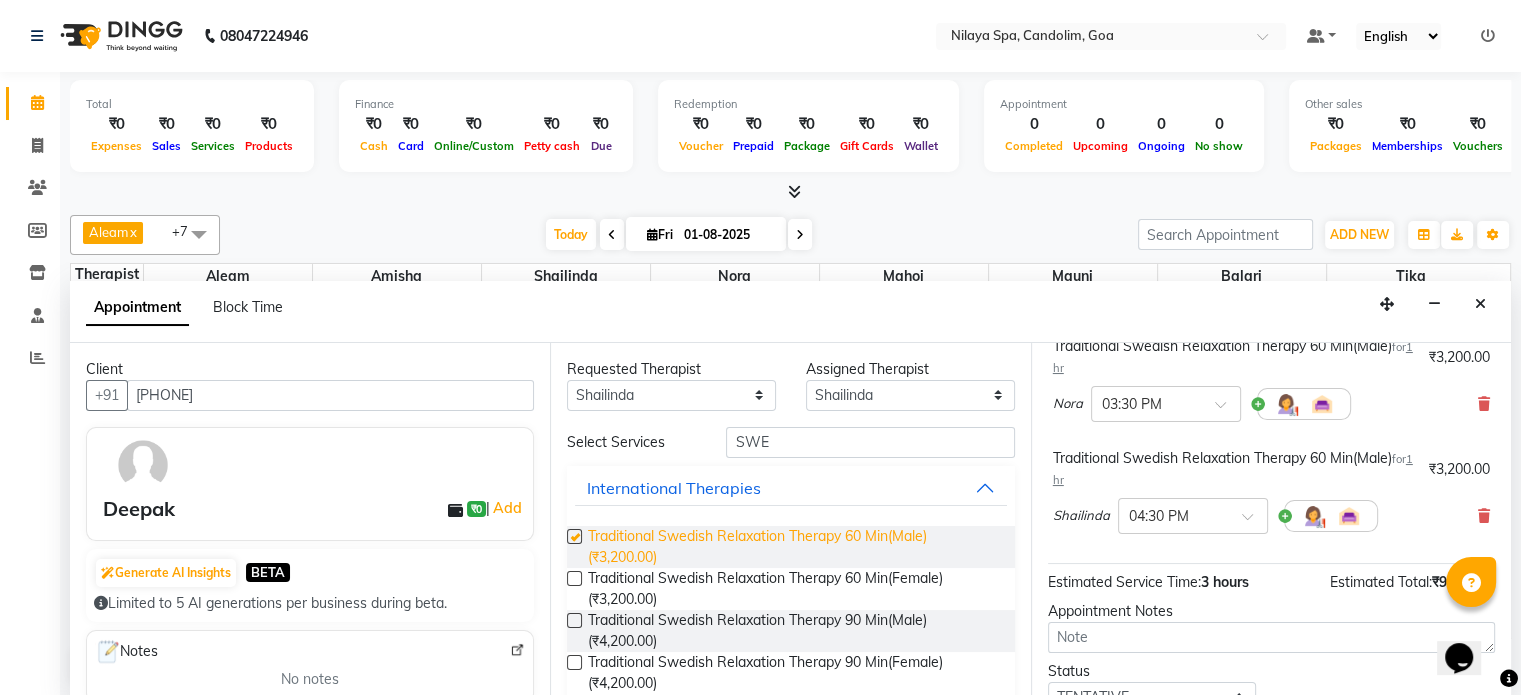 checkbox on "false" 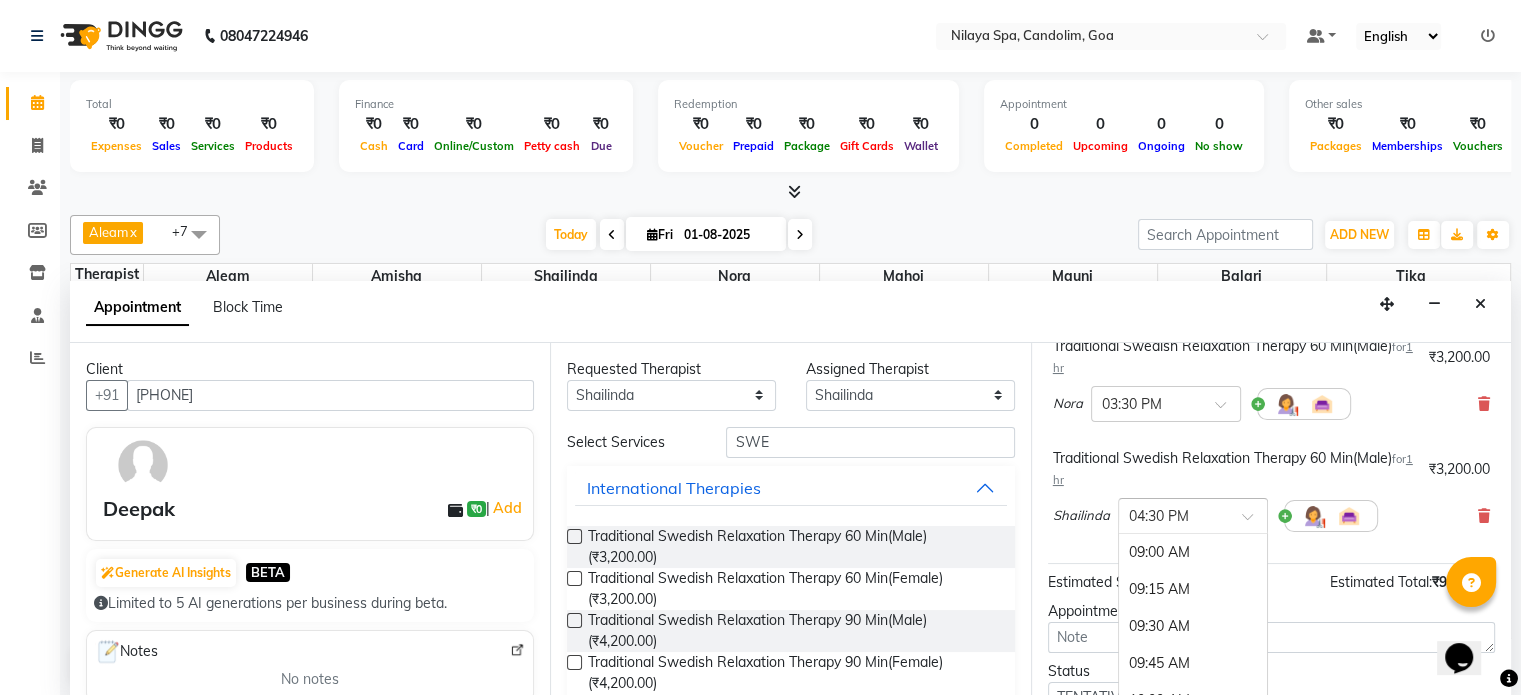 click at bounding box center [1254, 522] 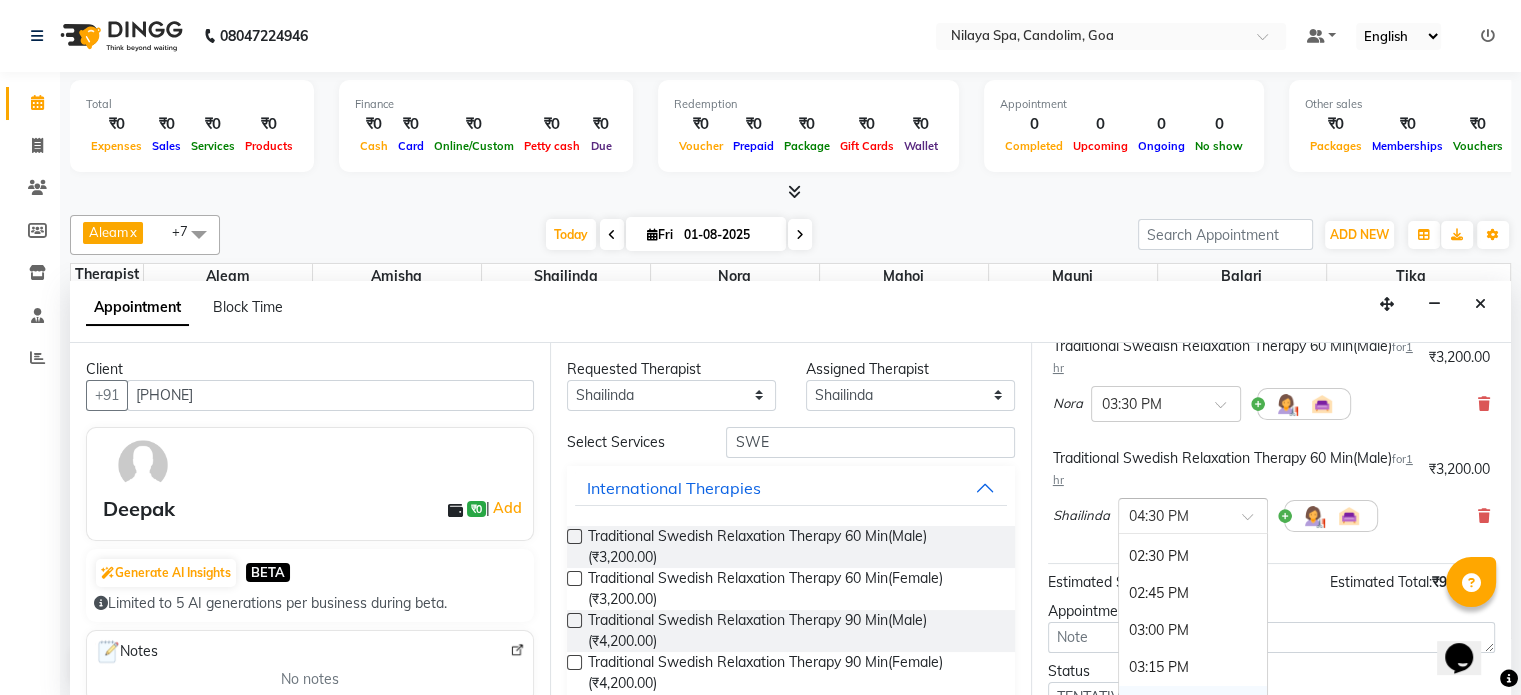 scroll, scrollTop: 910, scrollLeft: 0, axis: vertical 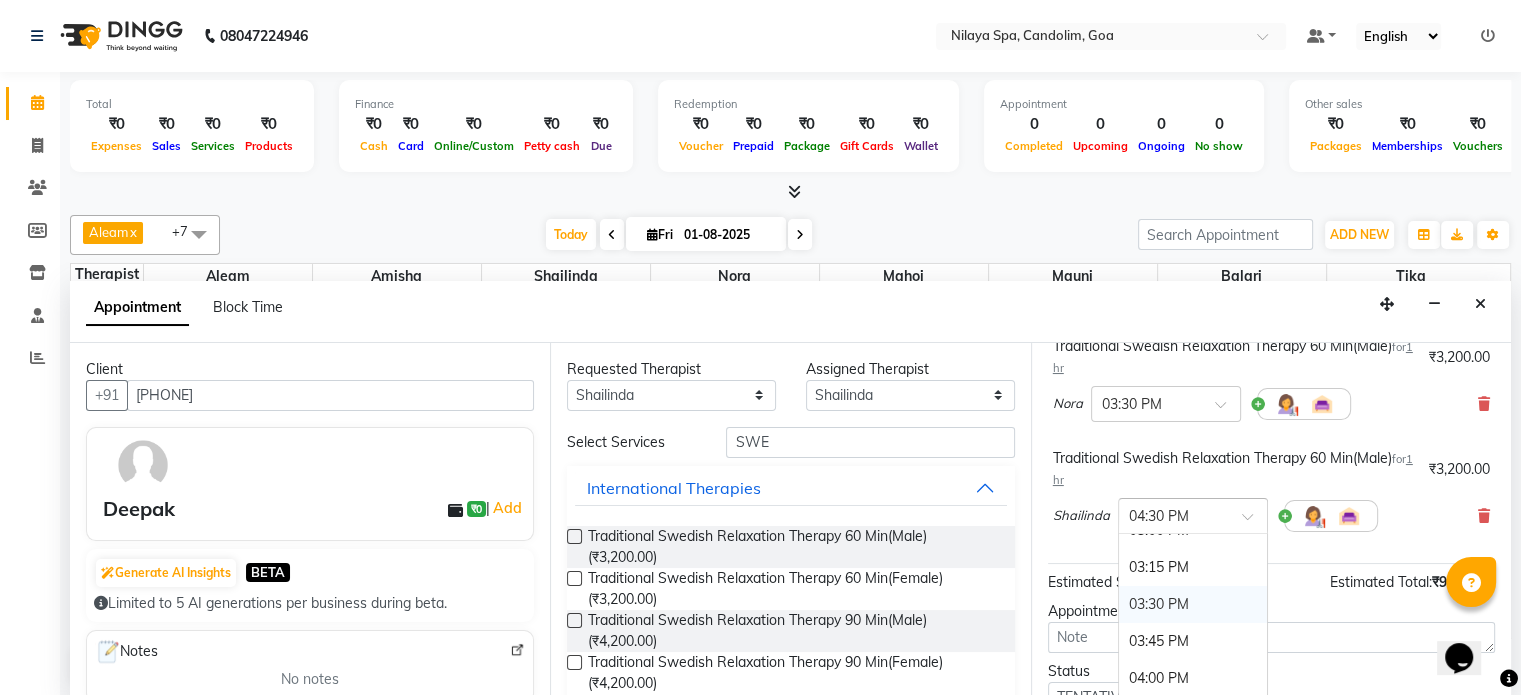 click on "03:30 PM" at bounding box center [1193, 604] 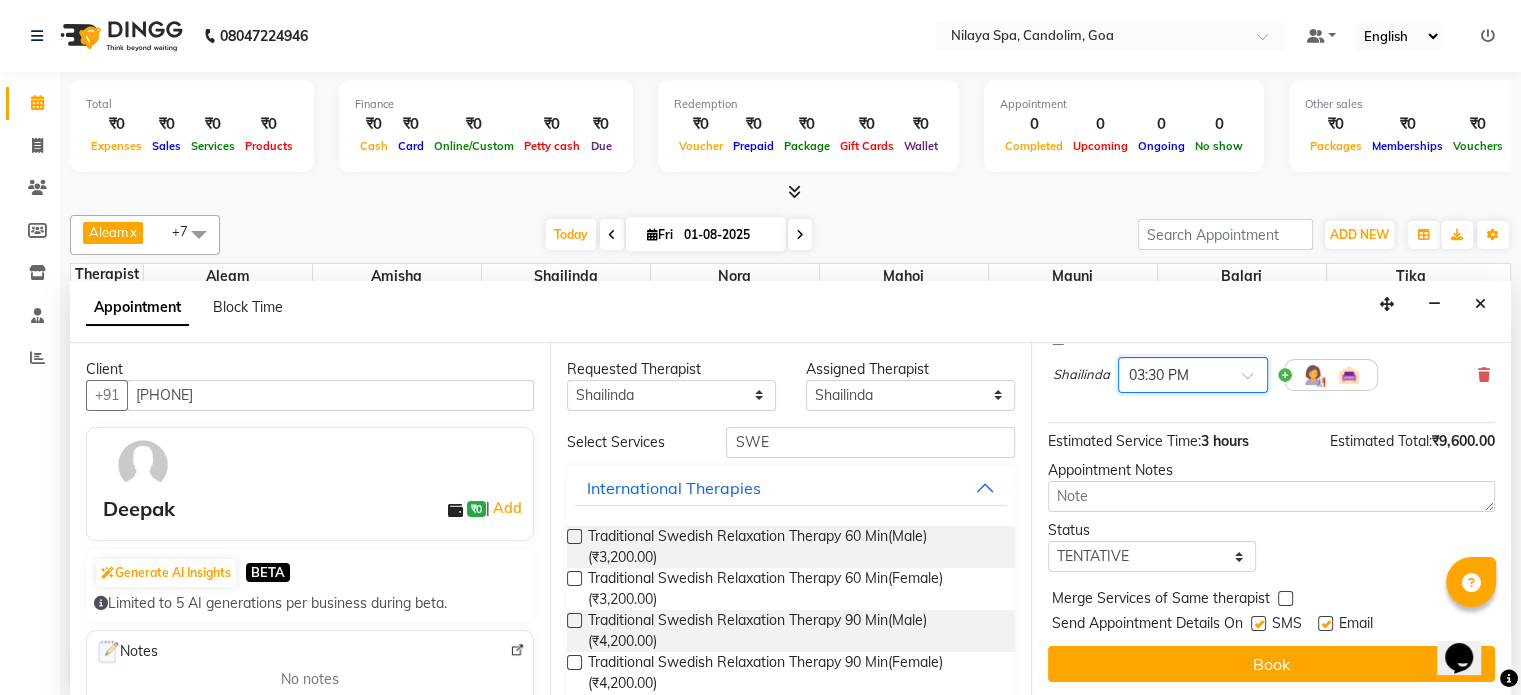 scroll, scrollTop: 471, scrollLeft: 0, axis: vertical 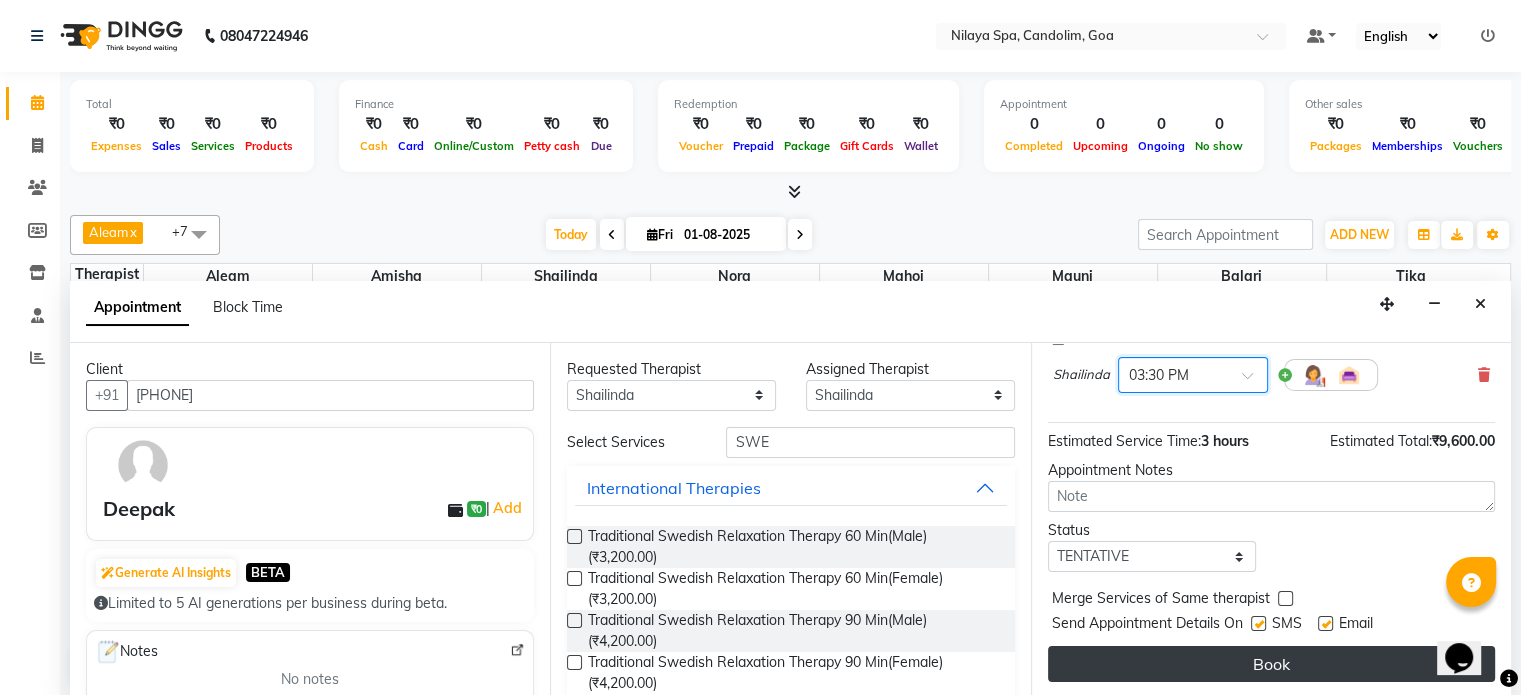 click on "Book" at bounding box center [1271, 664] 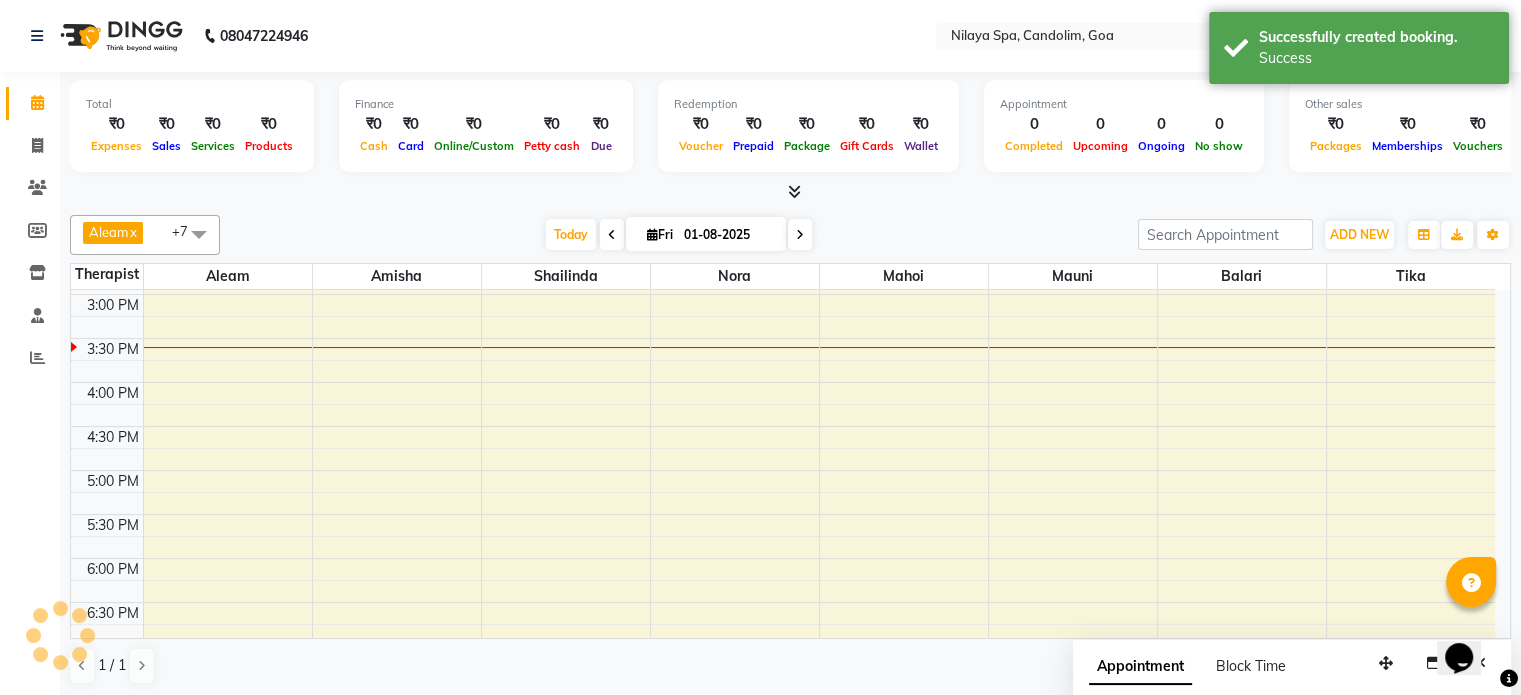 scroll, scrollTop: 0, scrollLeft: 0, axis: both 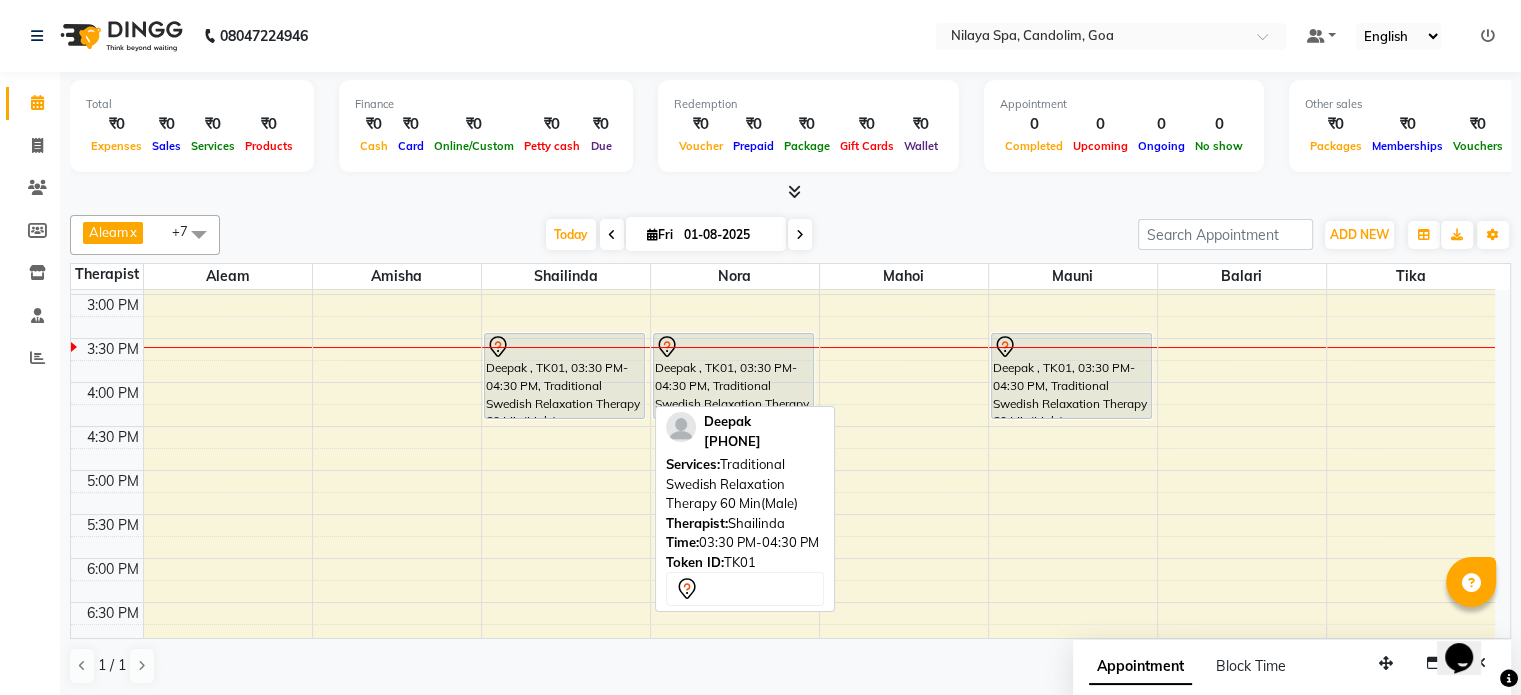 click on "Deepak , TK01, 03:30 PM-04:30 PM, Traditional Swedish Relaxation Therapy 60 Min(Male)" at bounding box center [565, 376] 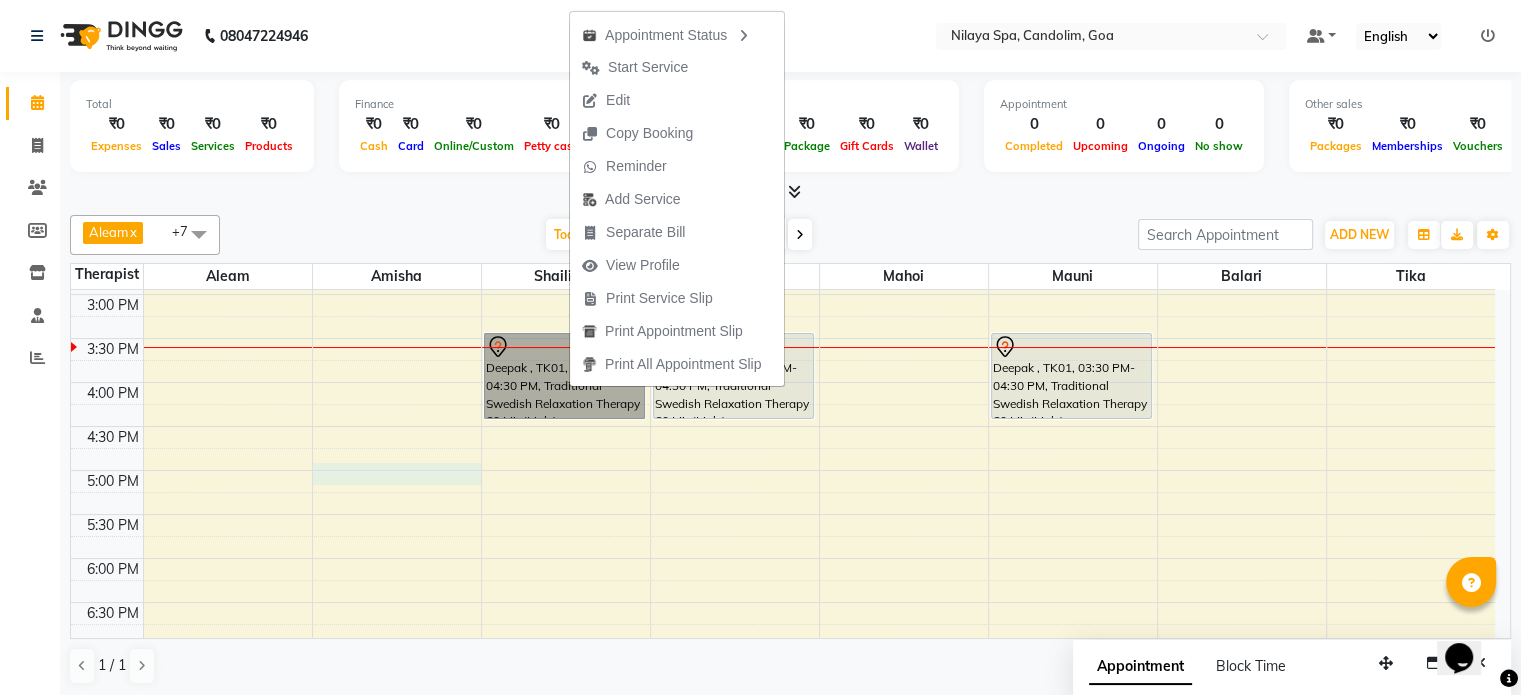 click on "8:00 AM 8:30 AM 9:00 AM 9:30 AM 10:00 AM 10:30 AM 11:00 AM 11:30 AM 12:00 PM 12:30 PM 1:00 PM 1:30 PM 2:00 PM 2:30 PM 3:00 PM 3:30 PM 4:00 PM 4:30 PM 5:00 PM 5:30 PM 6:00 PM 6:30 PM 7:00 PM 7:30 PM 8:00 PM 8:30 PM Deepak , TK01, 03:30 PM-04:30 PM, Traditional Swedish Relaxation Therapy 60 Min(Male) Deepak , TK01, 03:30 PM-04:30 PM, Traditional Swedish Relaxation Therapy 60 Min(Male) Deepak , TK01, 03:30 PM-04:30 PM, Traditional Swedish Relaxation Therapy 60 Min(Male)" at bounding box center (783, 250) 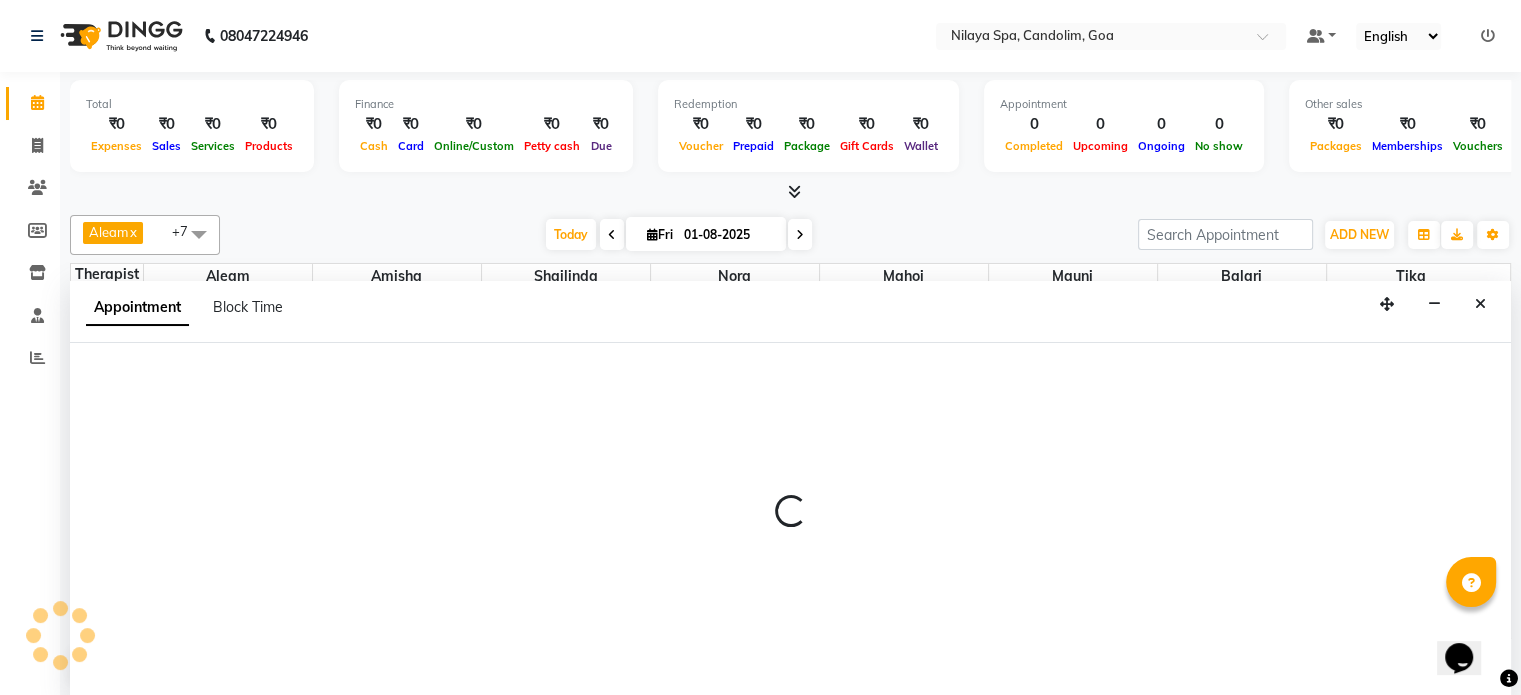 scroll, scrollTop: 0, scrollLeft: 0, axis: both 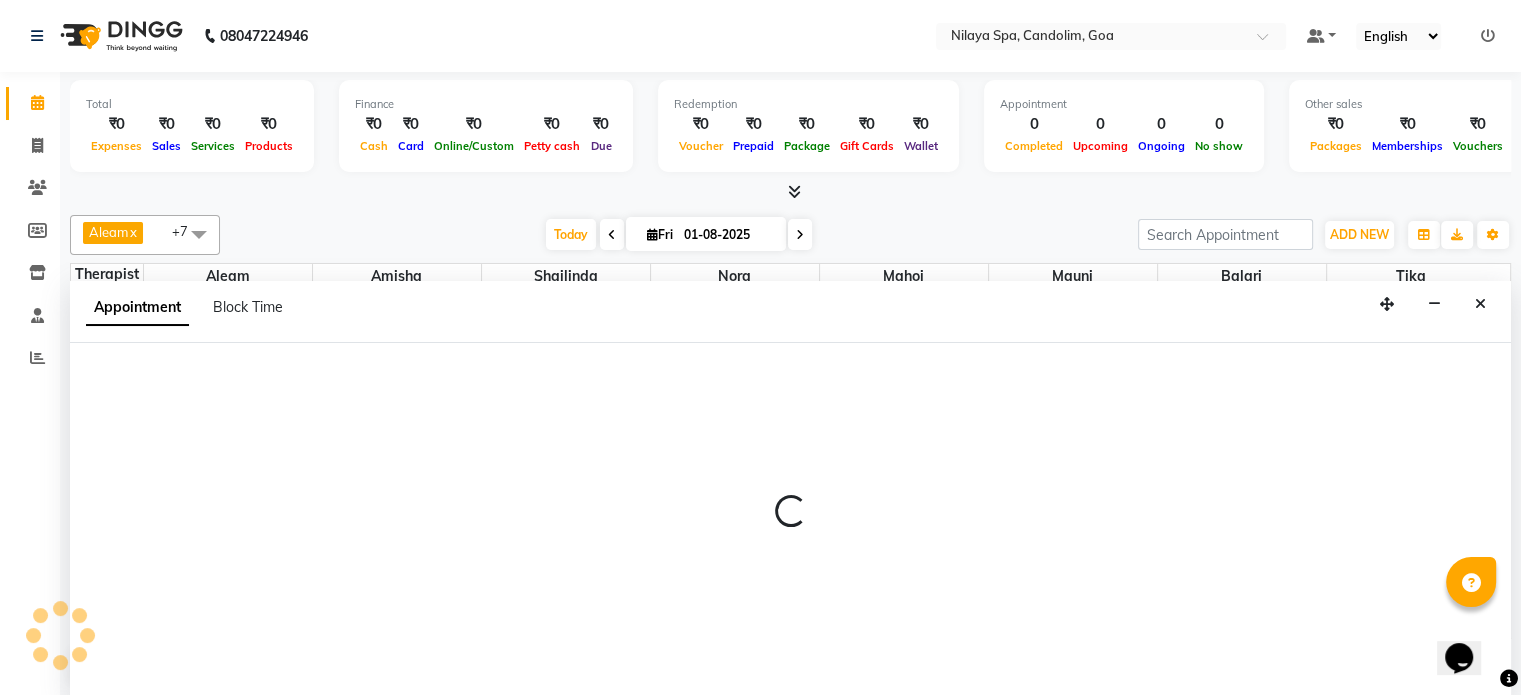 select on "87835" 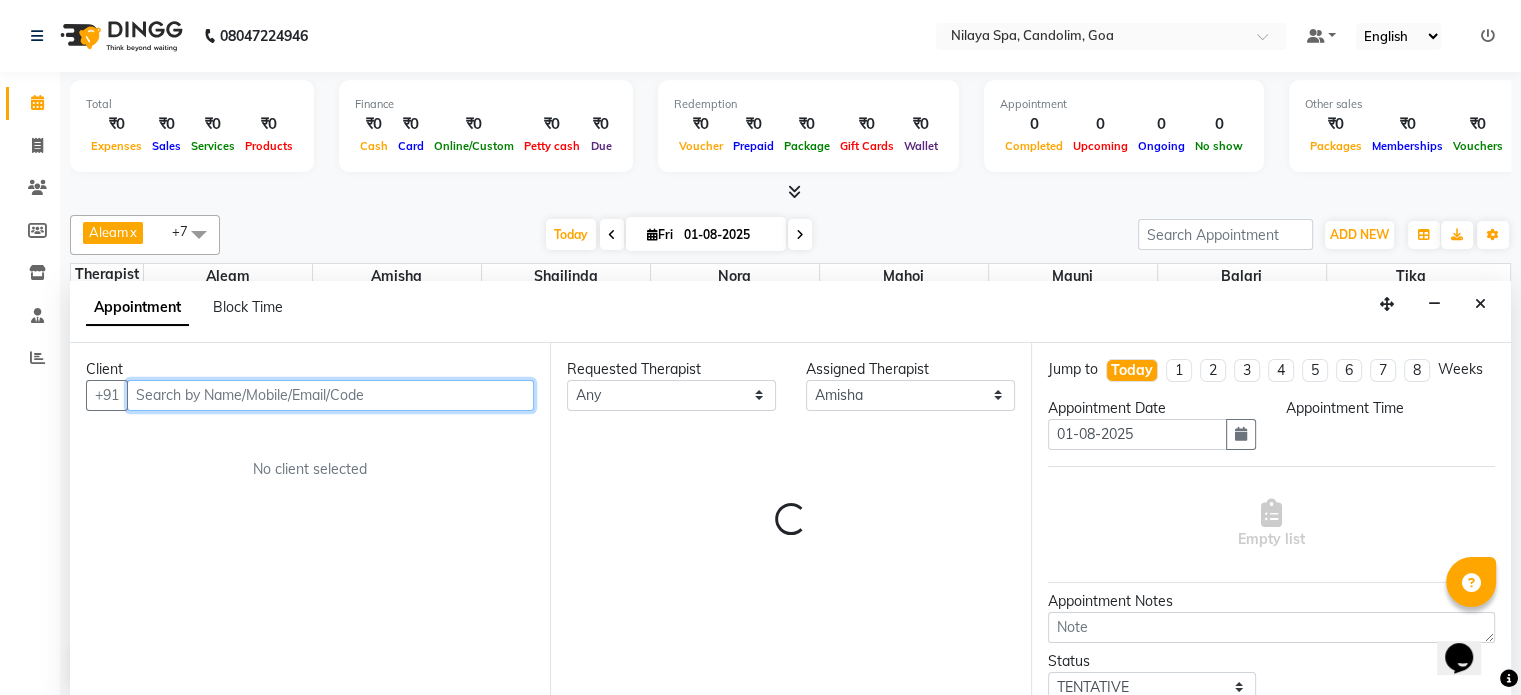 select on "1020" 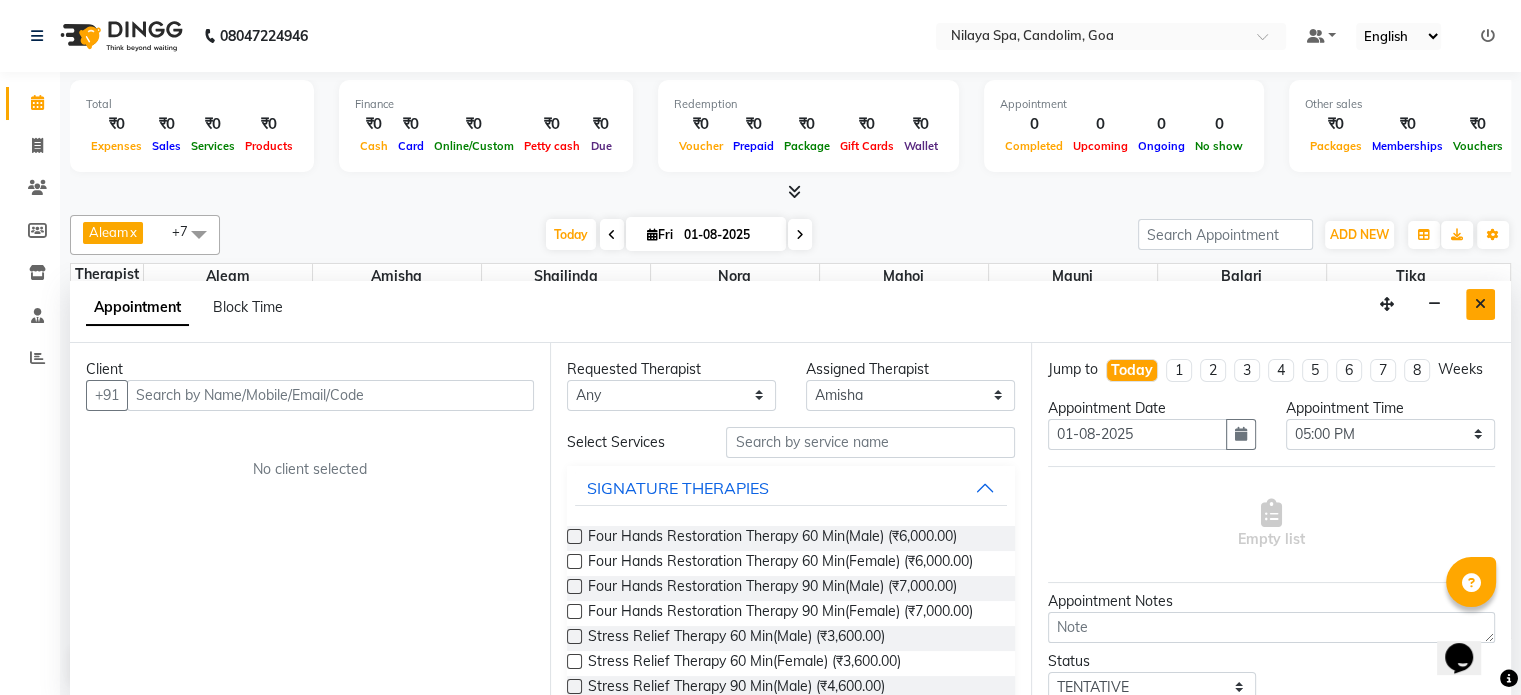 click at bounding box center [1480, 304] 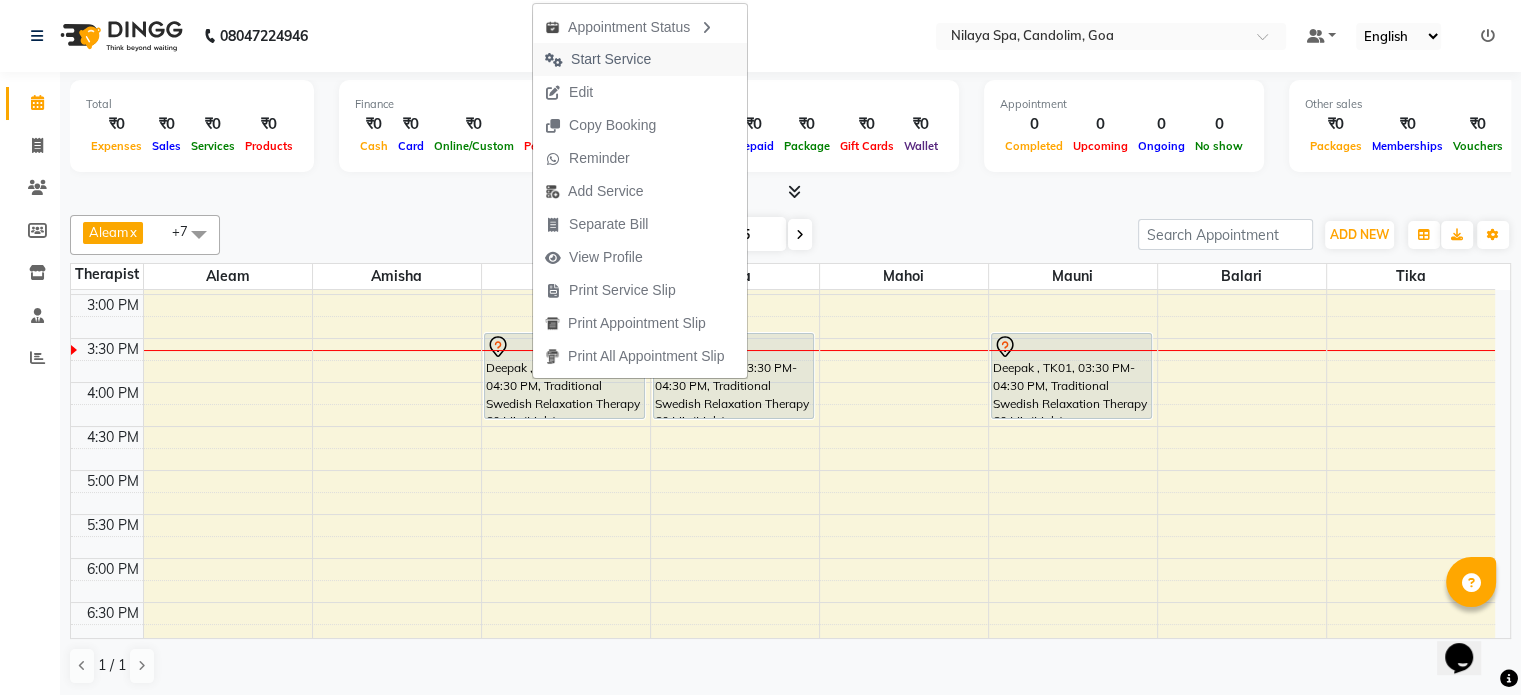 click on "Start Service" at bounding box center (611, 59) 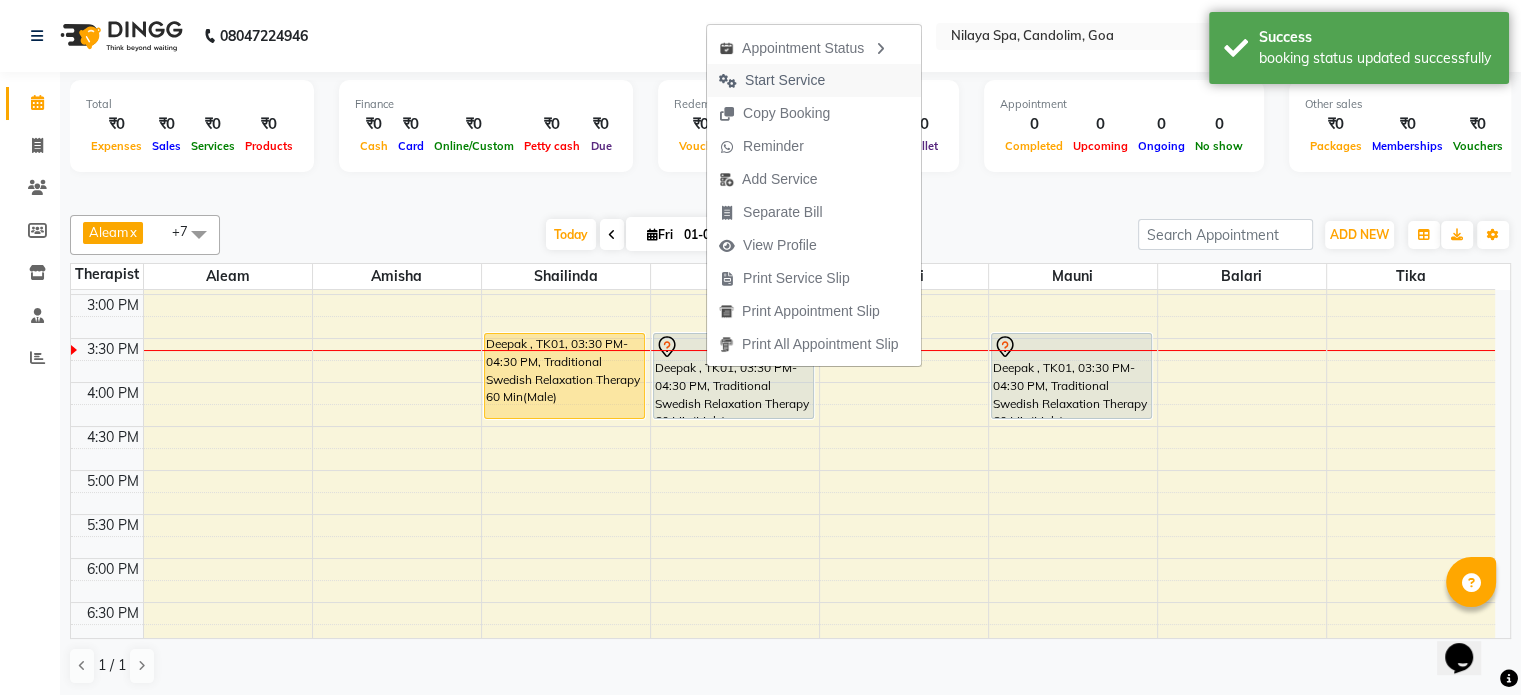 click on "Start Service" at bounding box center [785, 80] 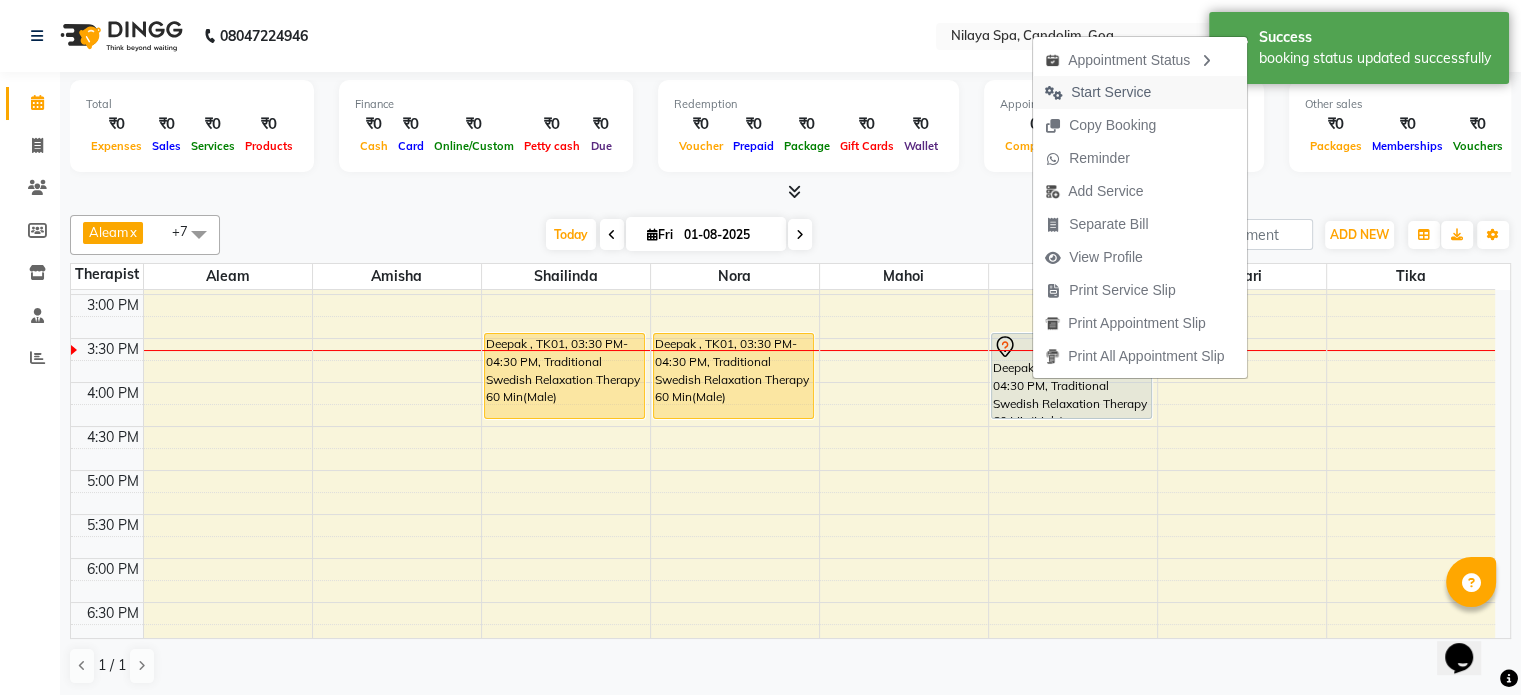 click on "Start Service" at bounding box center (1111, 92) 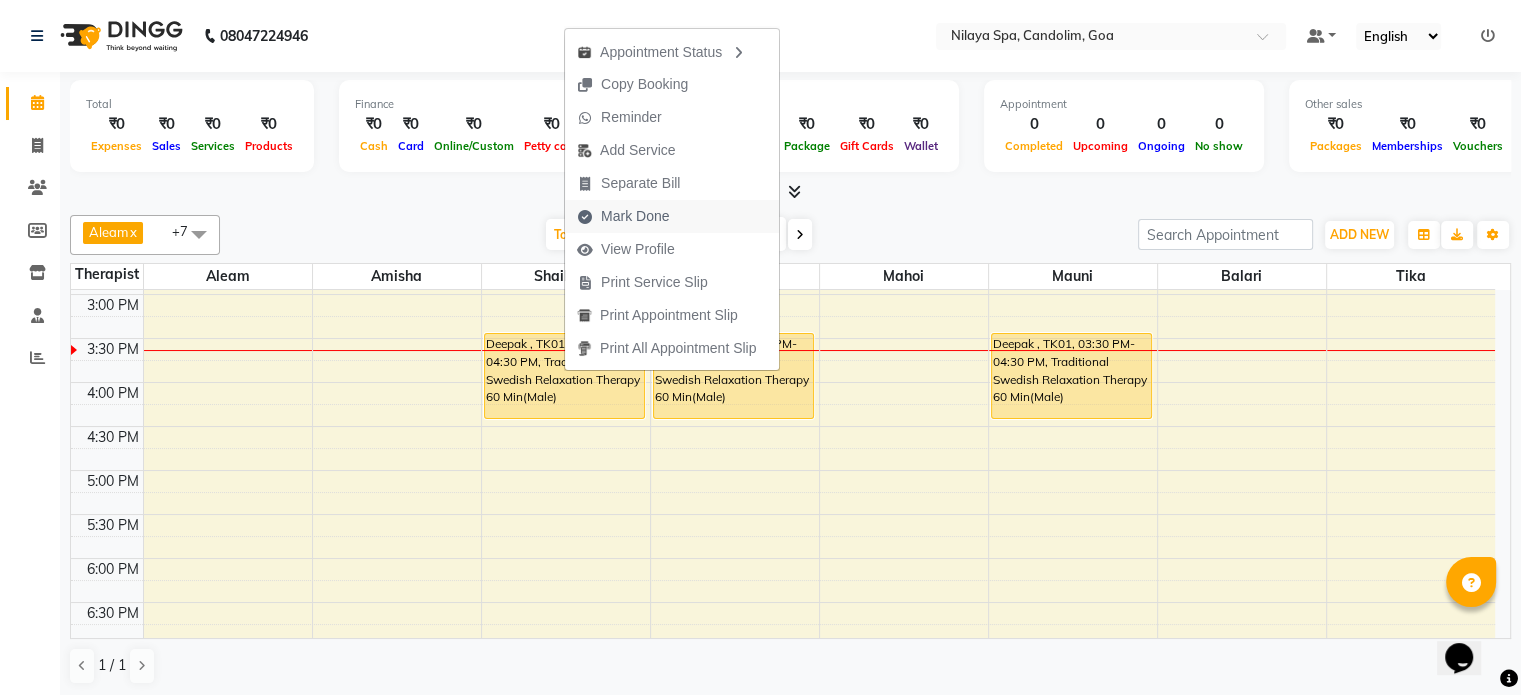 click on "Mark Done" at bounding box center (635, 216) 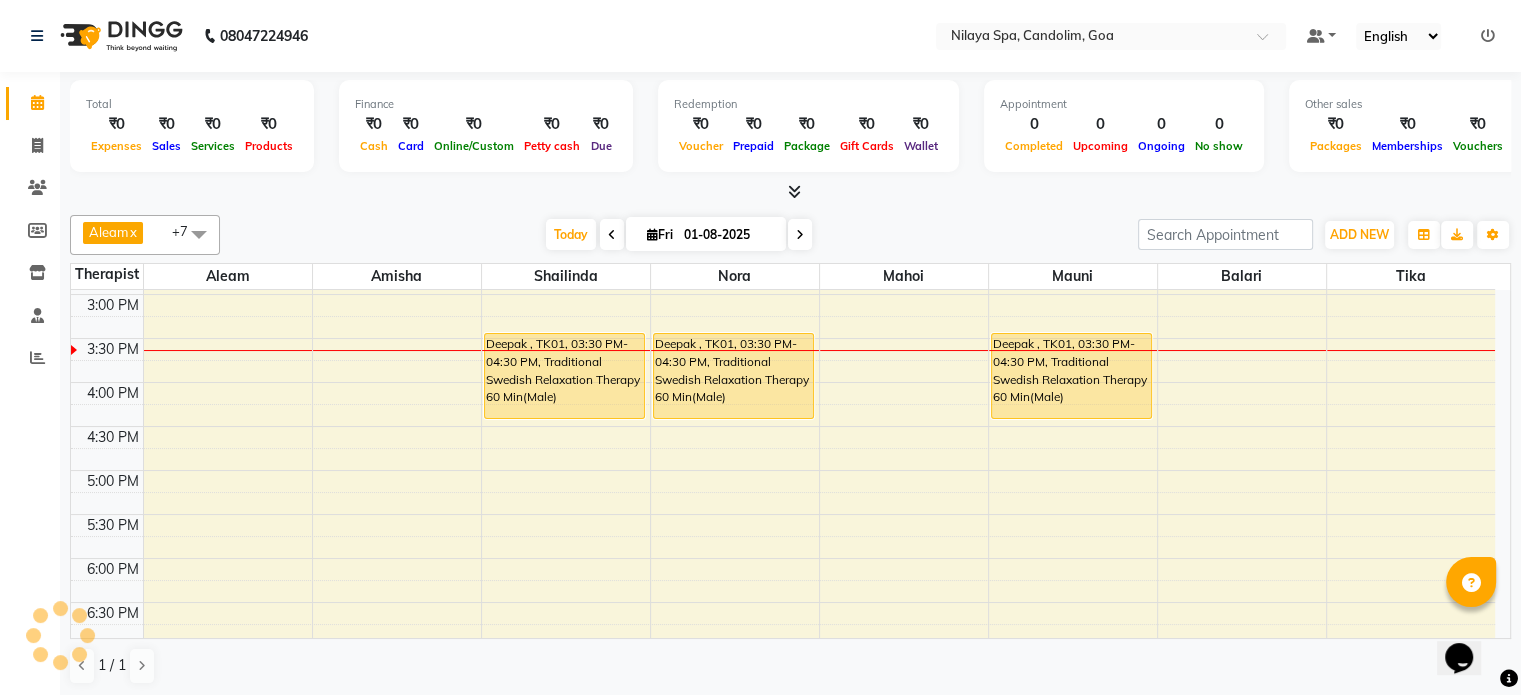 select on "service" 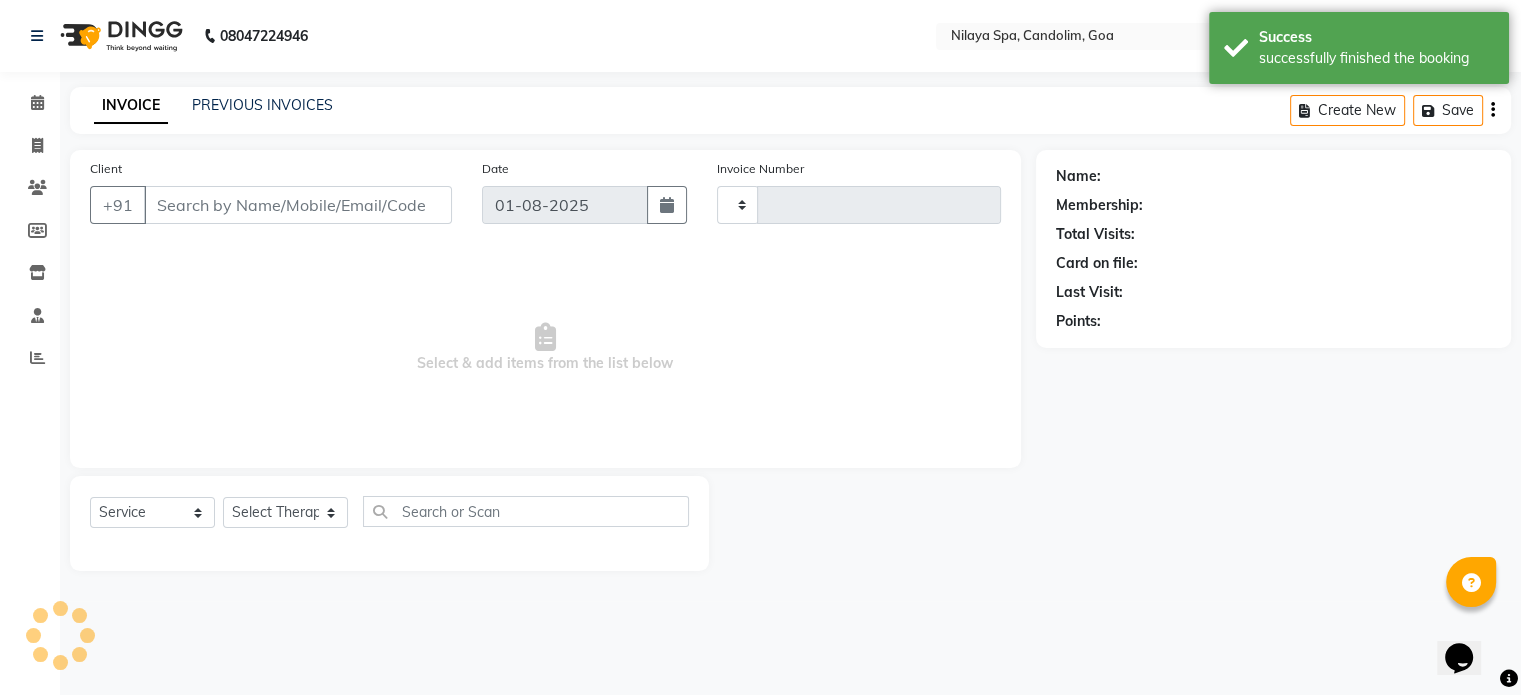 scroll, scrollTop: 0, scrollLeft: 0, axis: both 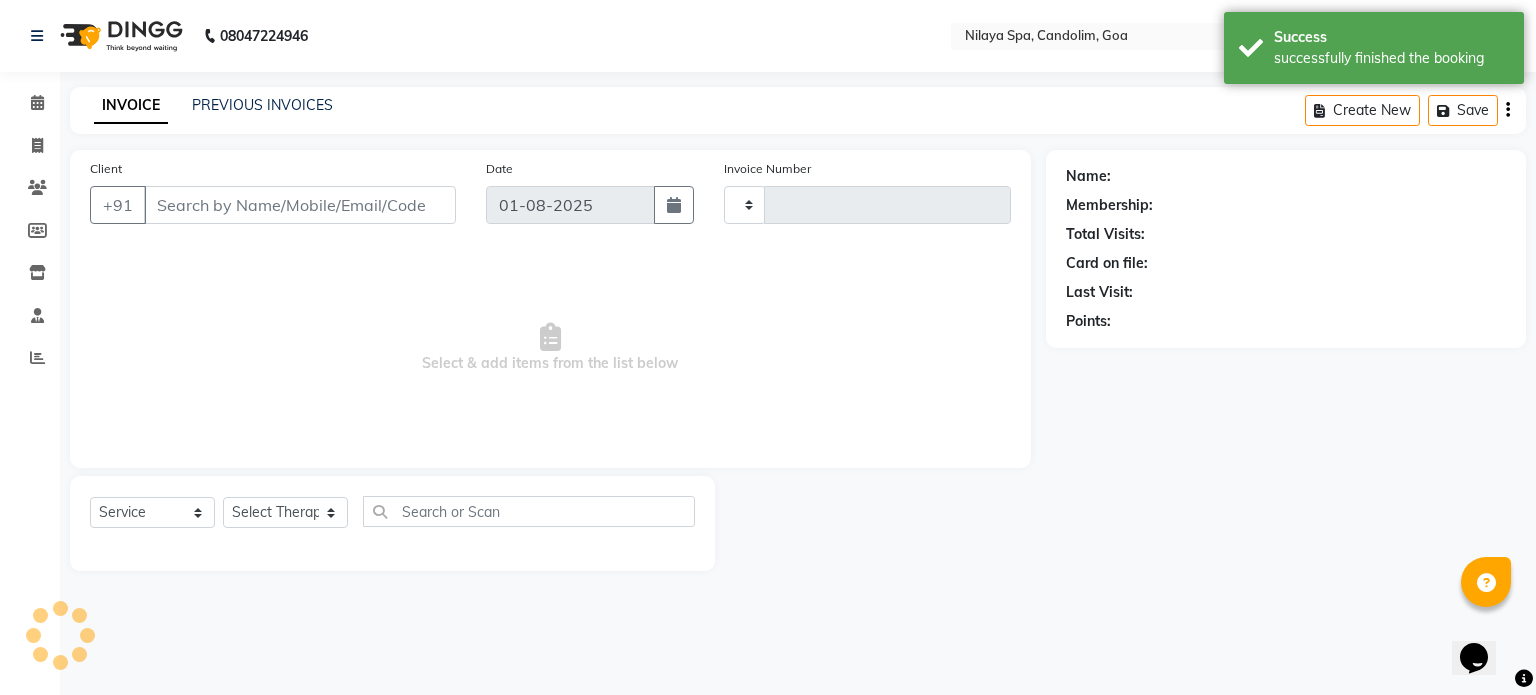 type on "0001" 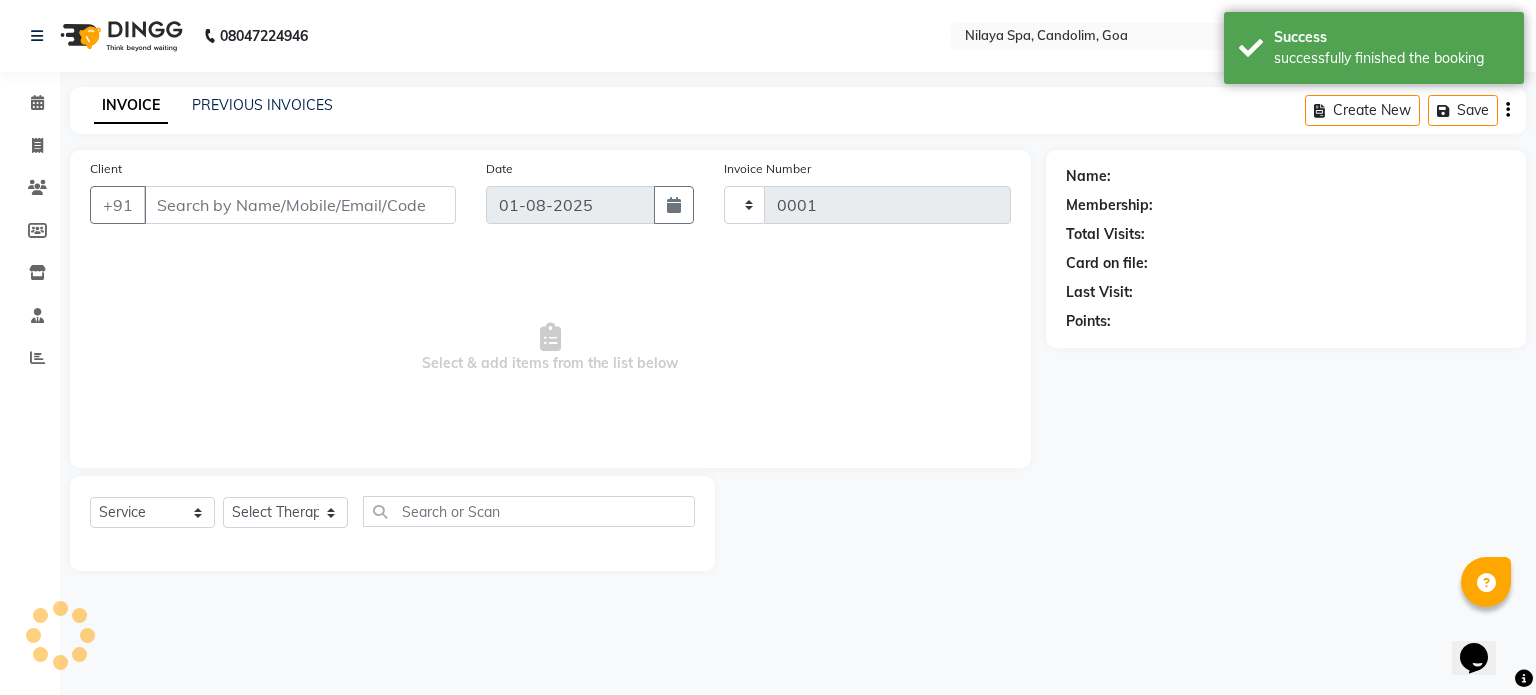 select on "8694" 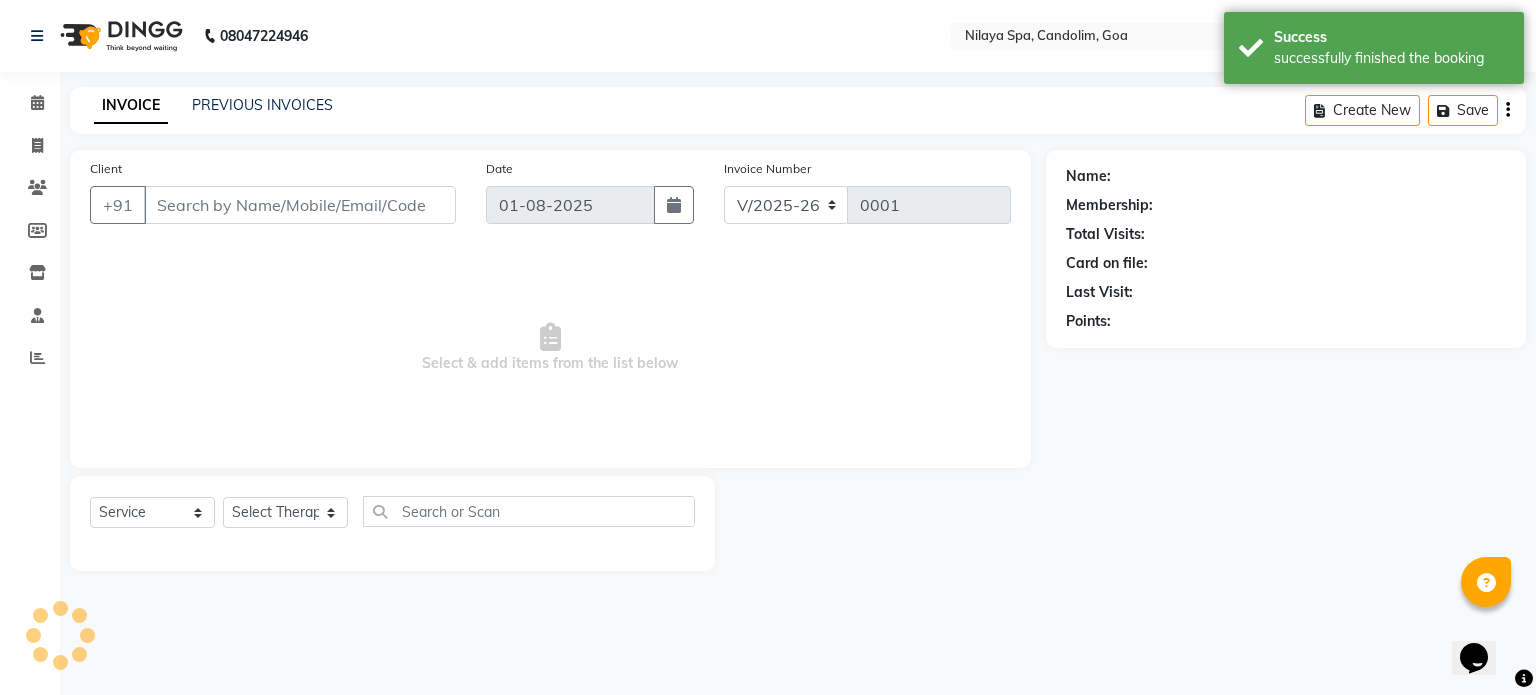 type on "[PHONE]" 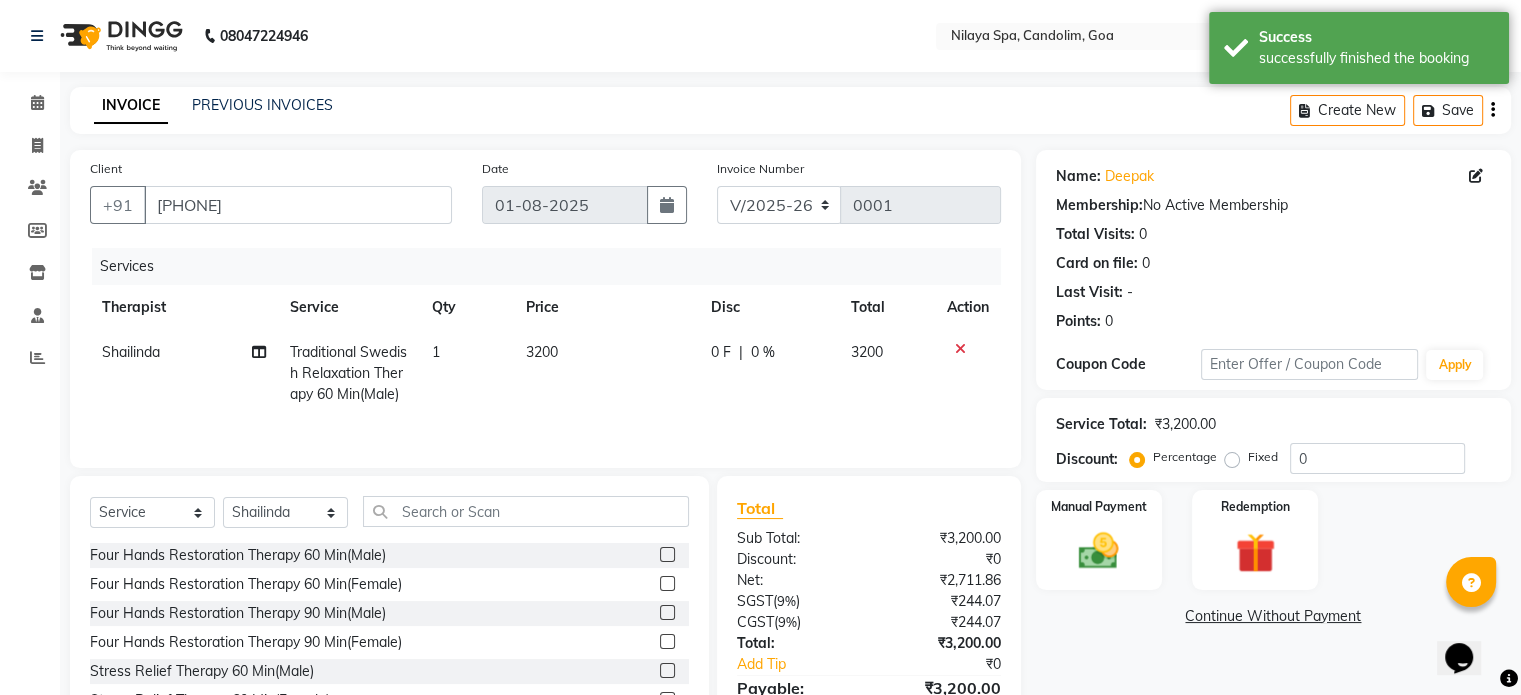 scroll, scrollTop: 107, scrollLeft: 0, axis: vertical 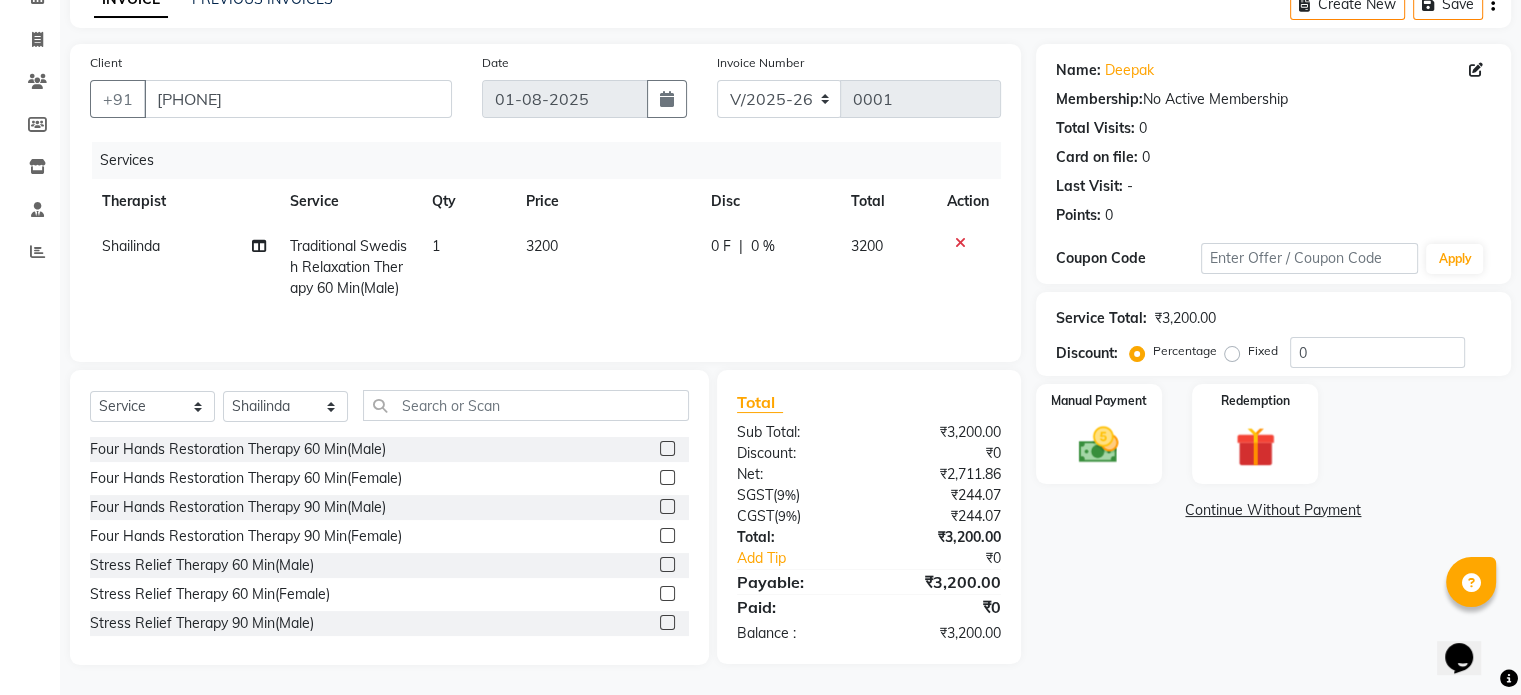 click on "0 %" 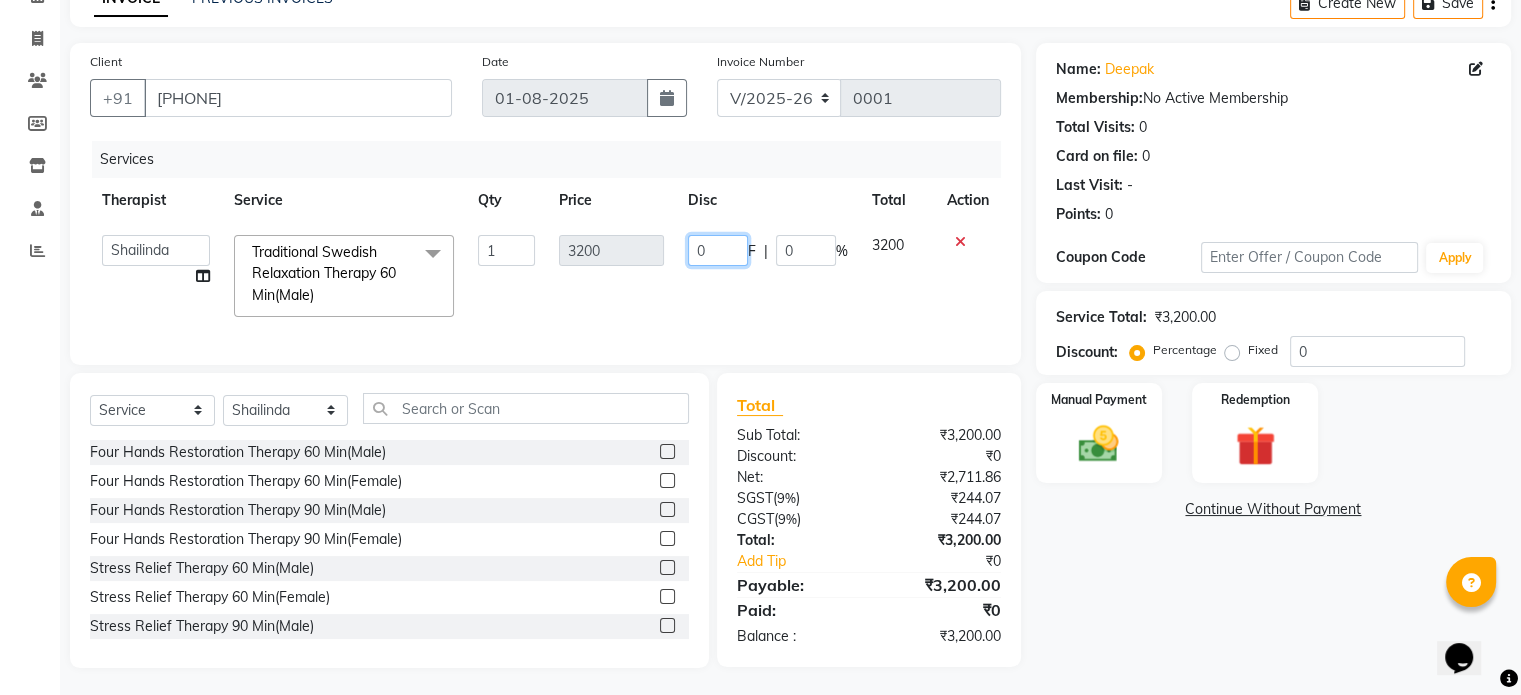 click on "0" 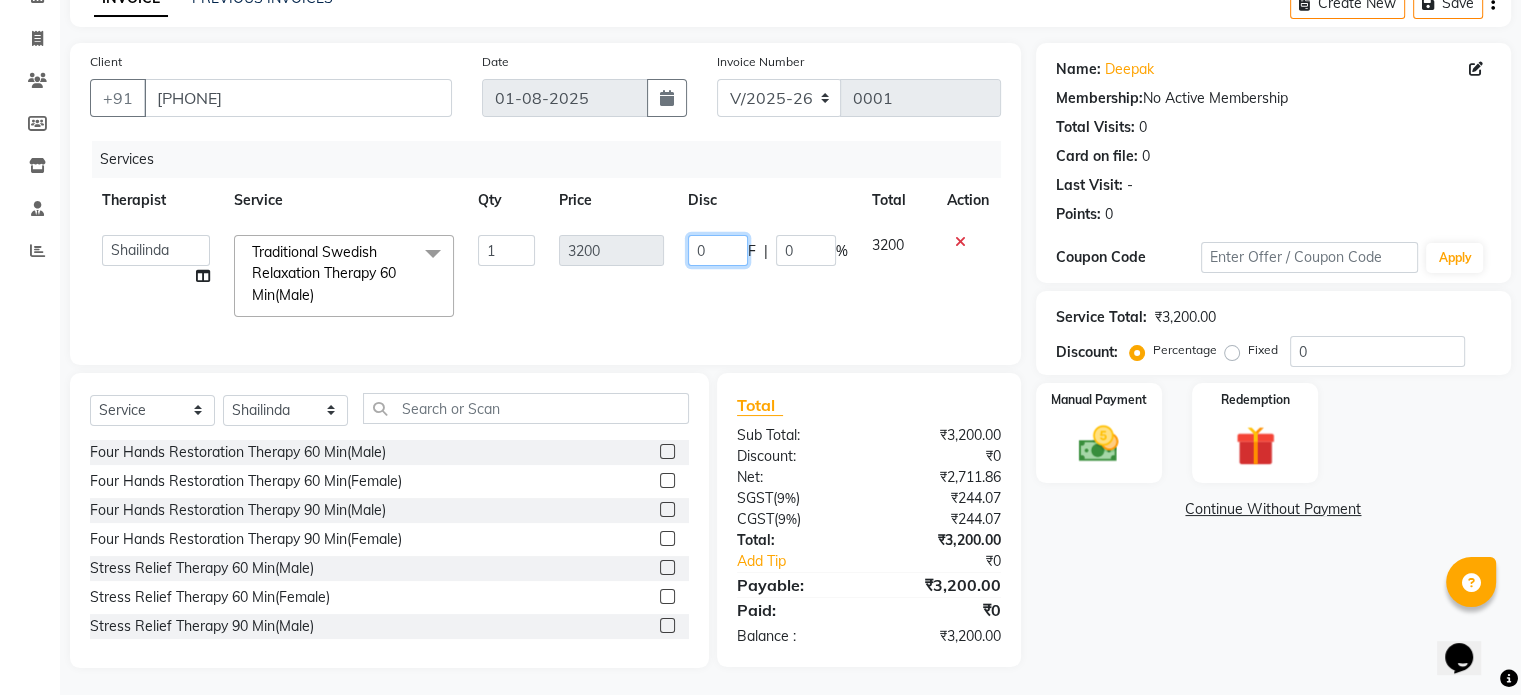 type 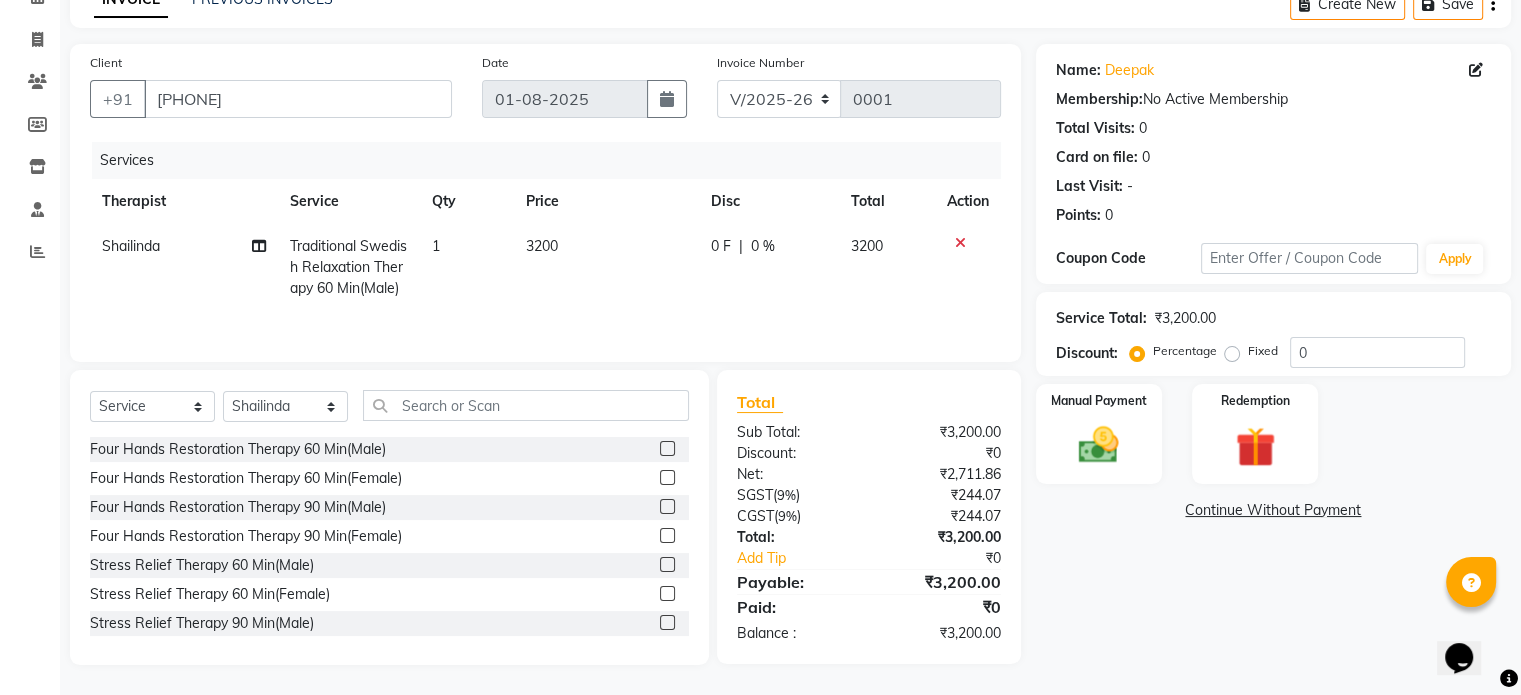 click on "0 %" 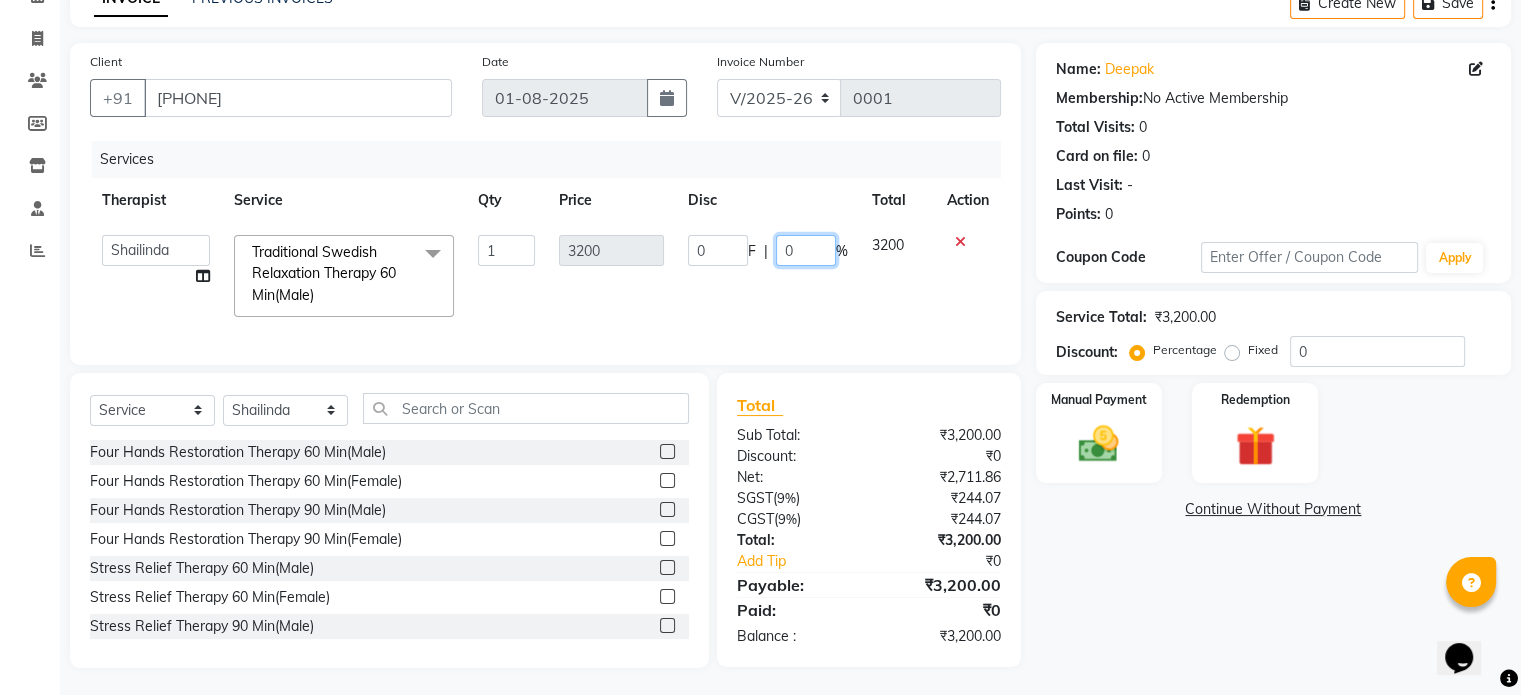 click on "0" 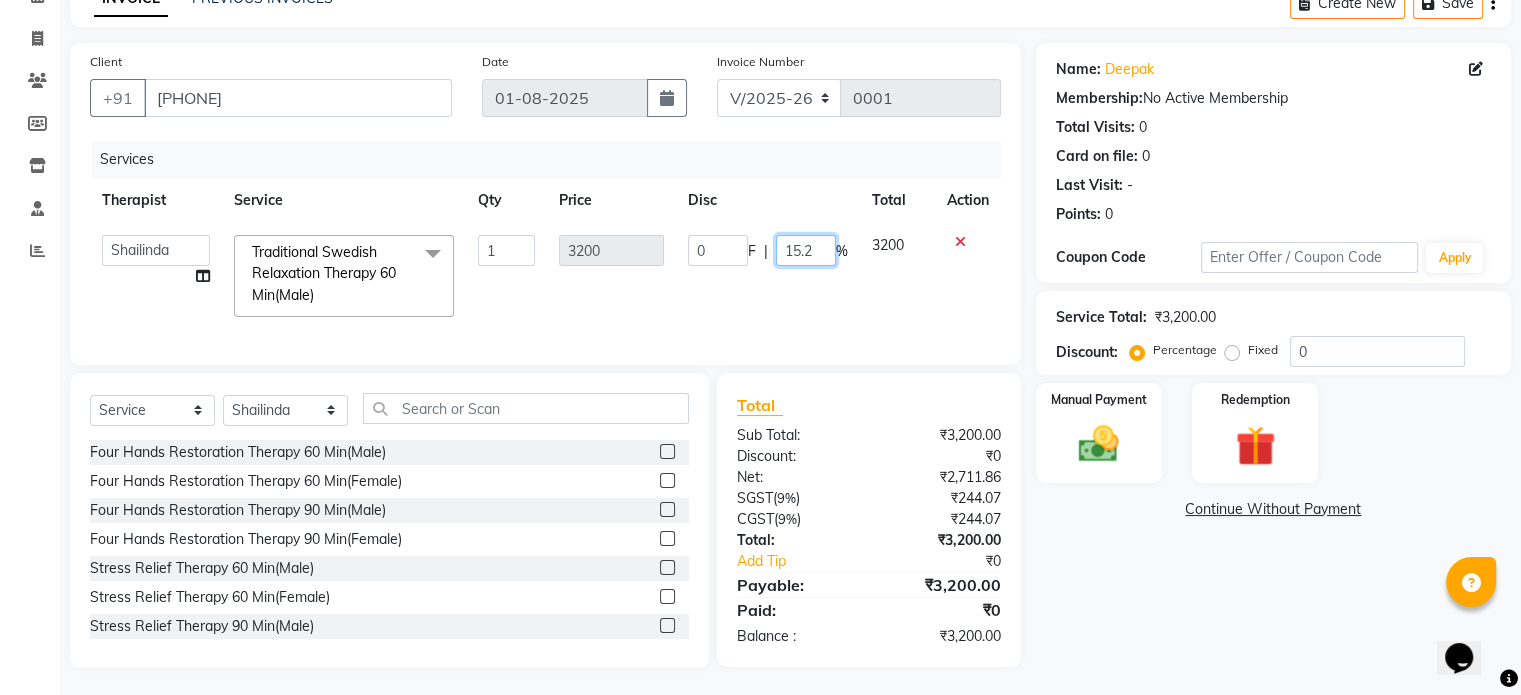 type on "15.26" 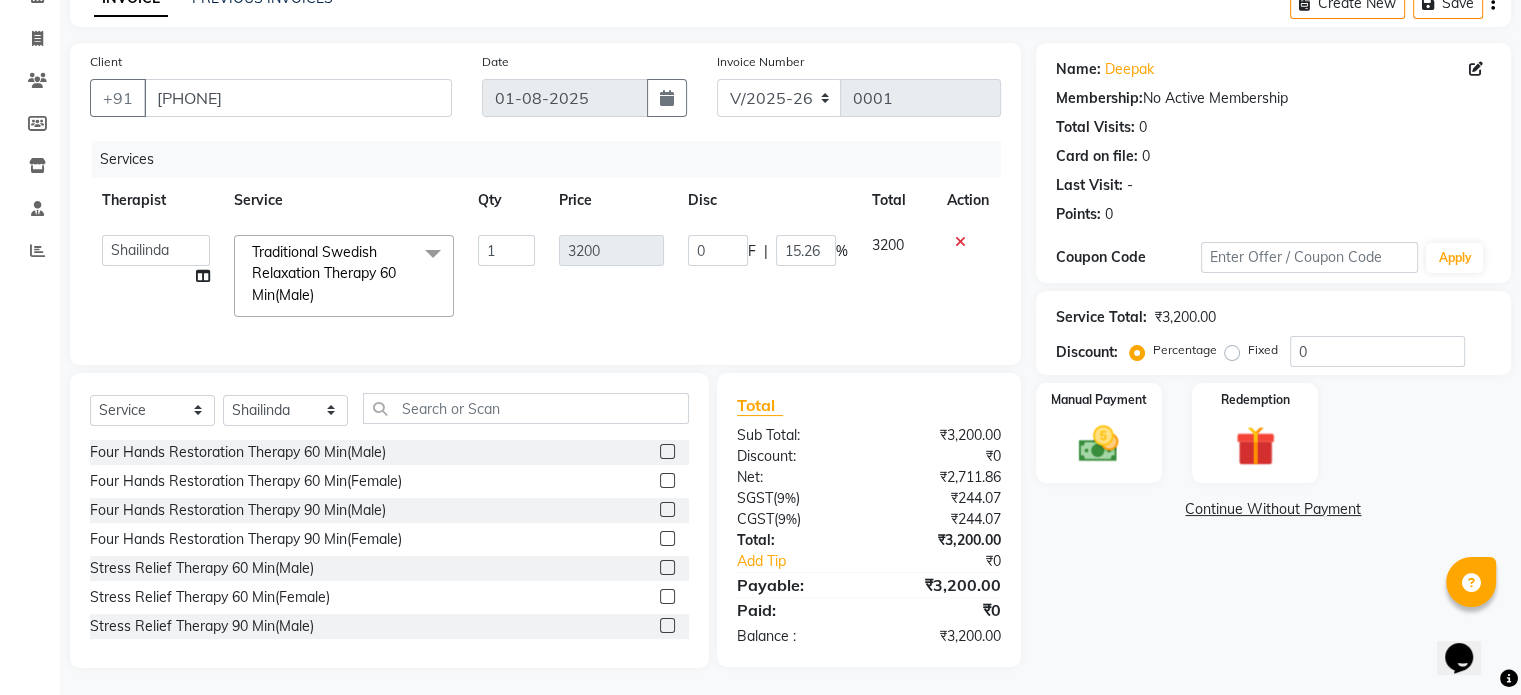 click on "Name: Deepak Membership: No Active Membership Total Visits: 0 Card on file: 0 Last Visit: - Points: 0 Coupon Code Apply Service Total: ₹3,200.00 Discount: Percentage Fixed 0 Manual Payment Redemption Continue Without Payment" 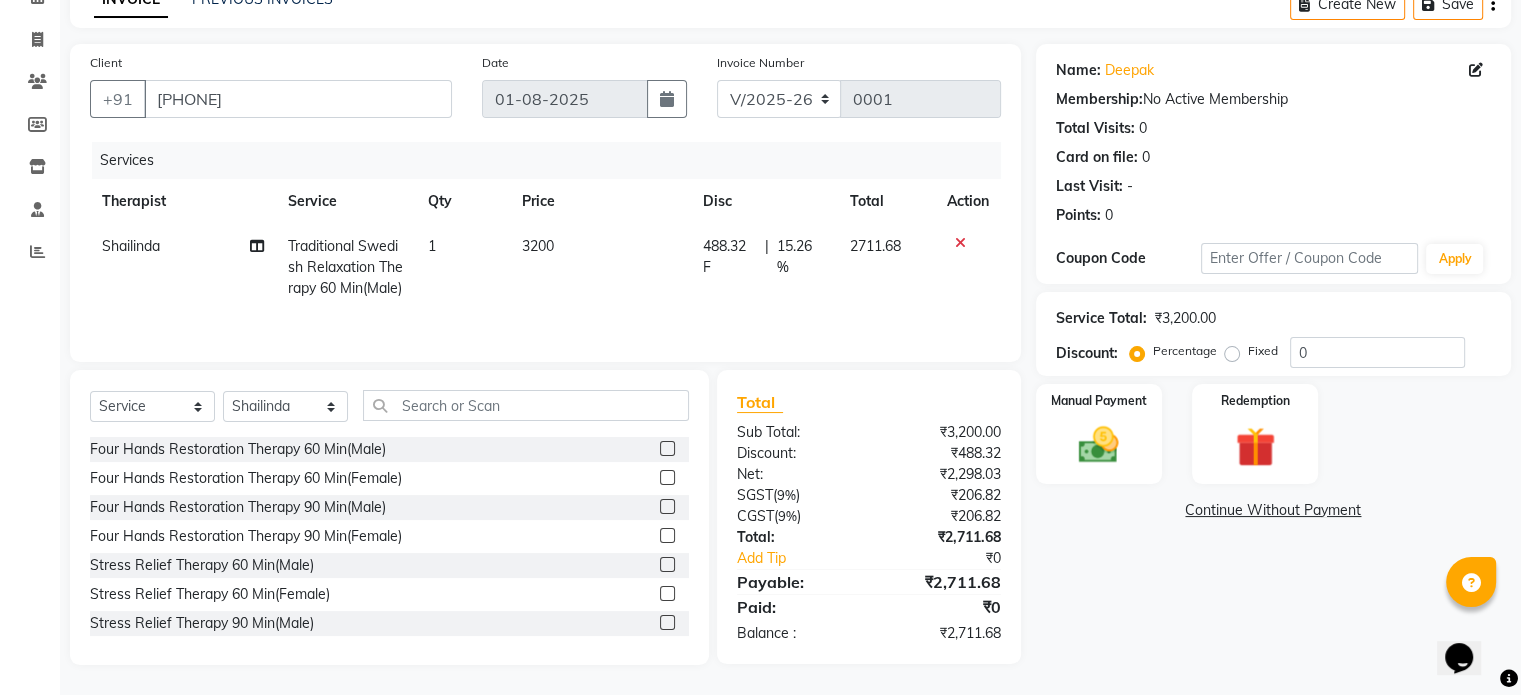 scroll, scrollTop: 128, scrollLeft: 0, axis: vertical 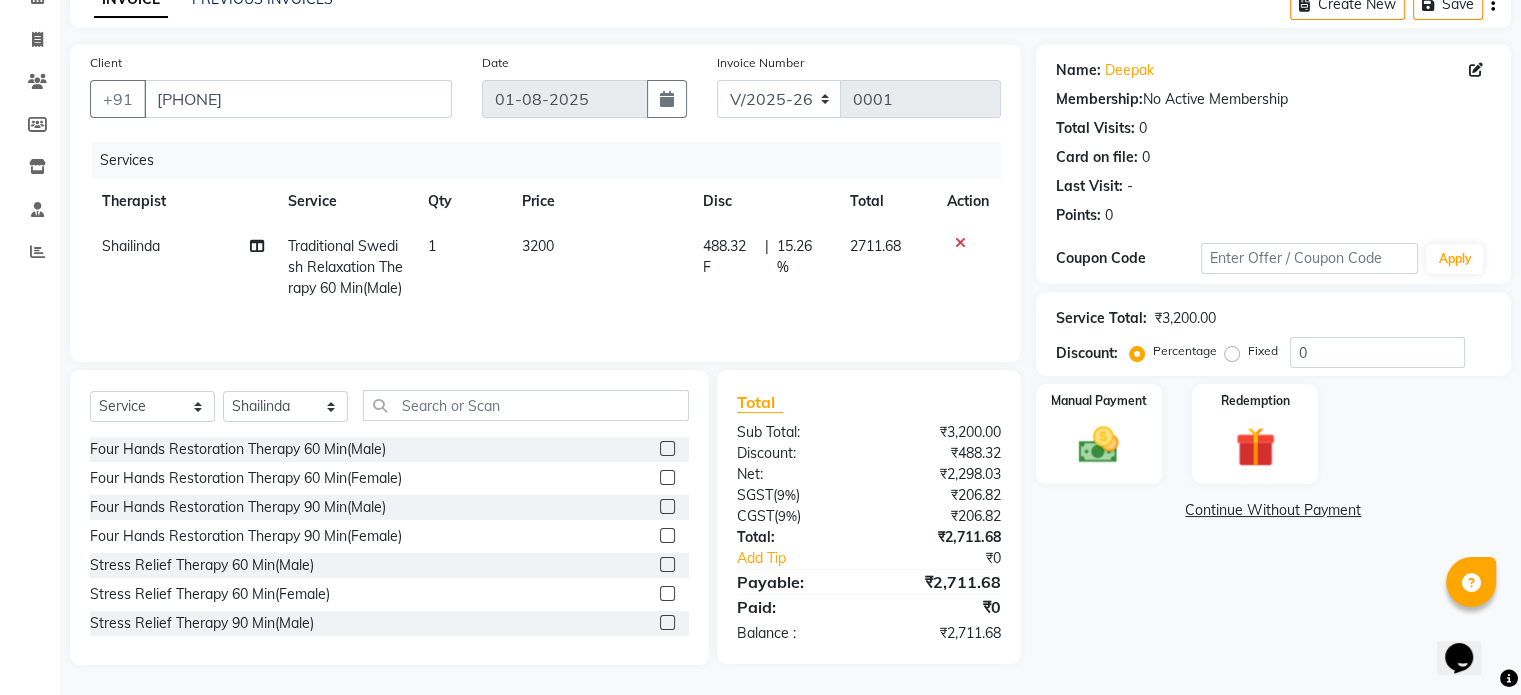 click 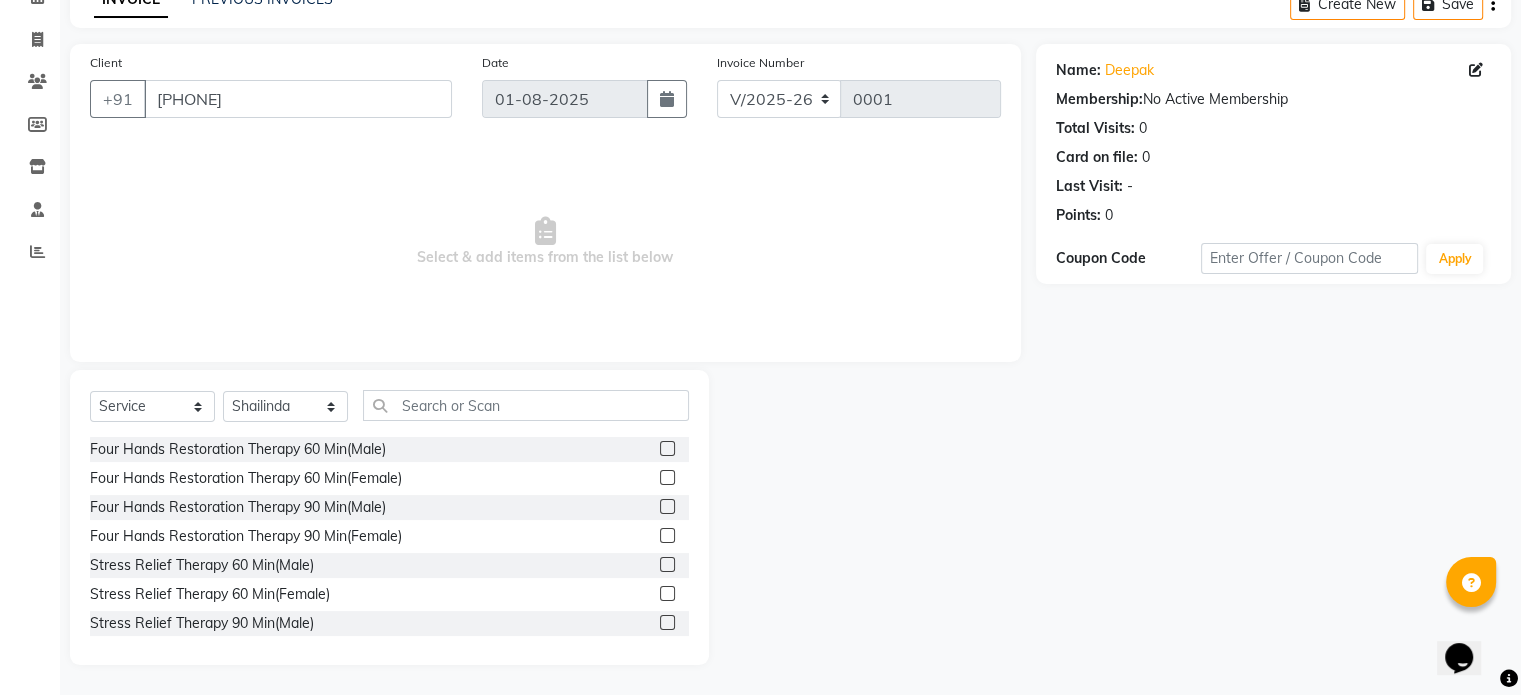 scroll, scrollTop: 106, scrollLeft: 0, axis: vertical 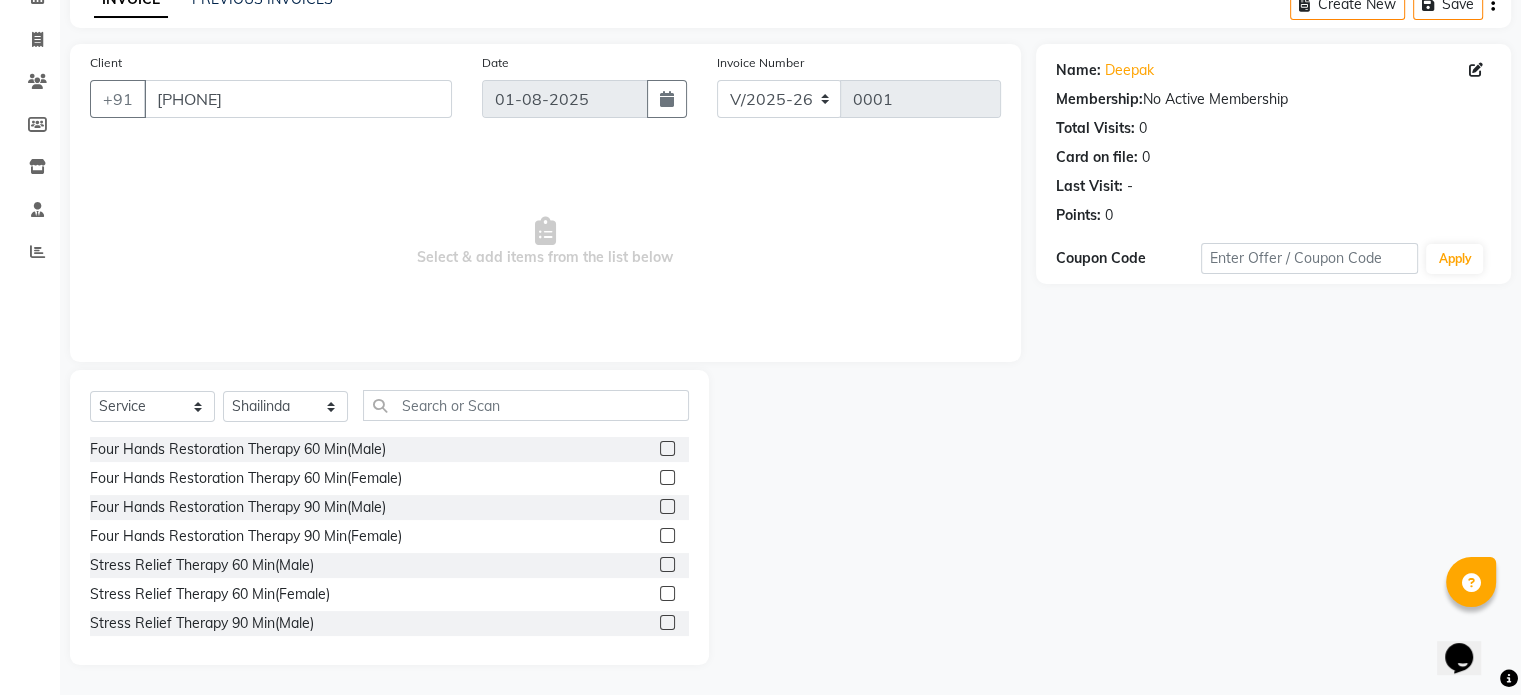 click on "Name: Deepak Membership: No Active Membership Total Visits: 0 Card on file: 0 Last Visit: - Points: 0 Coupon Code Apply" 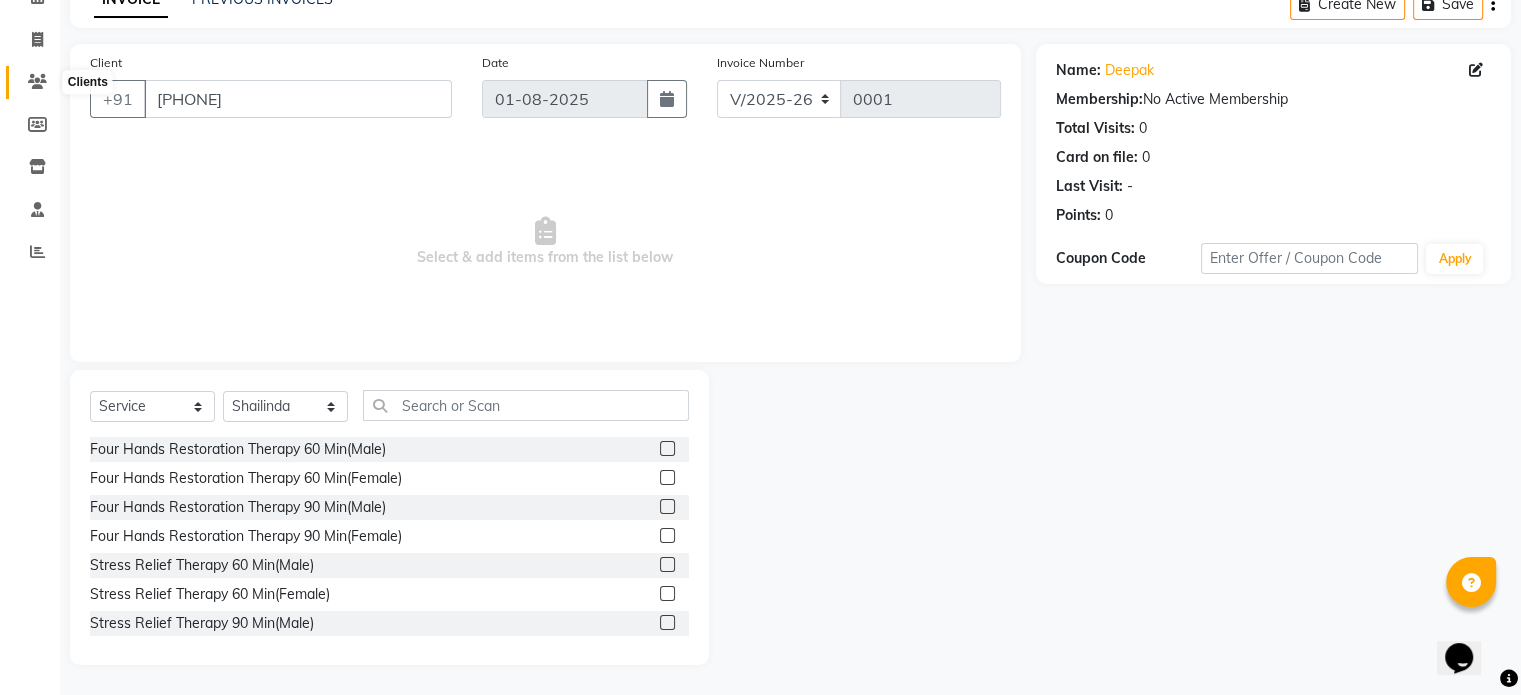 click 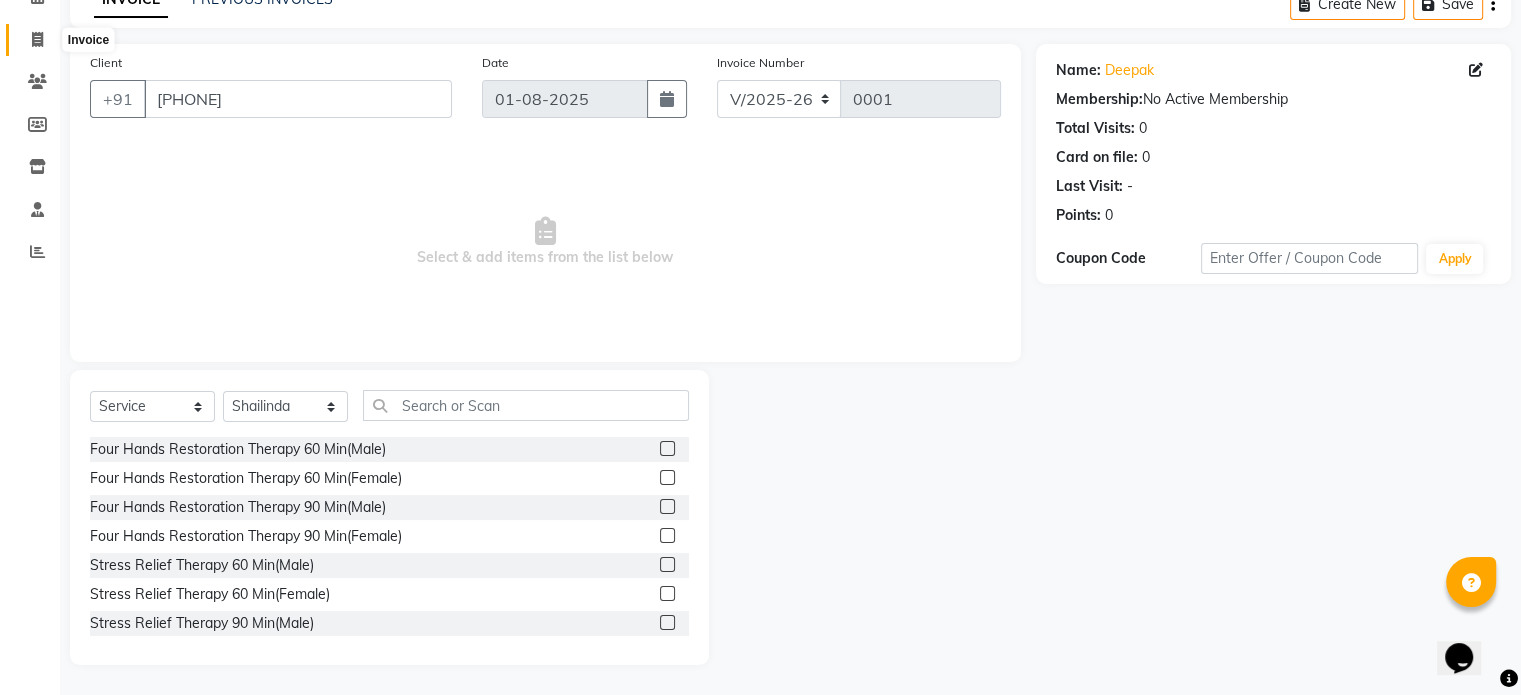 click 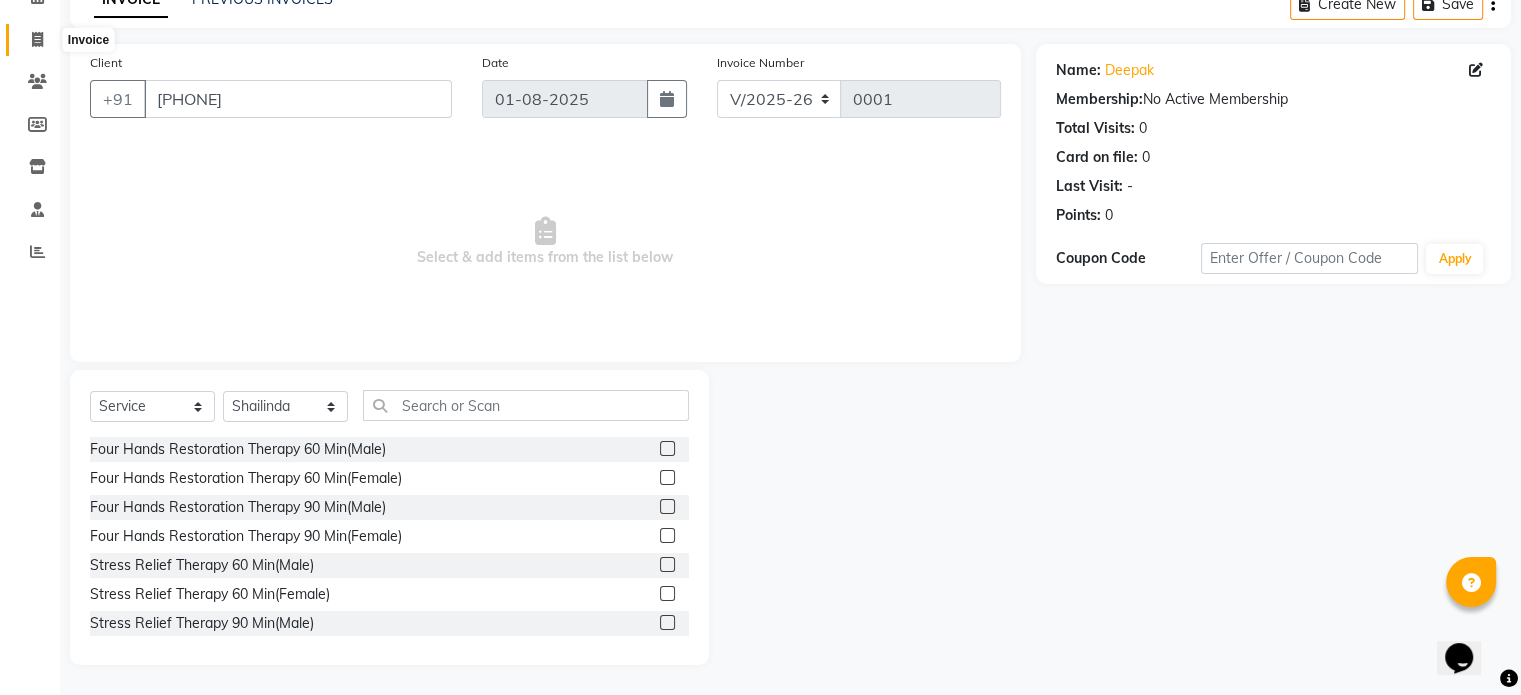 select on "service" 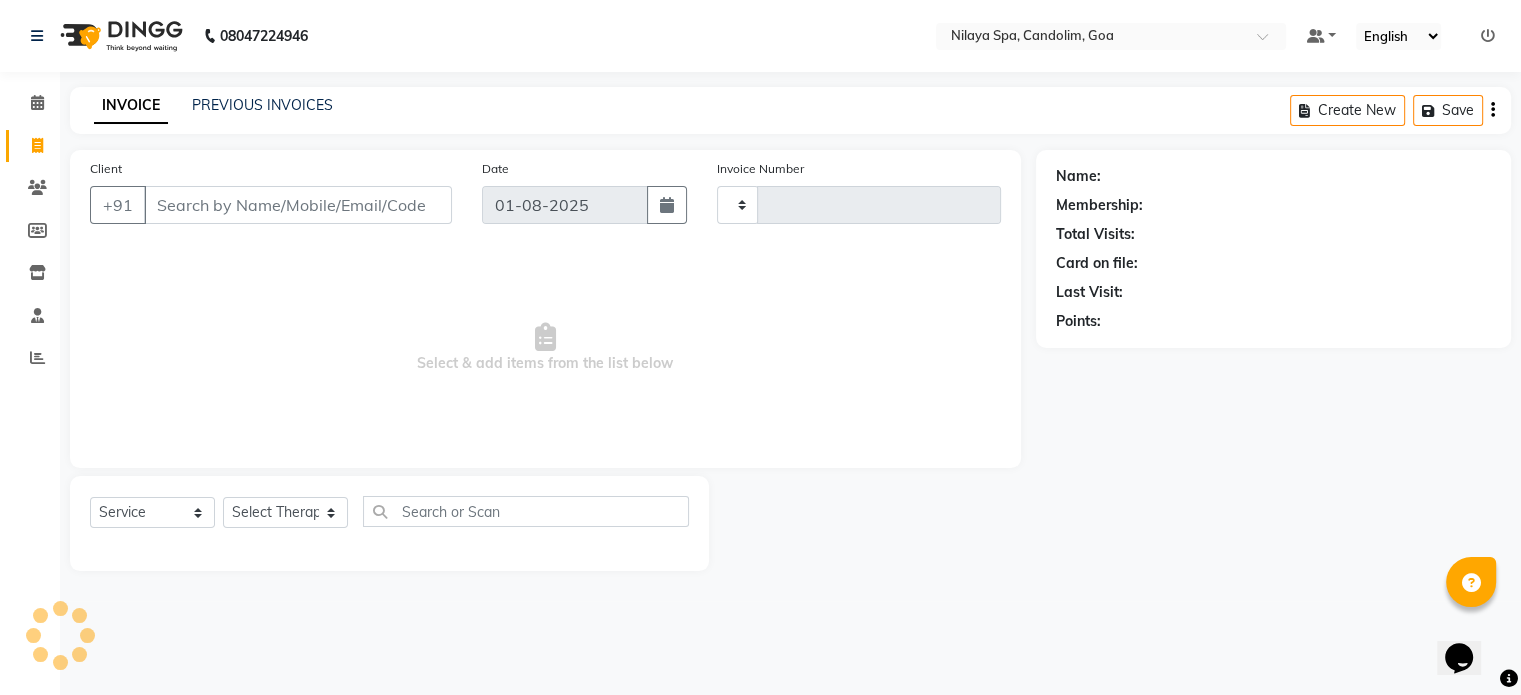 scroll, scrollTop: 0, scrollLeft: 0, axis: both 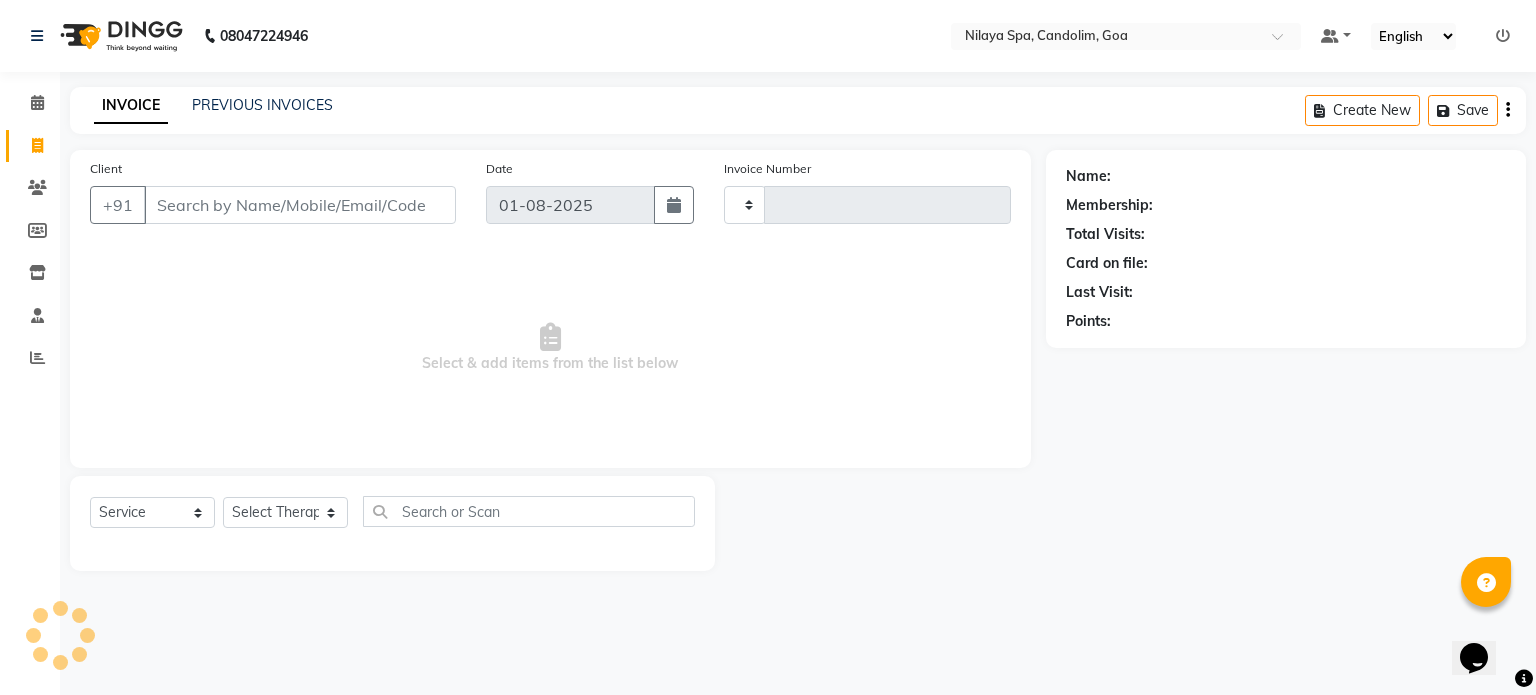 type on "0001" 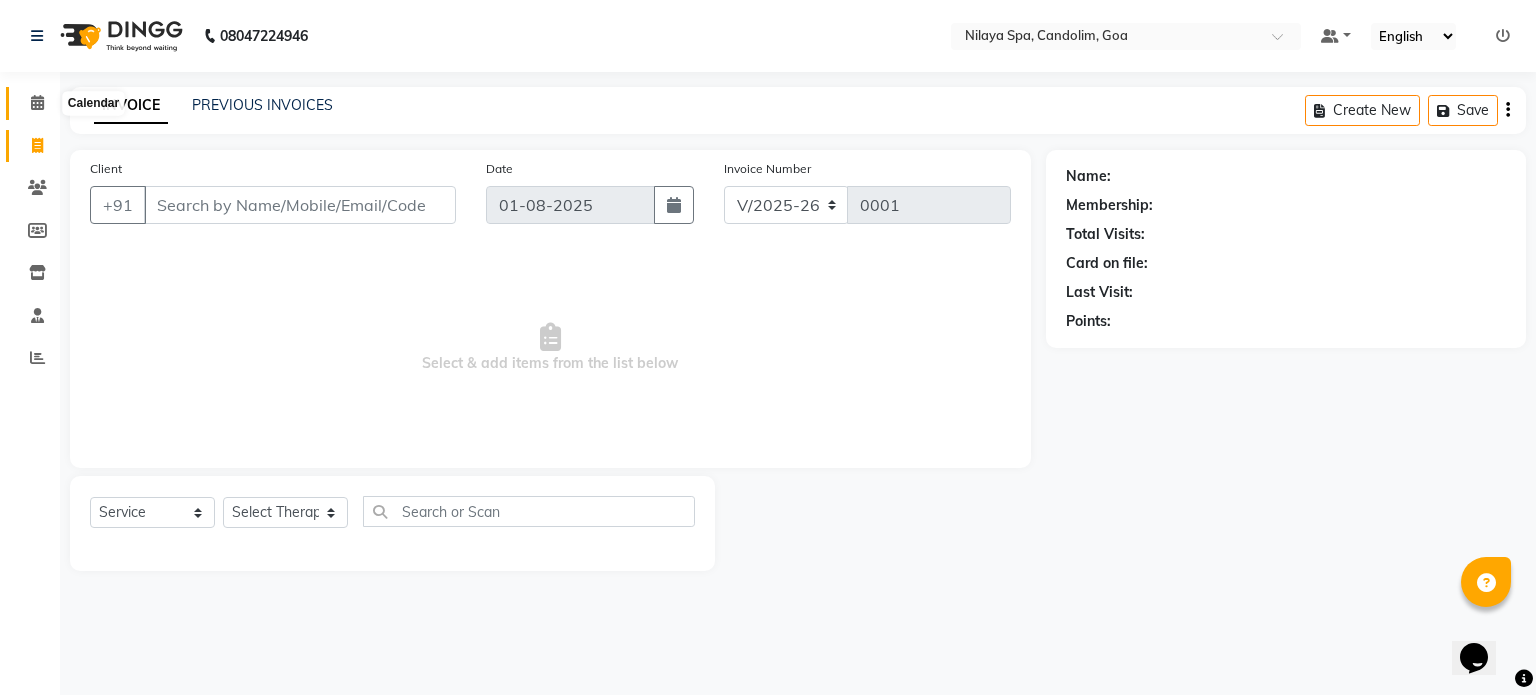 click 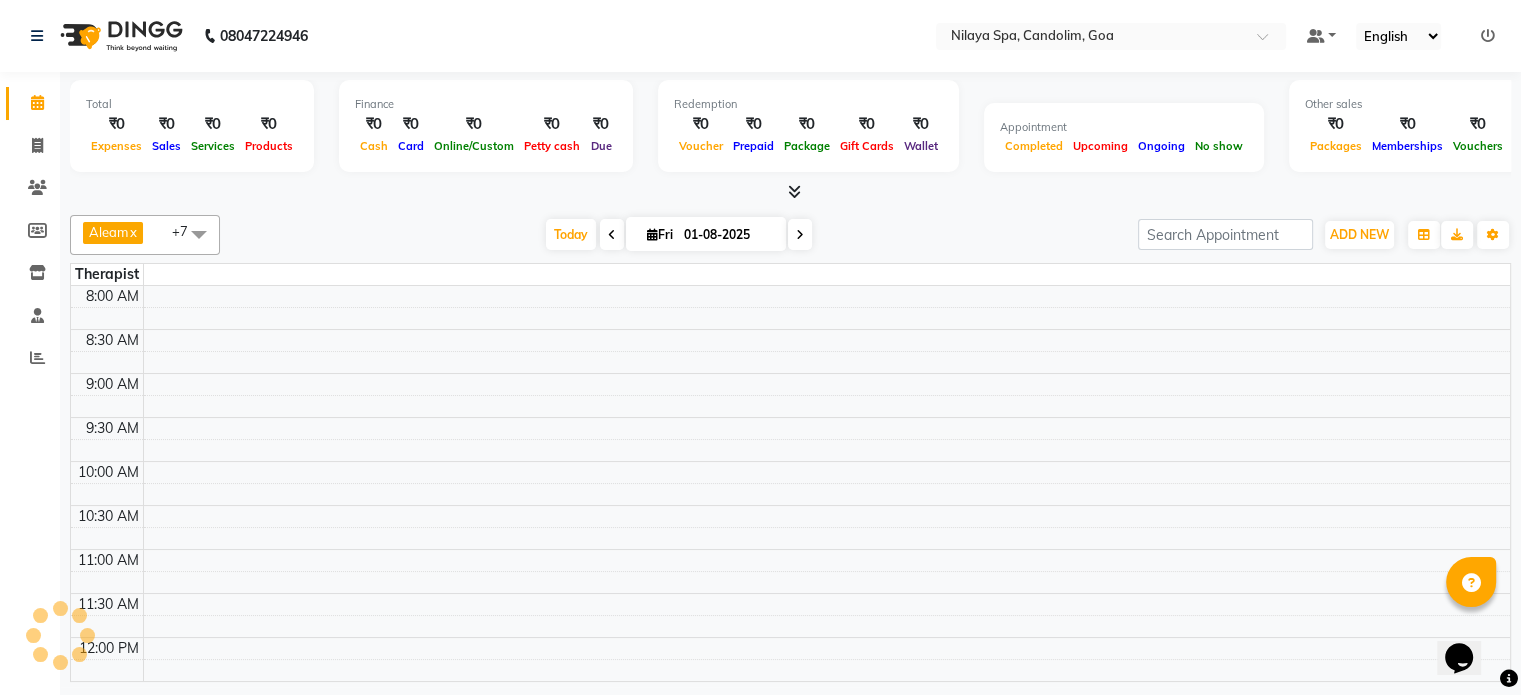 scroll, scrollTop: 612, scrollLeft: 0, axis: vertical 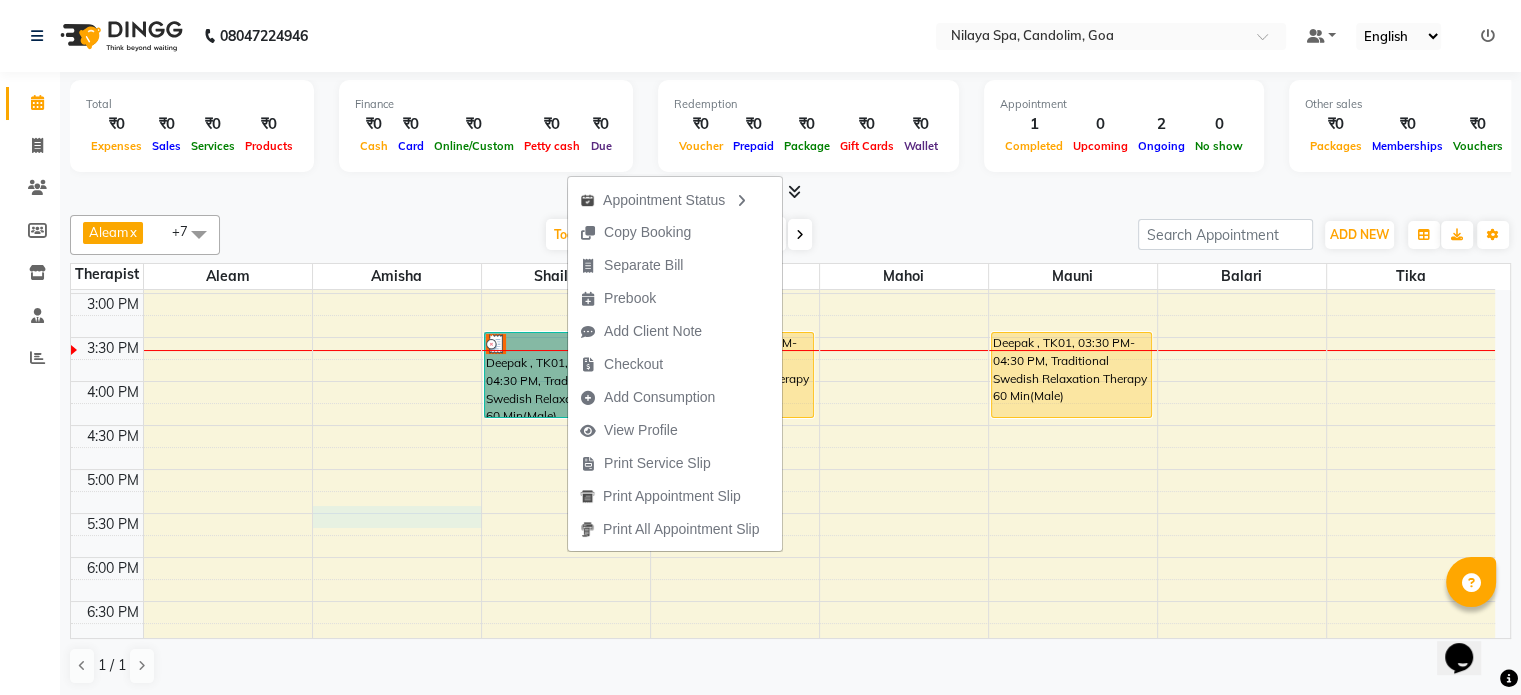 click on "8:00 AM 8:30 AM 9:00 AM 9:30 AM 10:00 AM 10:30 AM 11:00 AM 11:30 AM 12:00 PM 12:30 PM 1:00 PM 1:30 PM 2:00 PM 2:30 PM 3:00 PM 3:30 PM 4:00 PM 4:30 PM 5:00 PM 5:30 PM 6:00 PM 6:30 PM 7:00 PM 7:30 PM 8:00 PM 8:30 PM Deepak , TK01, 03:30 PM-04:30 PM, Traditional Swedish Relaxation Therapy 60 Min(Male) Deepak , TK01, 03:30 PM-04:30 PM, Traditional Swedish Relaxation Therapy 60 Min(Male) Deepak , TK01, 03:30 PM-04:30 PM, Traditional Swedish Relaxation Therapy 60 Min(Male)" at bounding box center (783, 249) 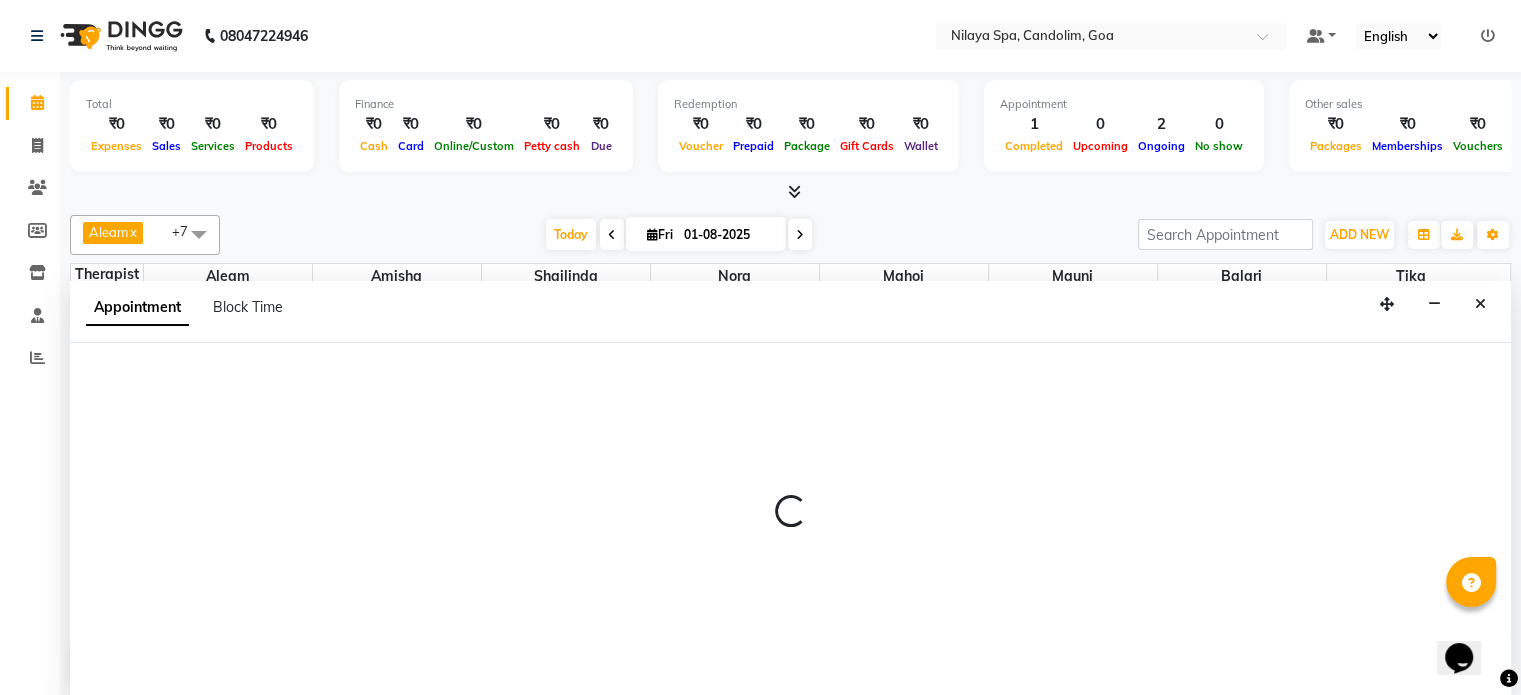 scroll, scrollTop: 0, scrollLeft: 0, axis: both 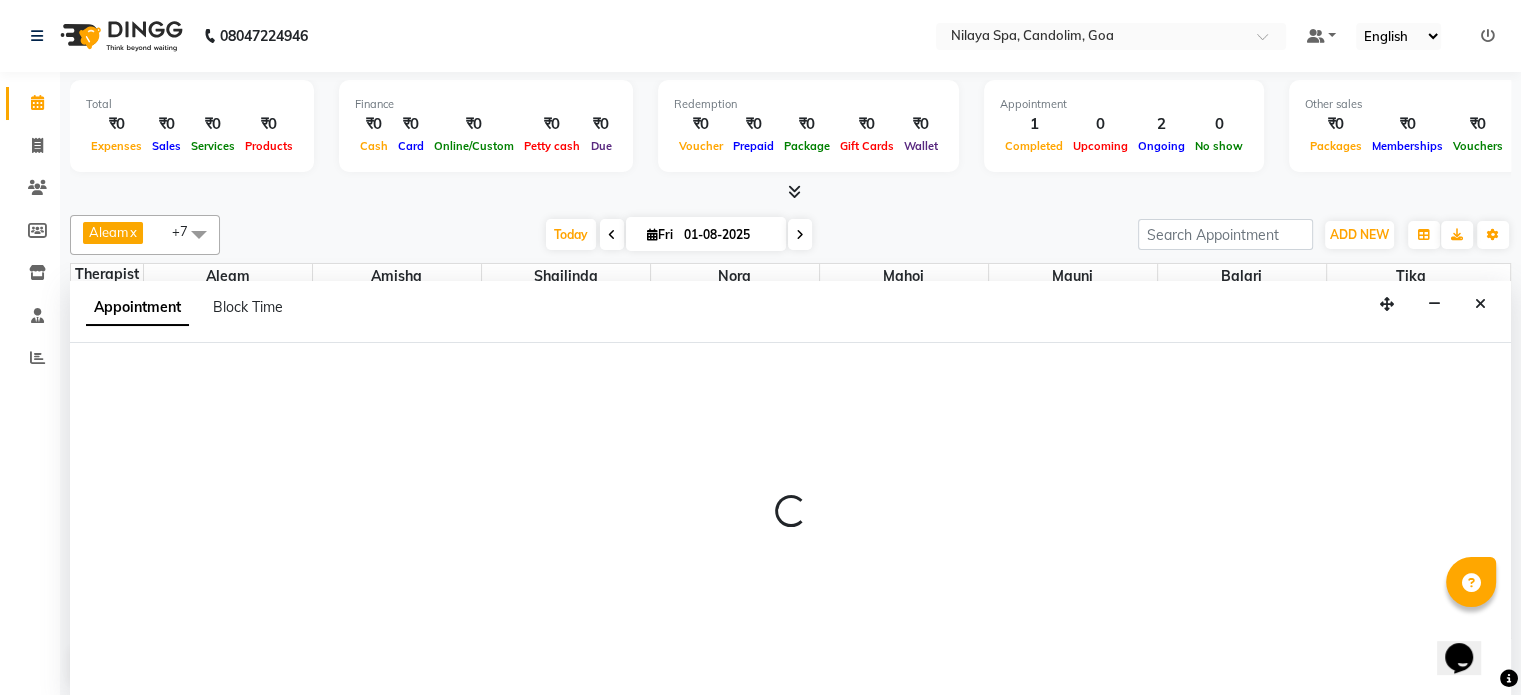 select on "87835" 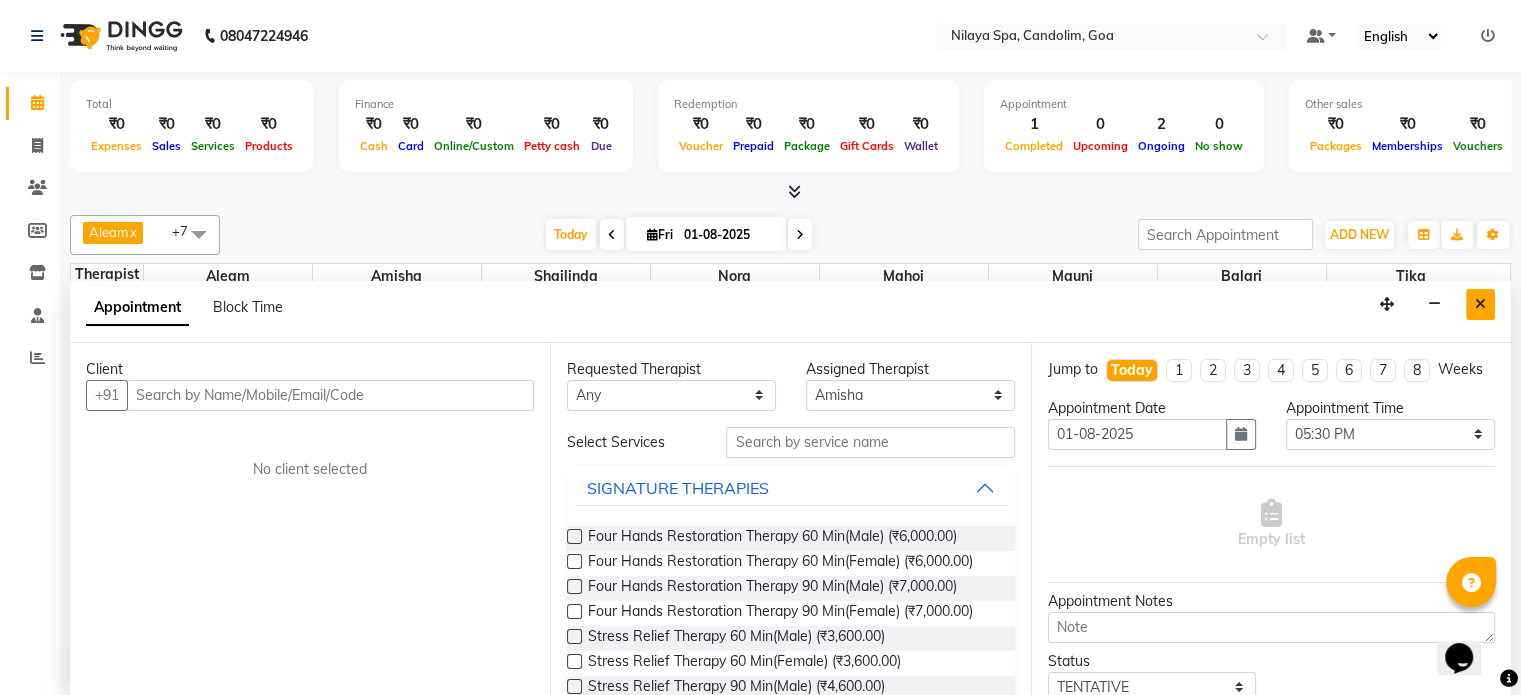 click at bounding box center [1480, 304] 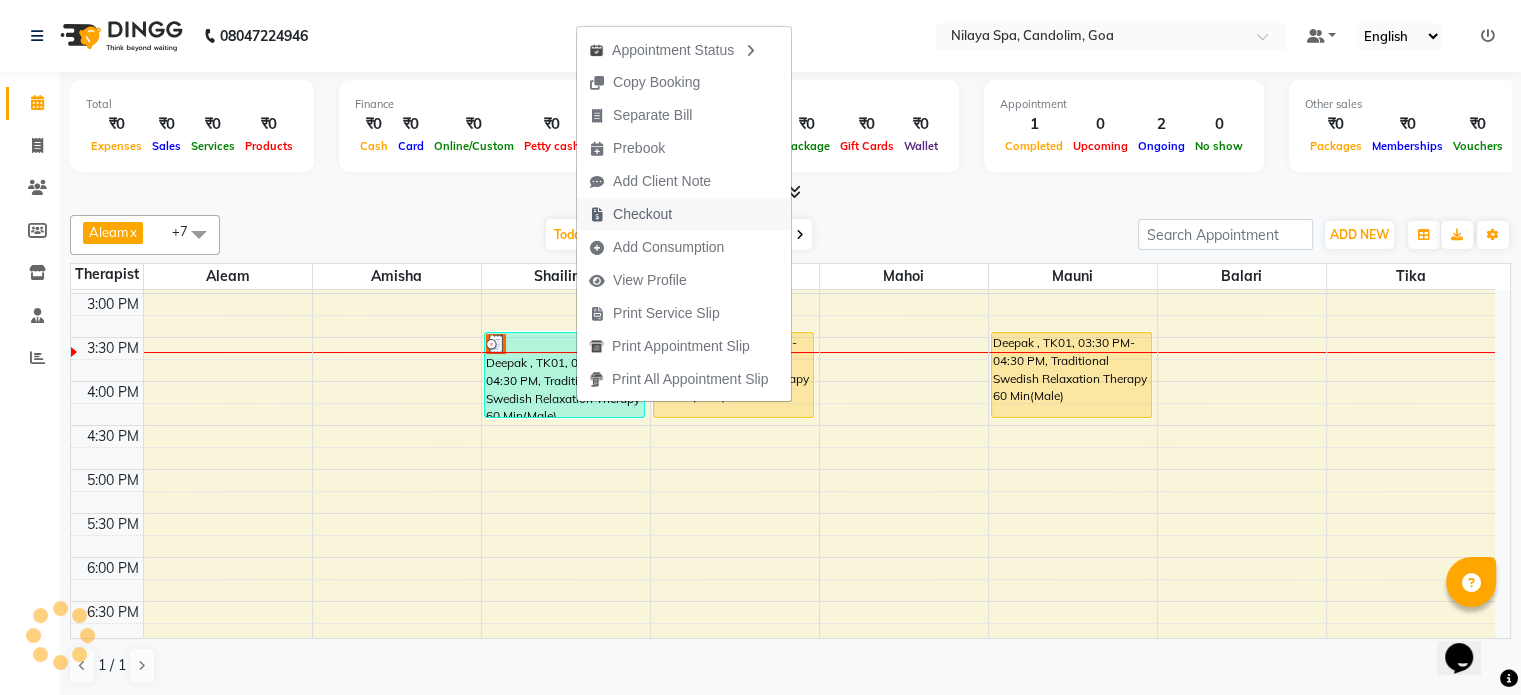 click on "Checkout" at bounding box center [642, 214] 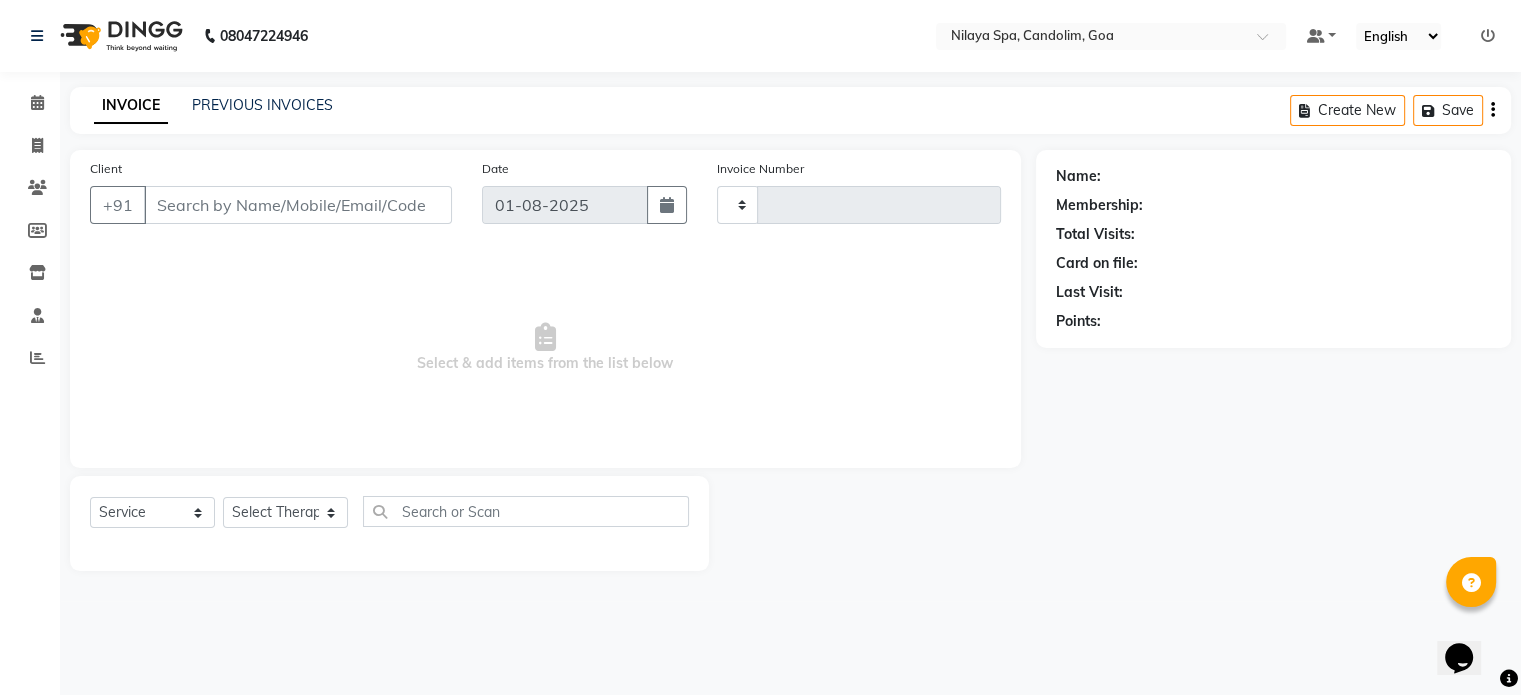 scroll, scrollTop: 0, scrollLeft: 0, axis: both 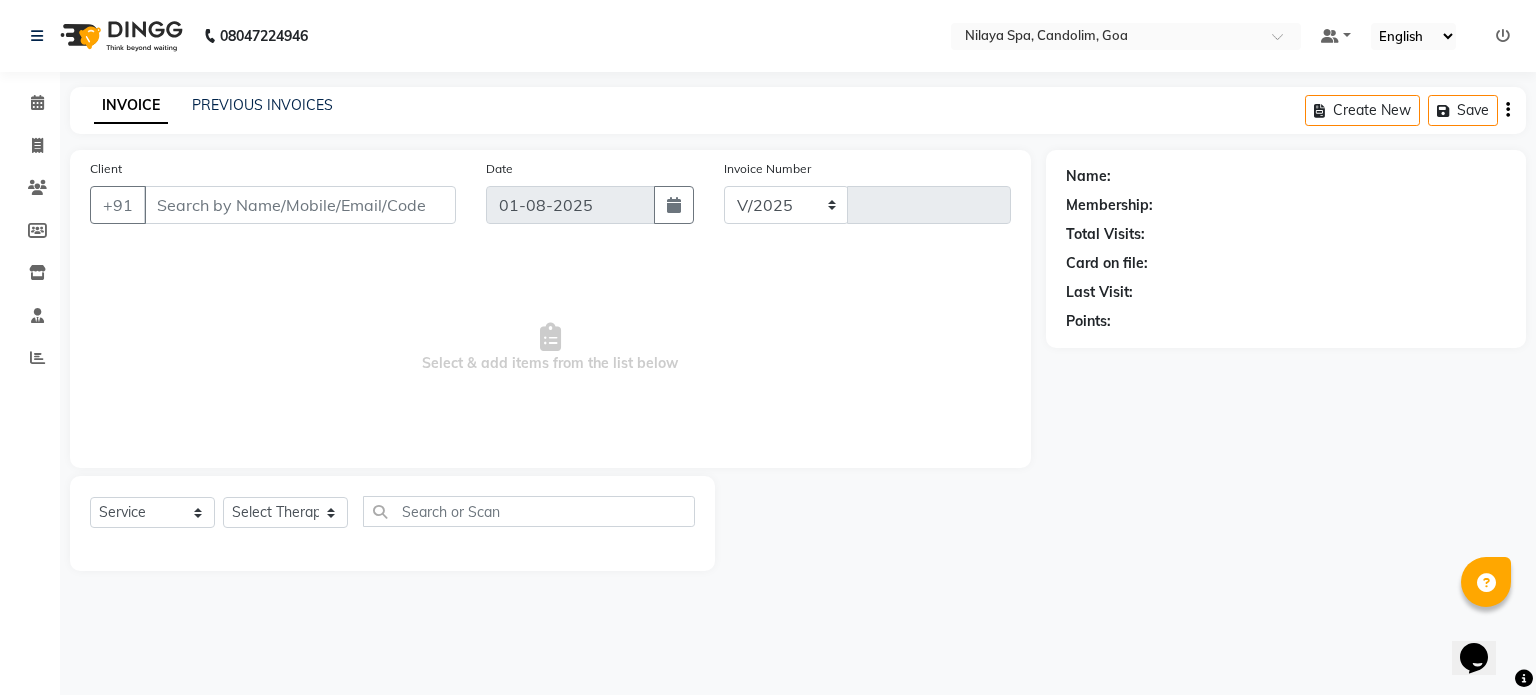 select on "8694" 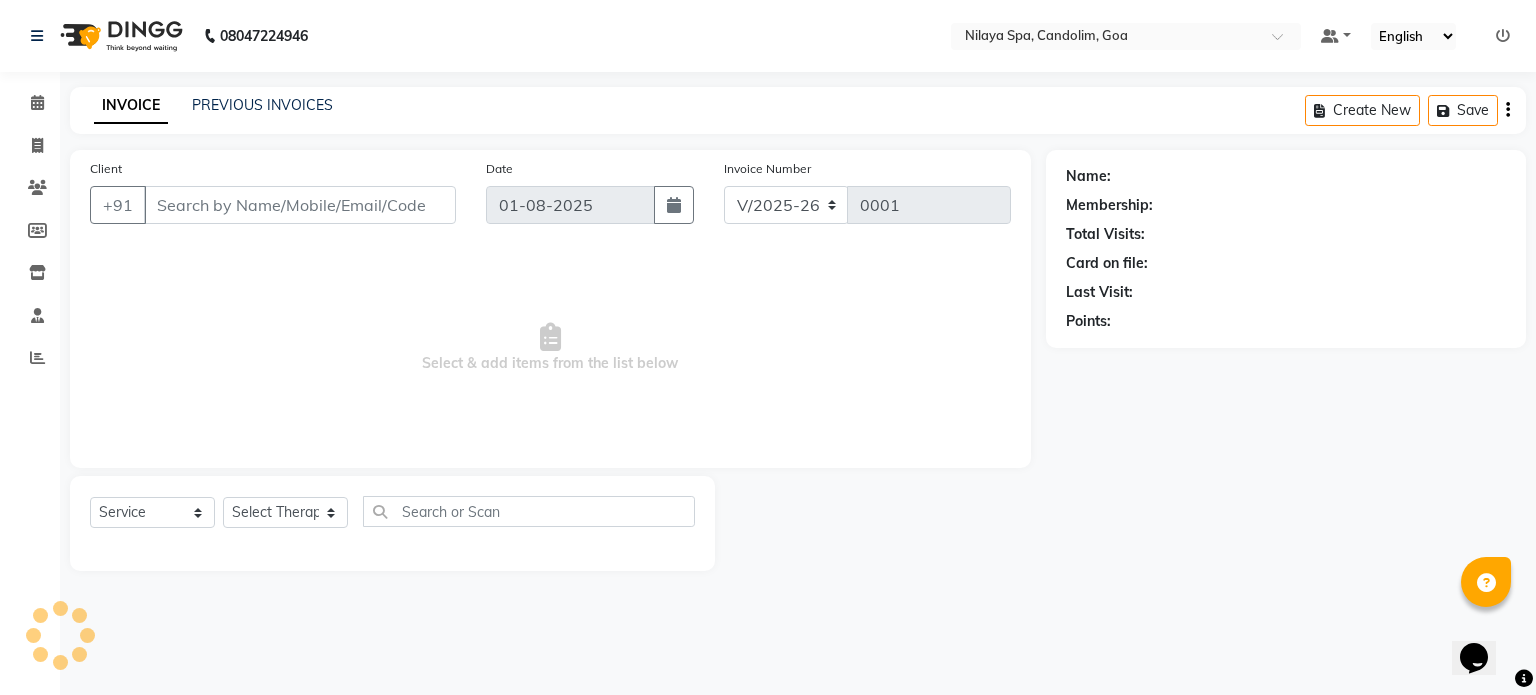 type on "[PHONE]" 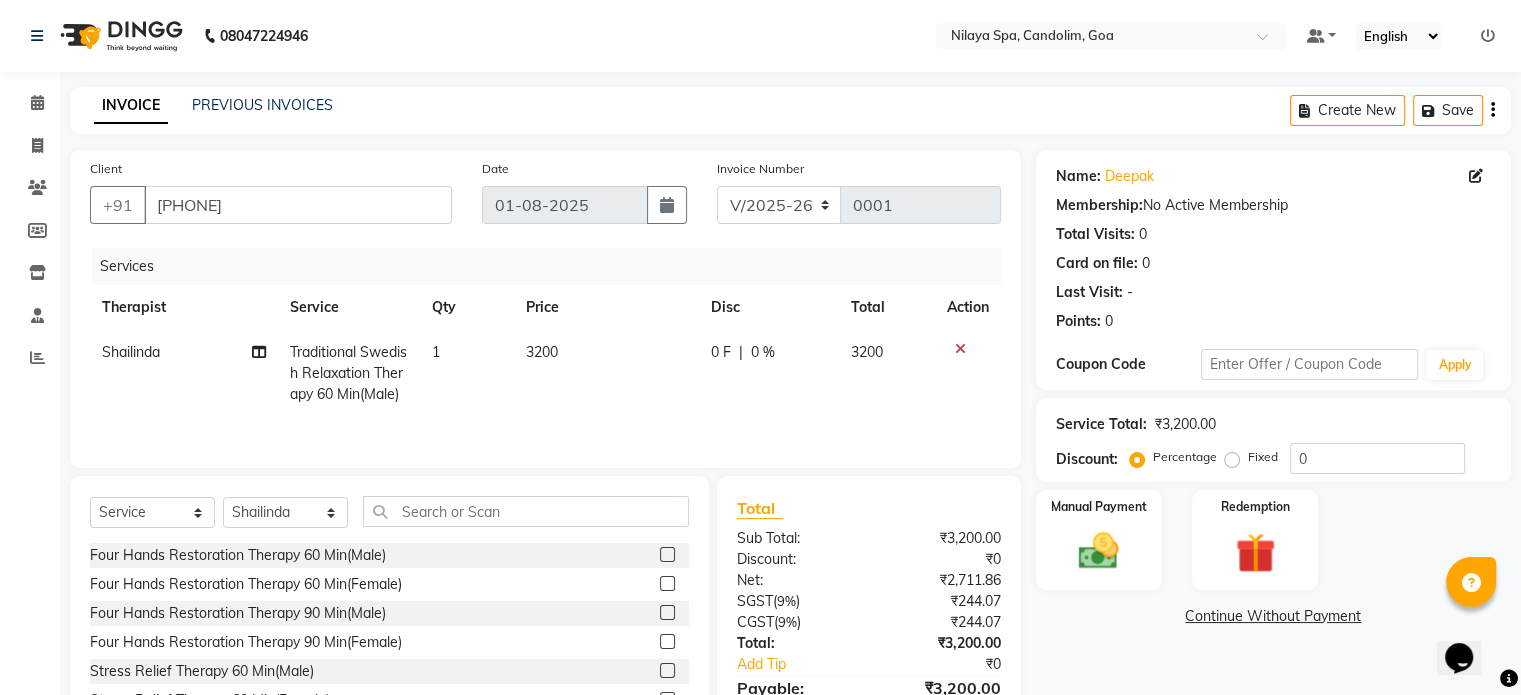 click on "0 F" 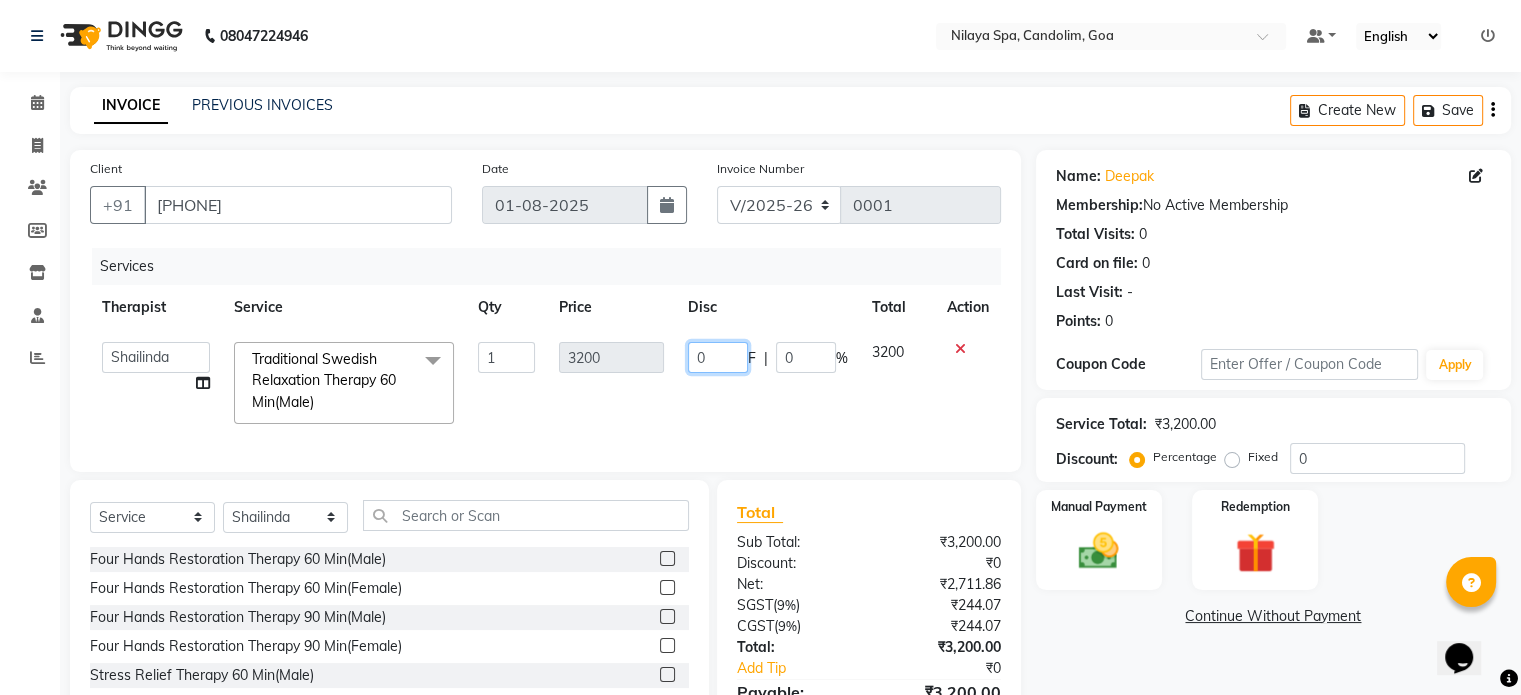 click on "0" 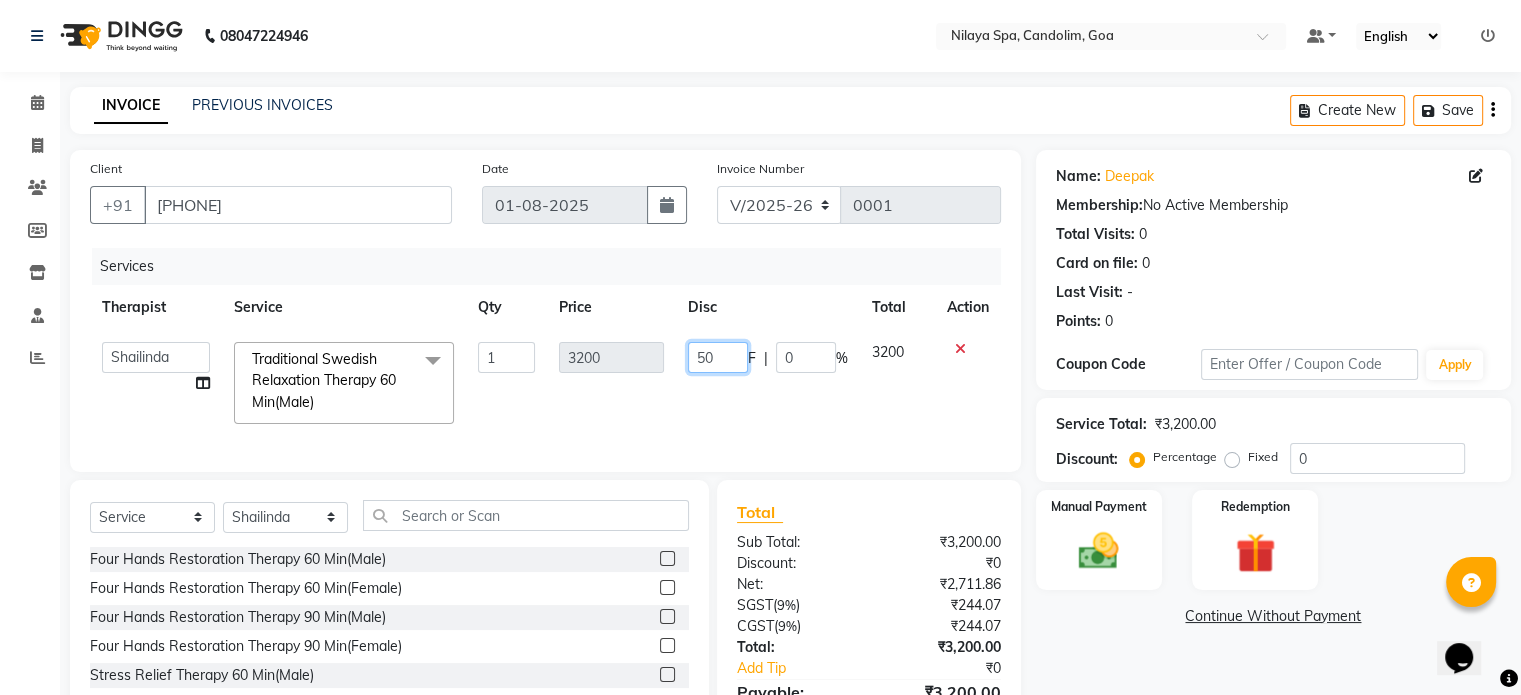 type on "500" 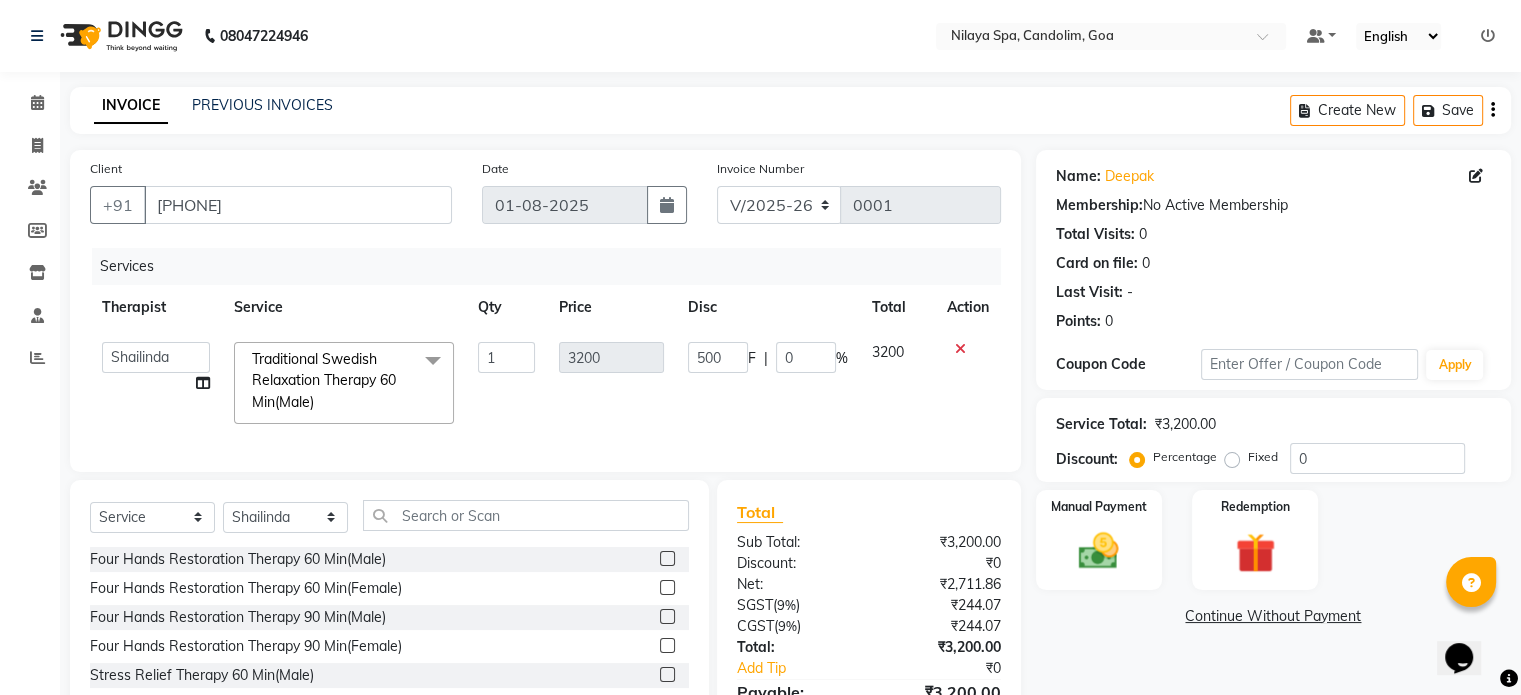 click on "Continue Without Payment" 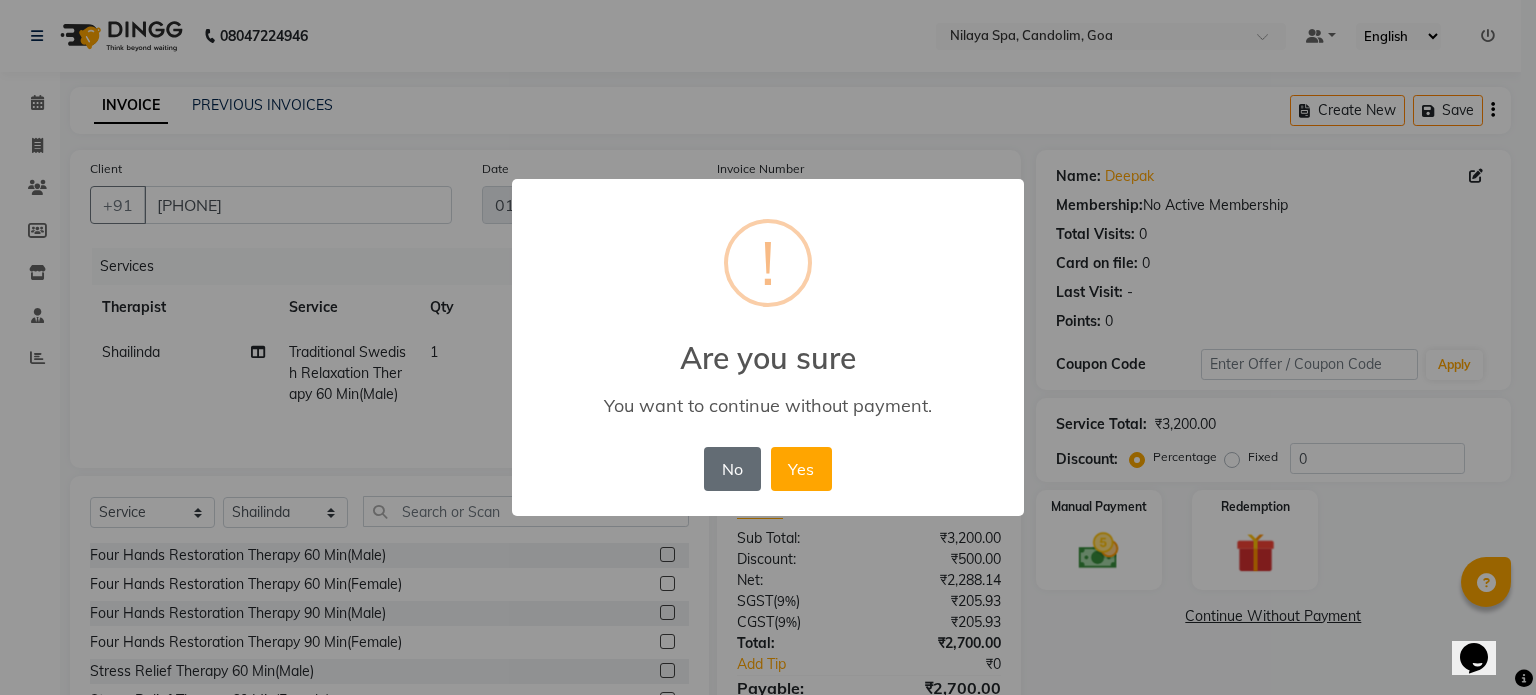 click on "No" at bounding box center [732, 469] 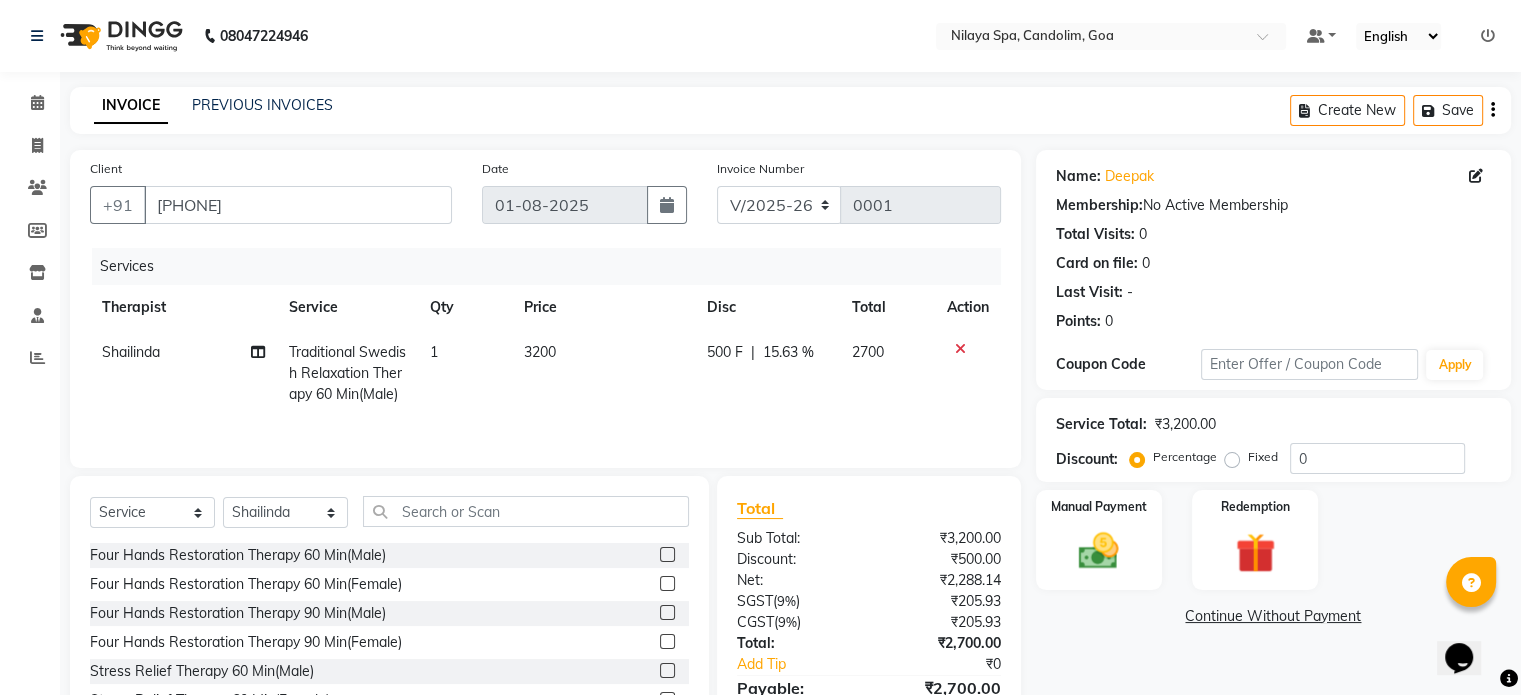 click on "500 F | 15.63 %" 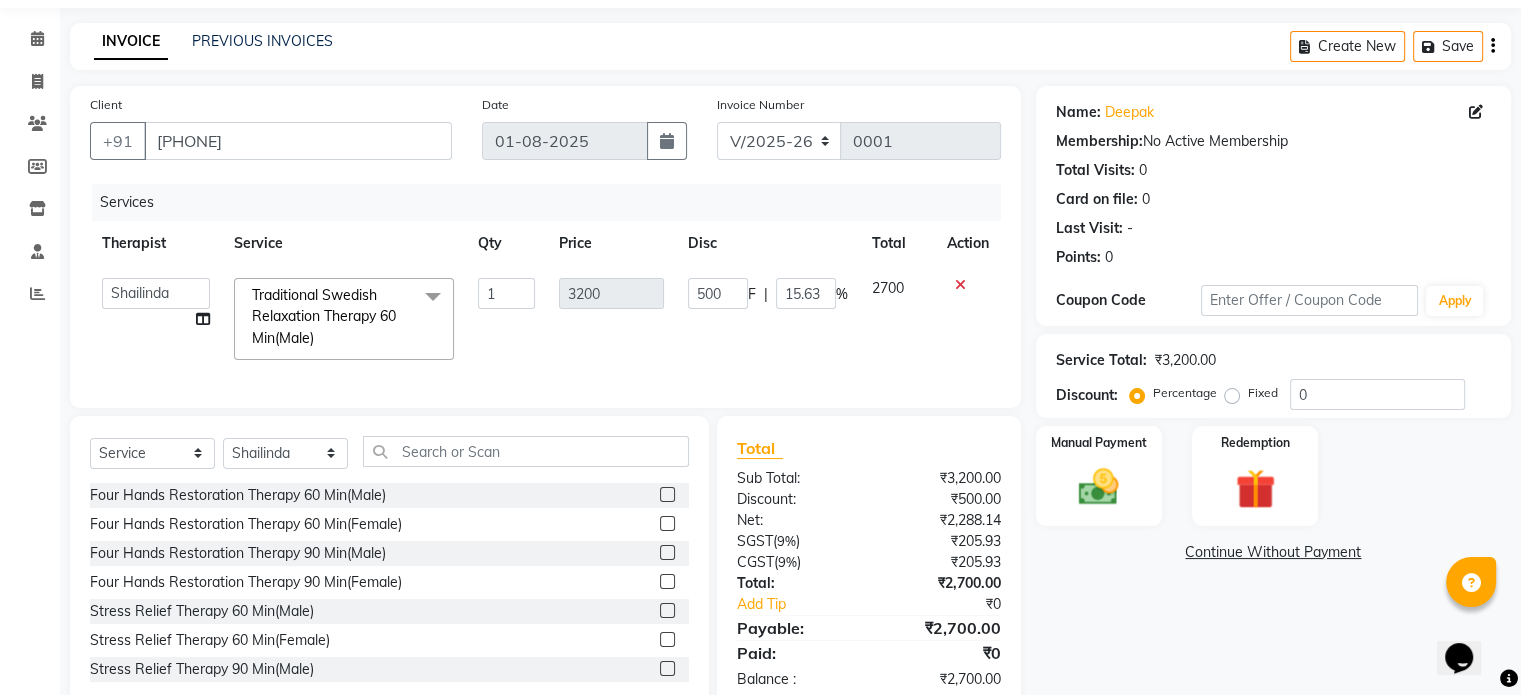 scroll, scrollTop: 125, scrollLeft: 0, axis: vertical 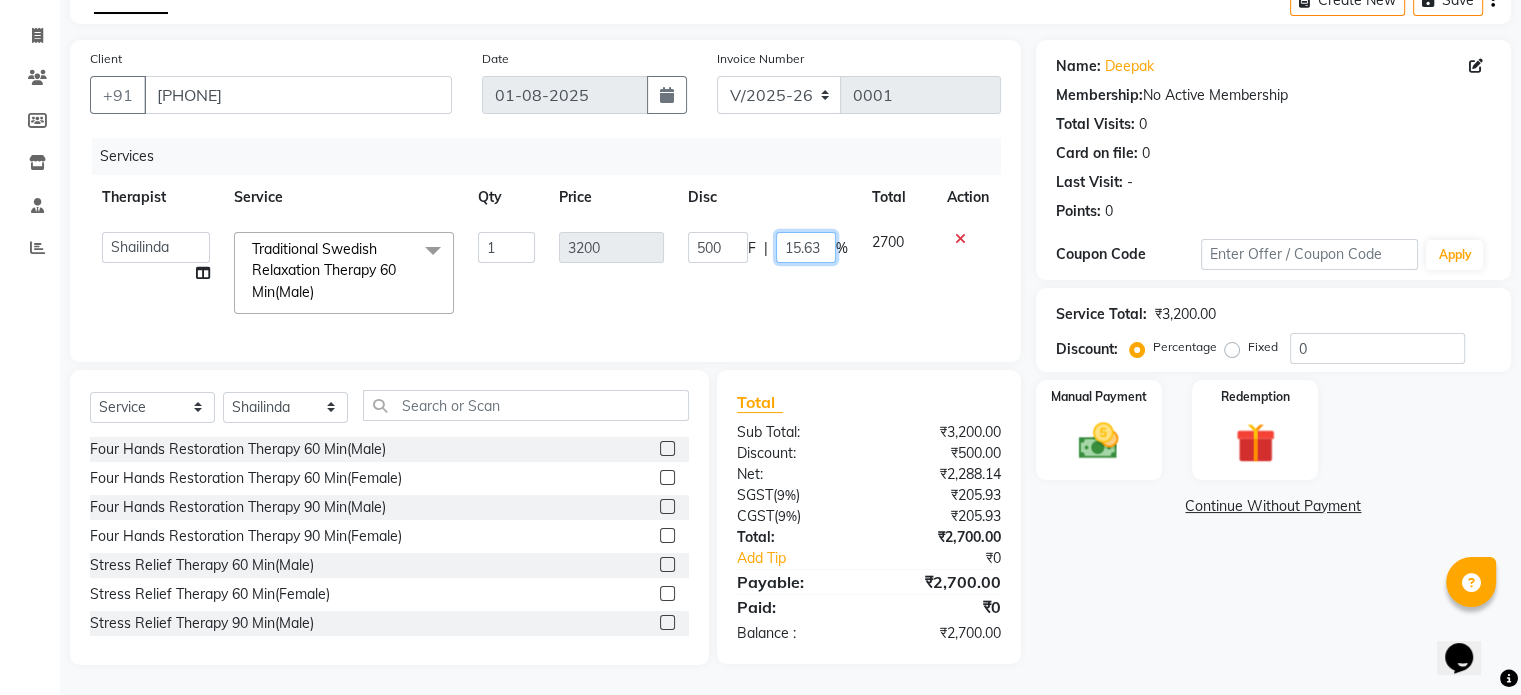 click on "15.63" 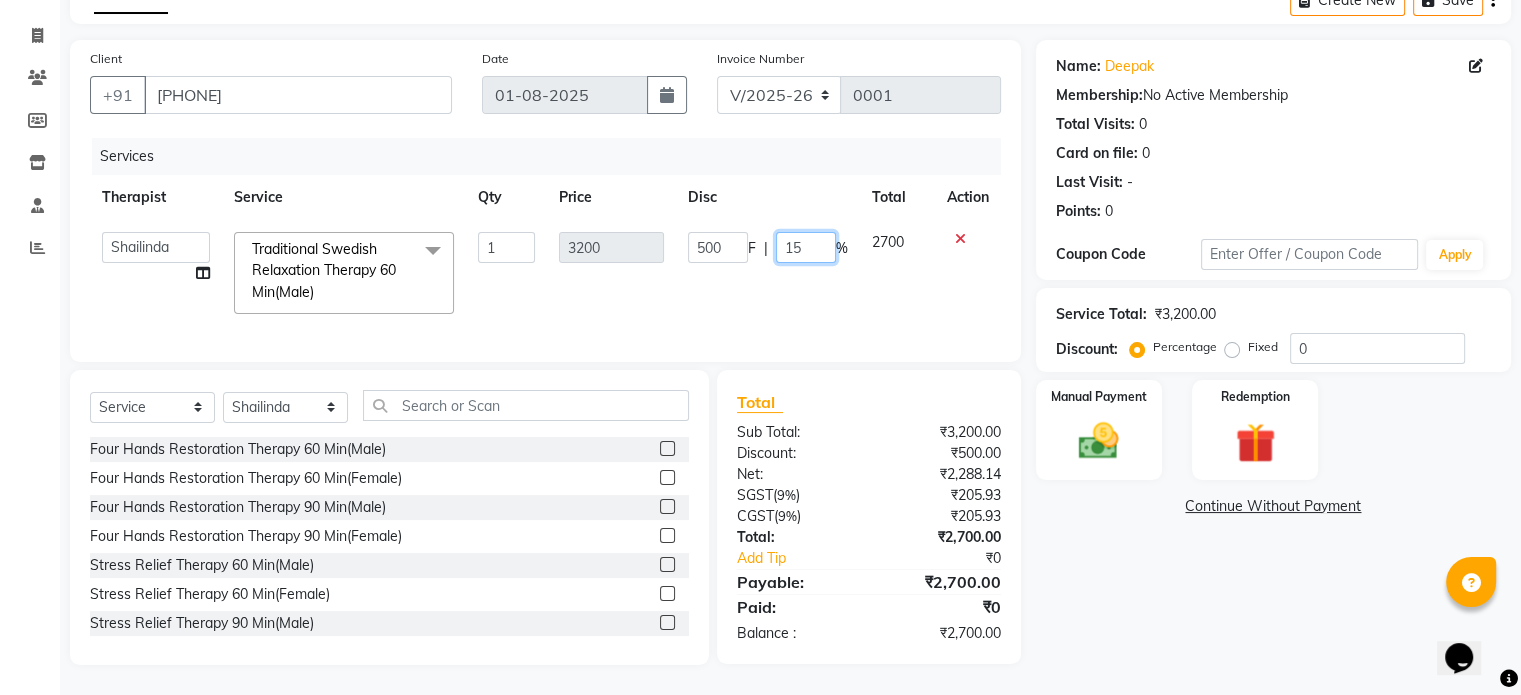 type on "1" 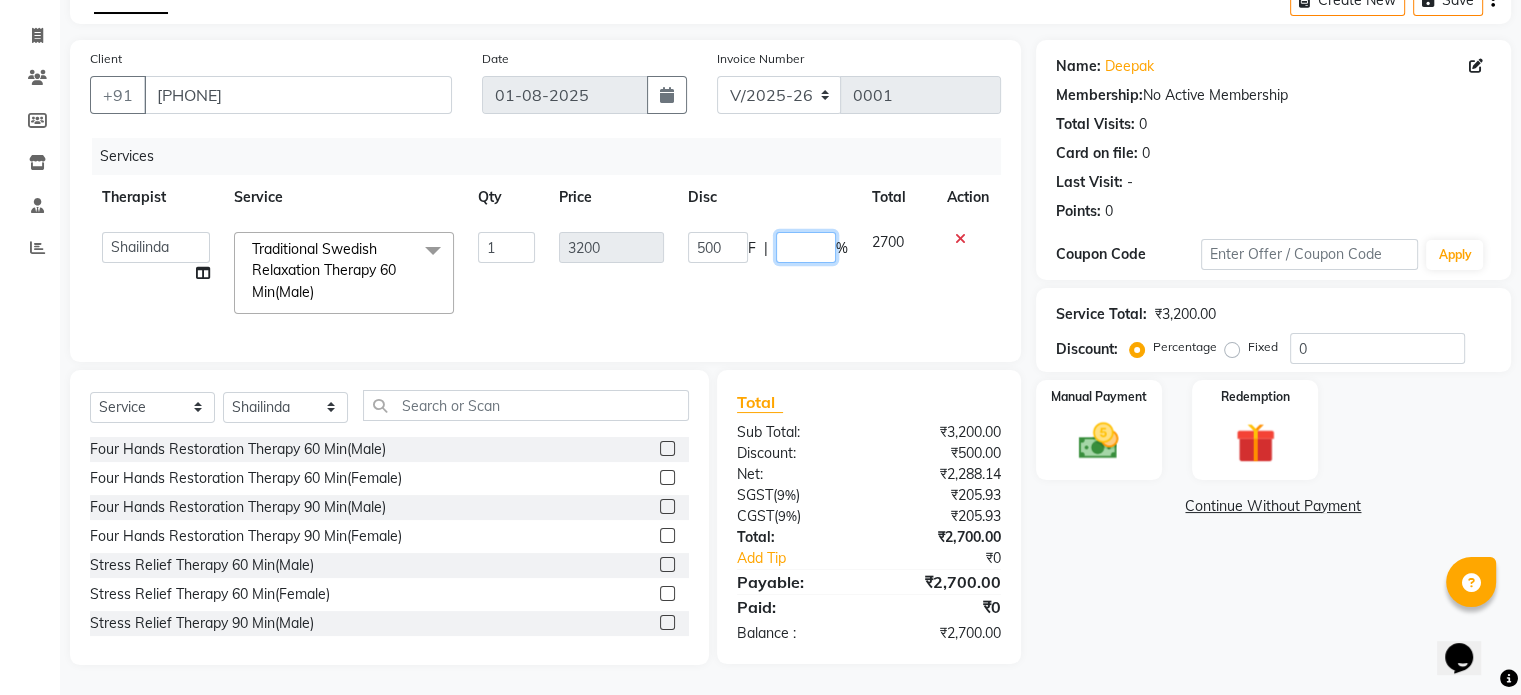 type on "0" 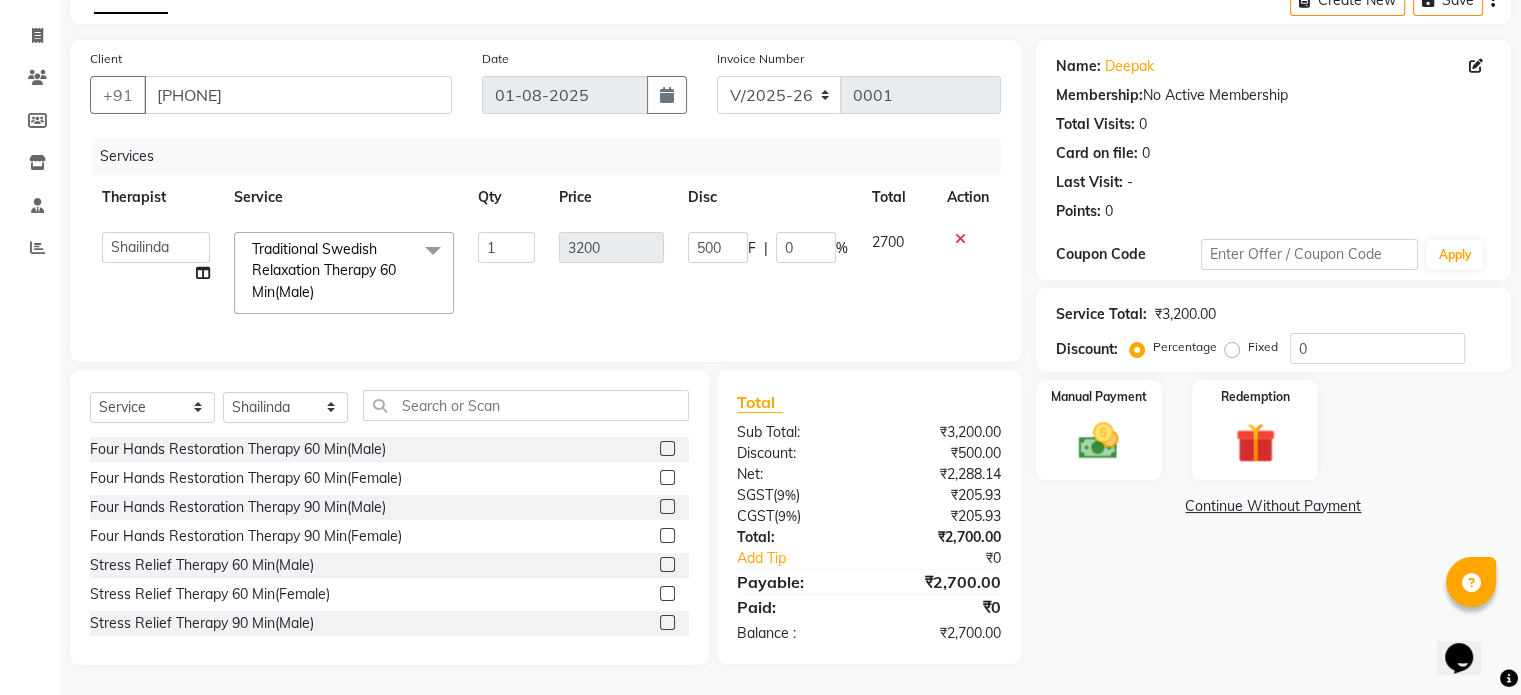 click on "500 F | 0 %" 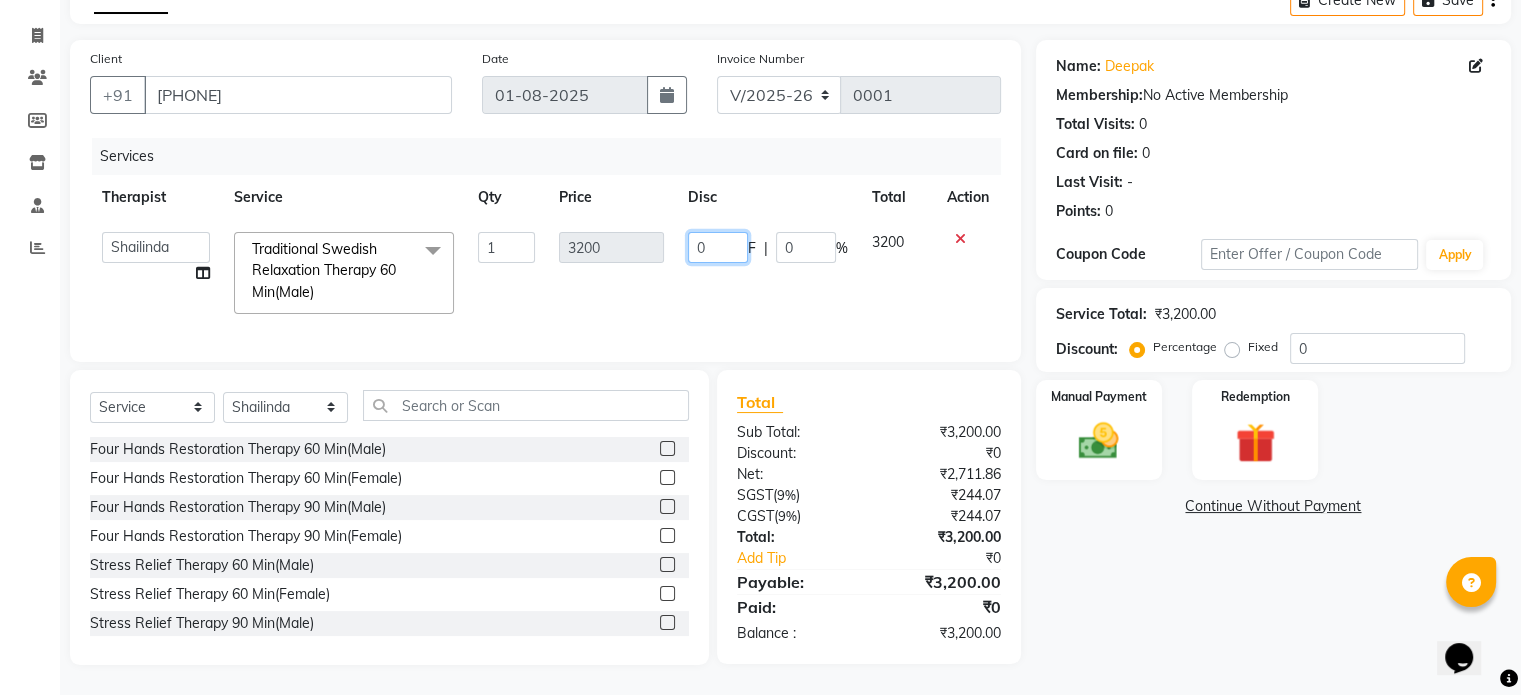 click on "0" 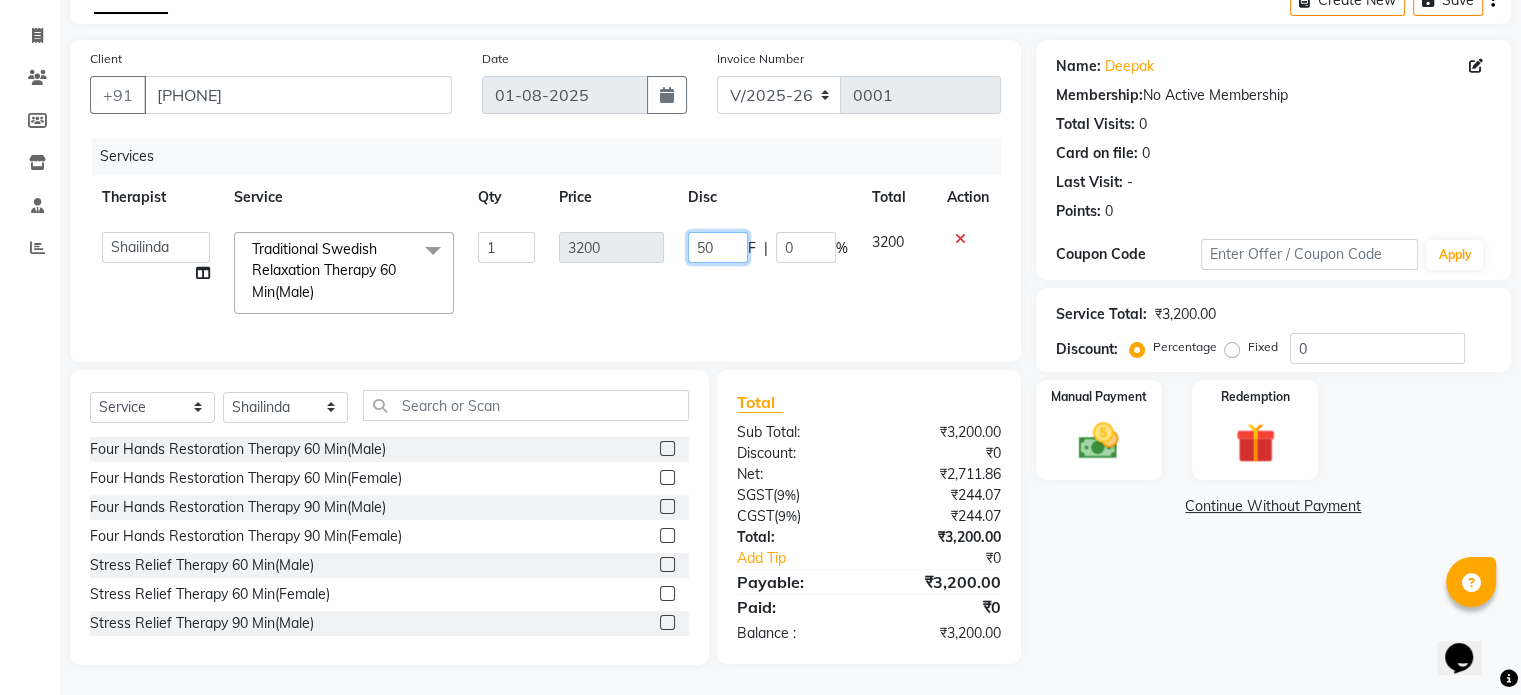 type on "500" 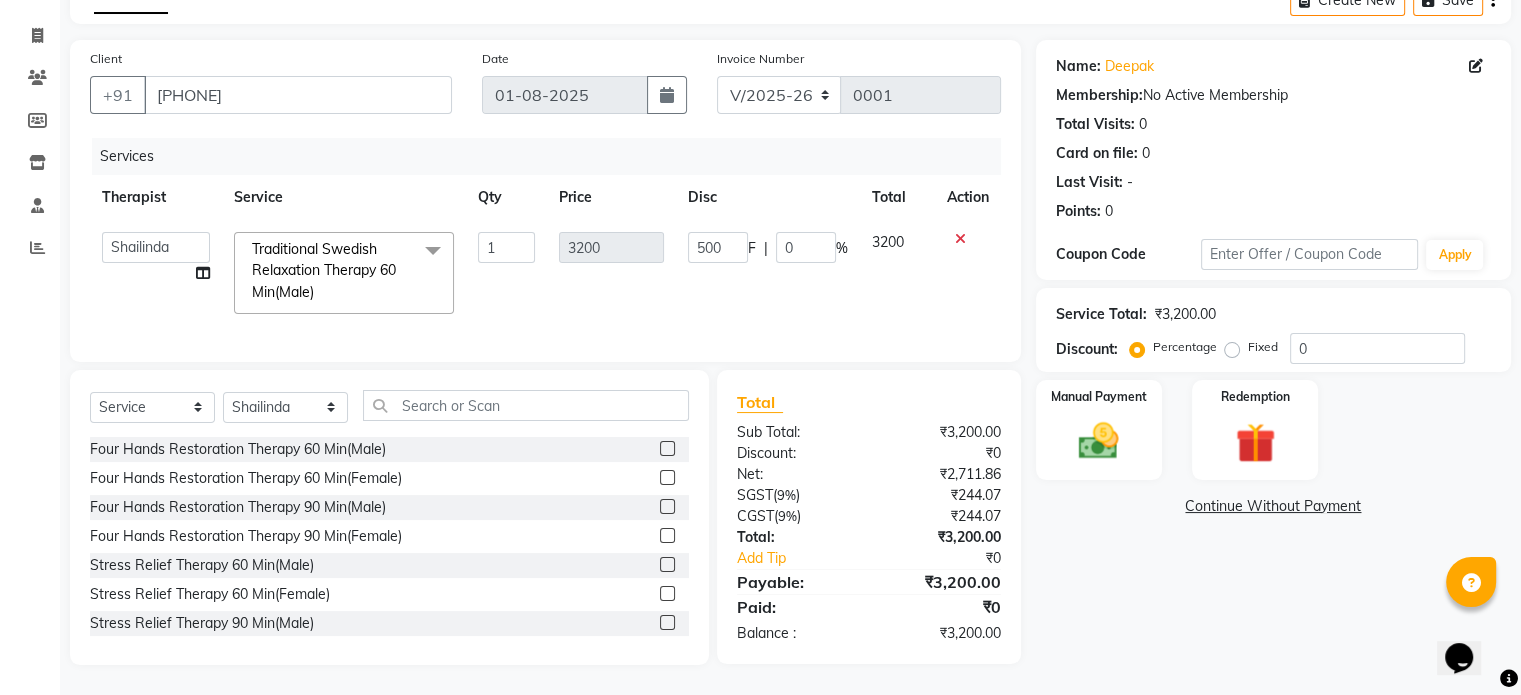 click on "500 F | 0 %" 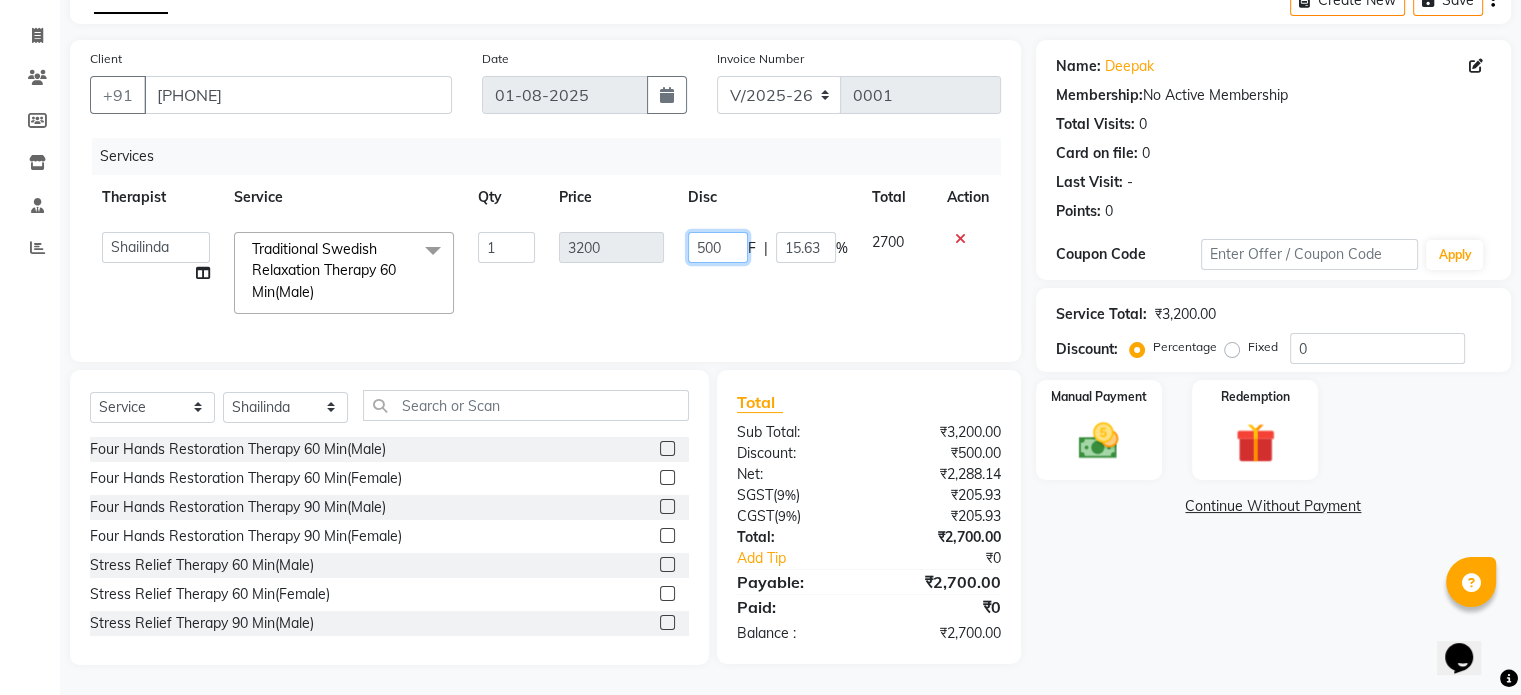 click on "500" 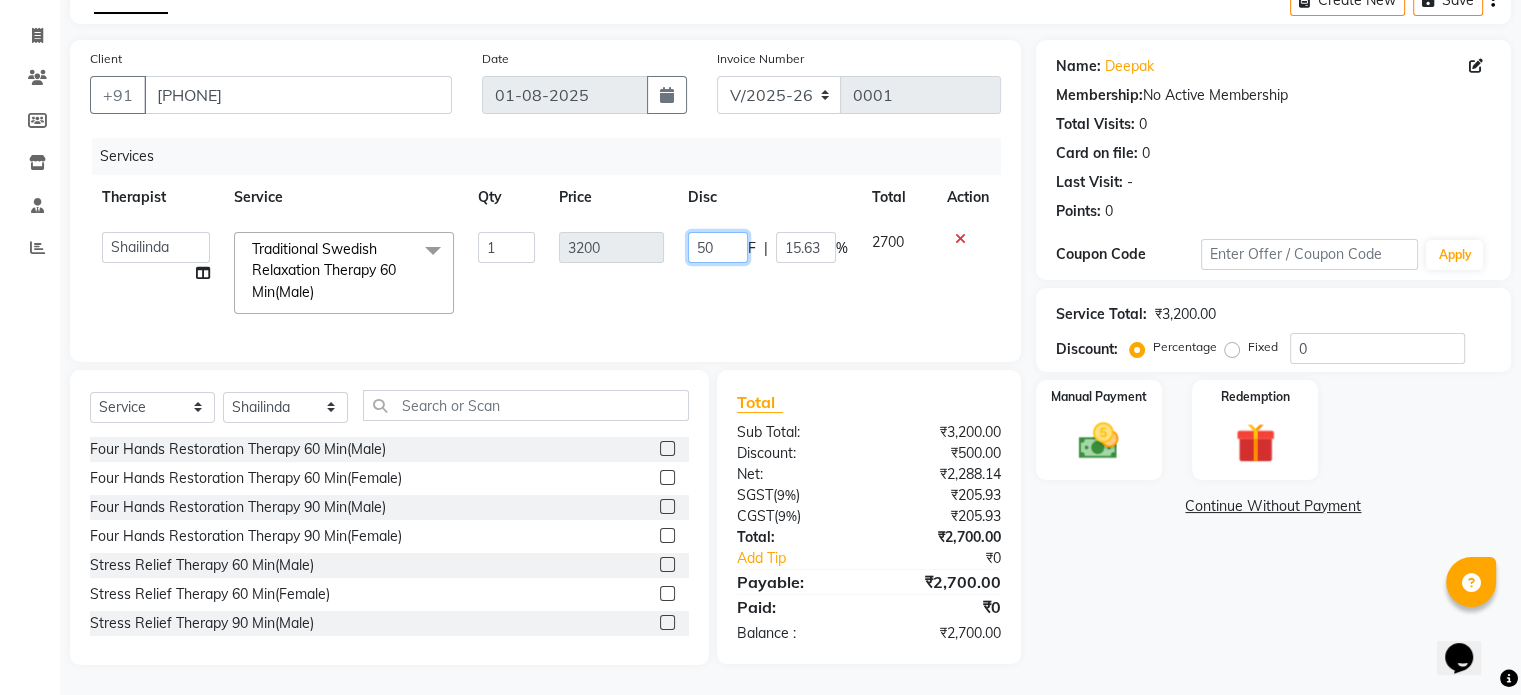 type on "5" 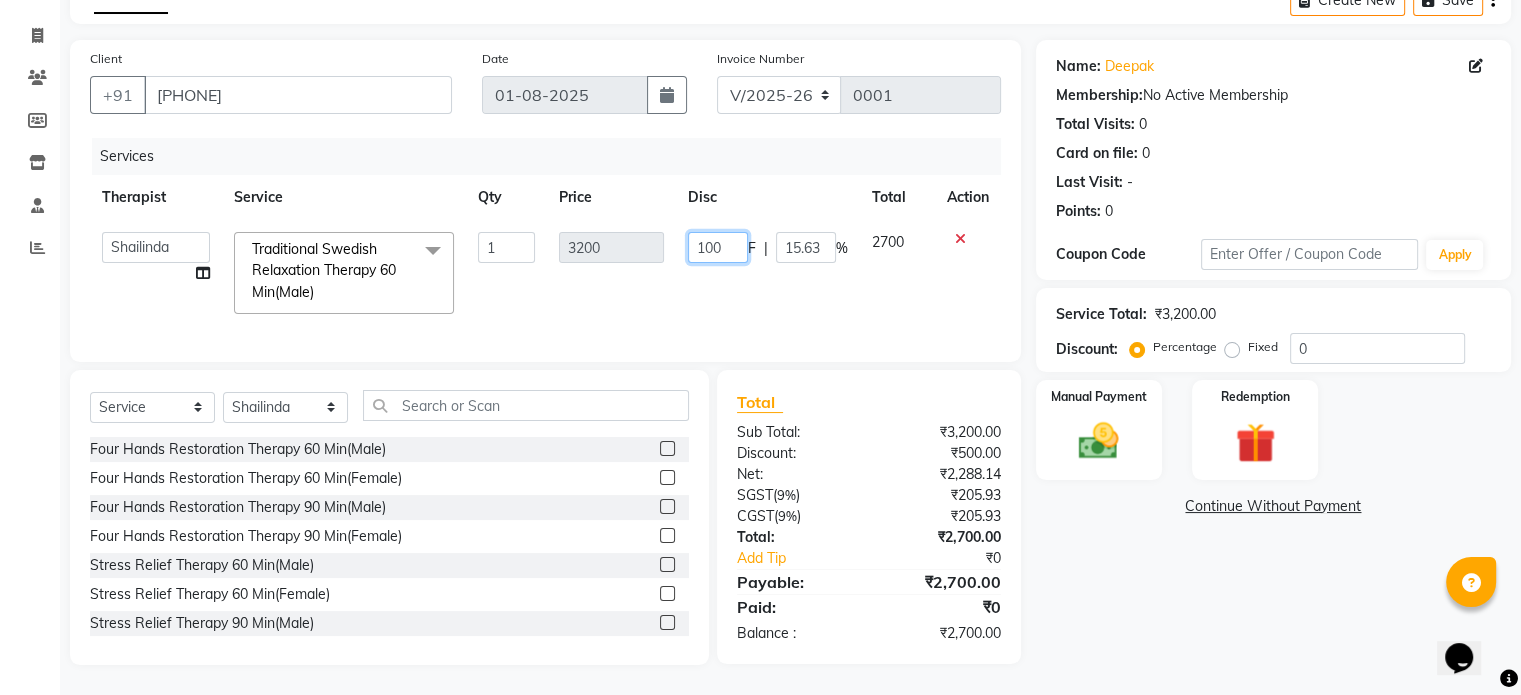 type on "1000" 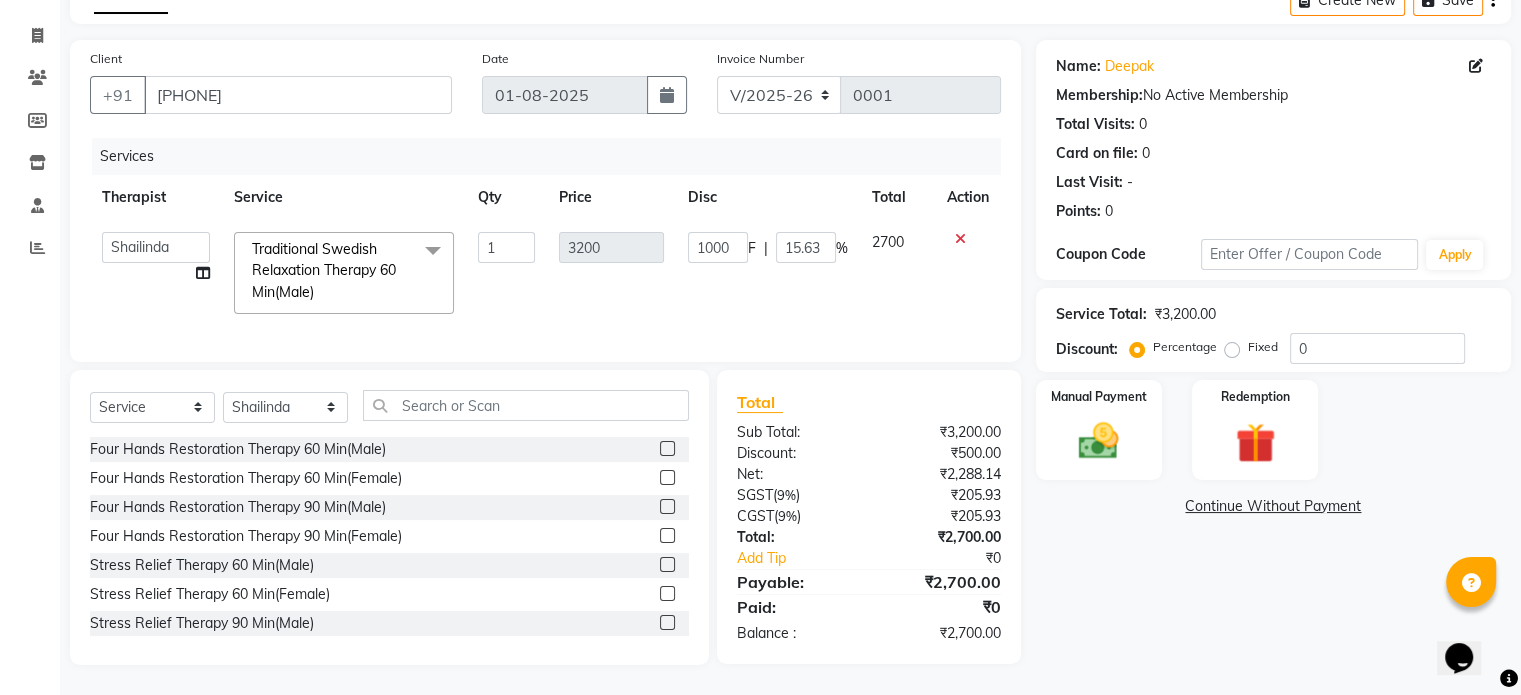 click on "1000 F | 15.63 %" 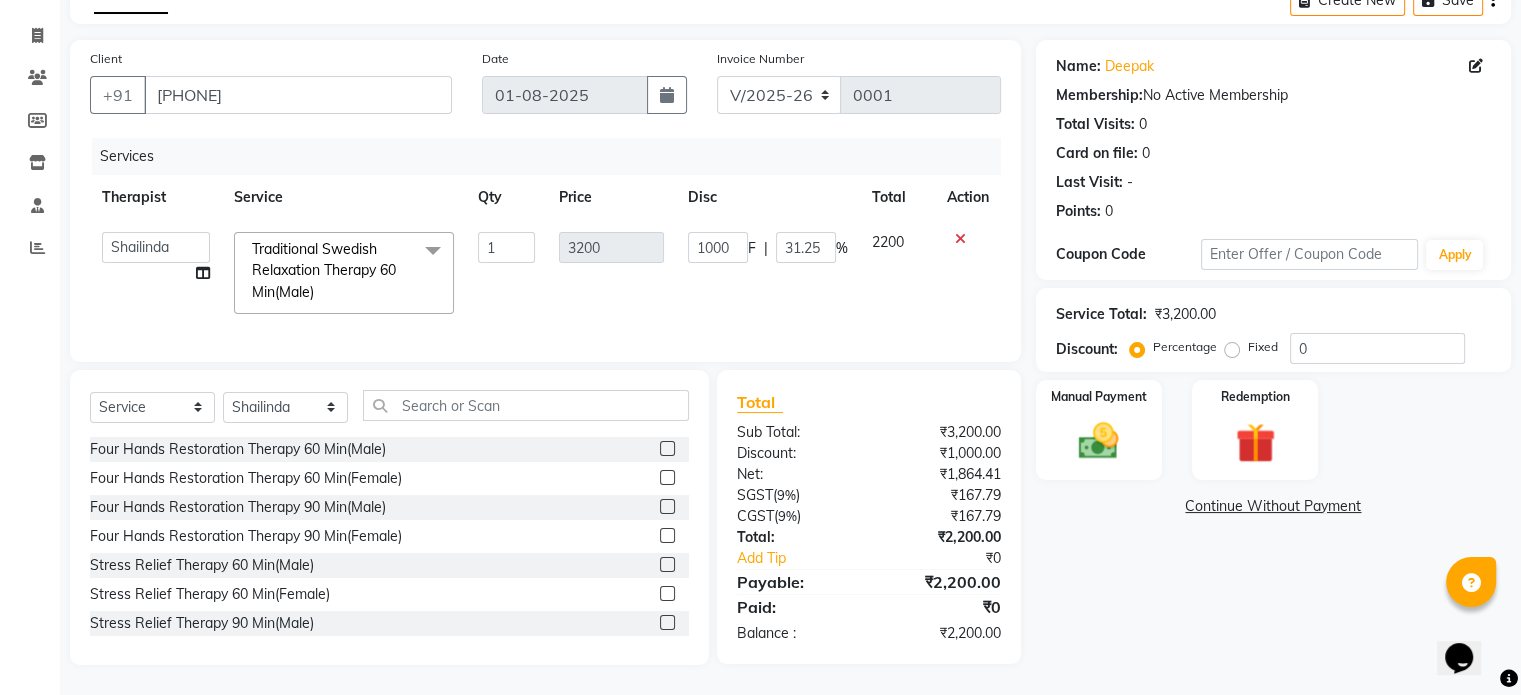 click 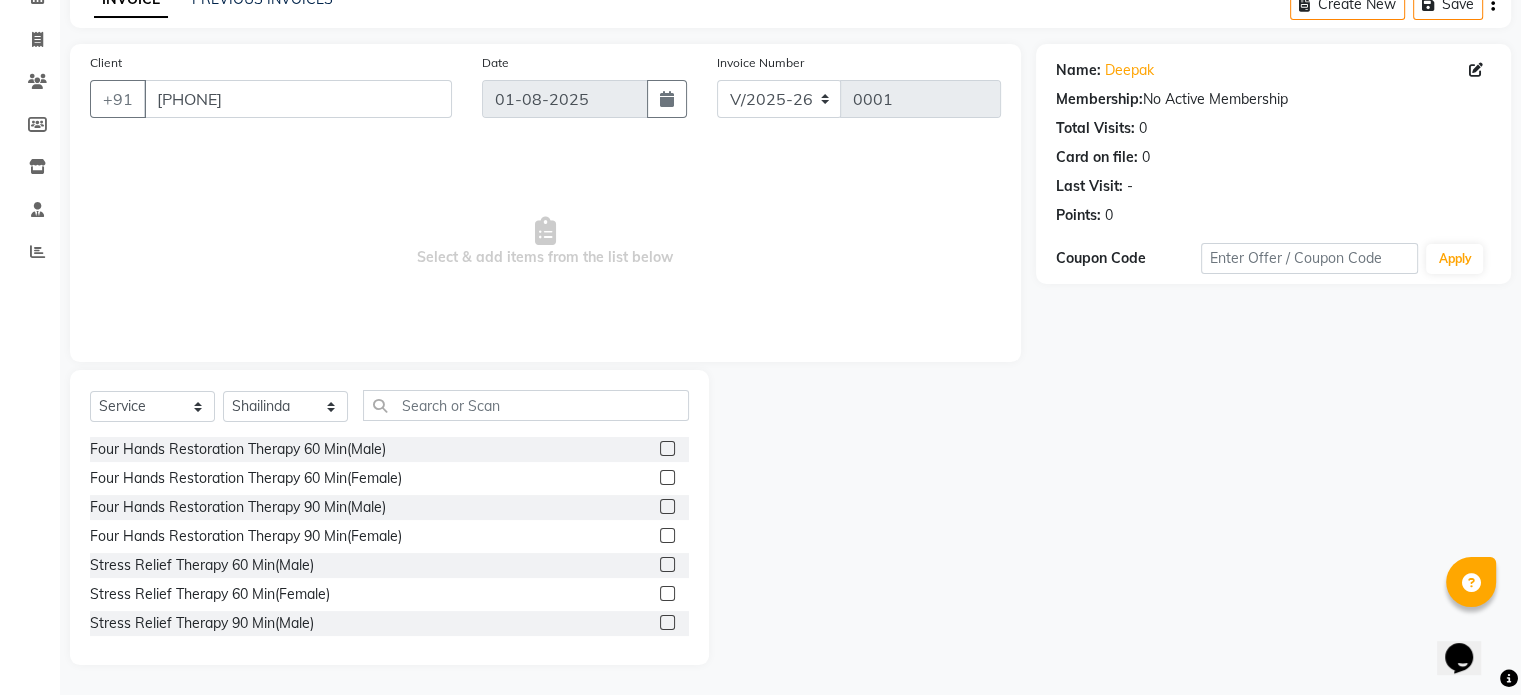click on "Select & add items from the list below" at bounding box center (545, 242) 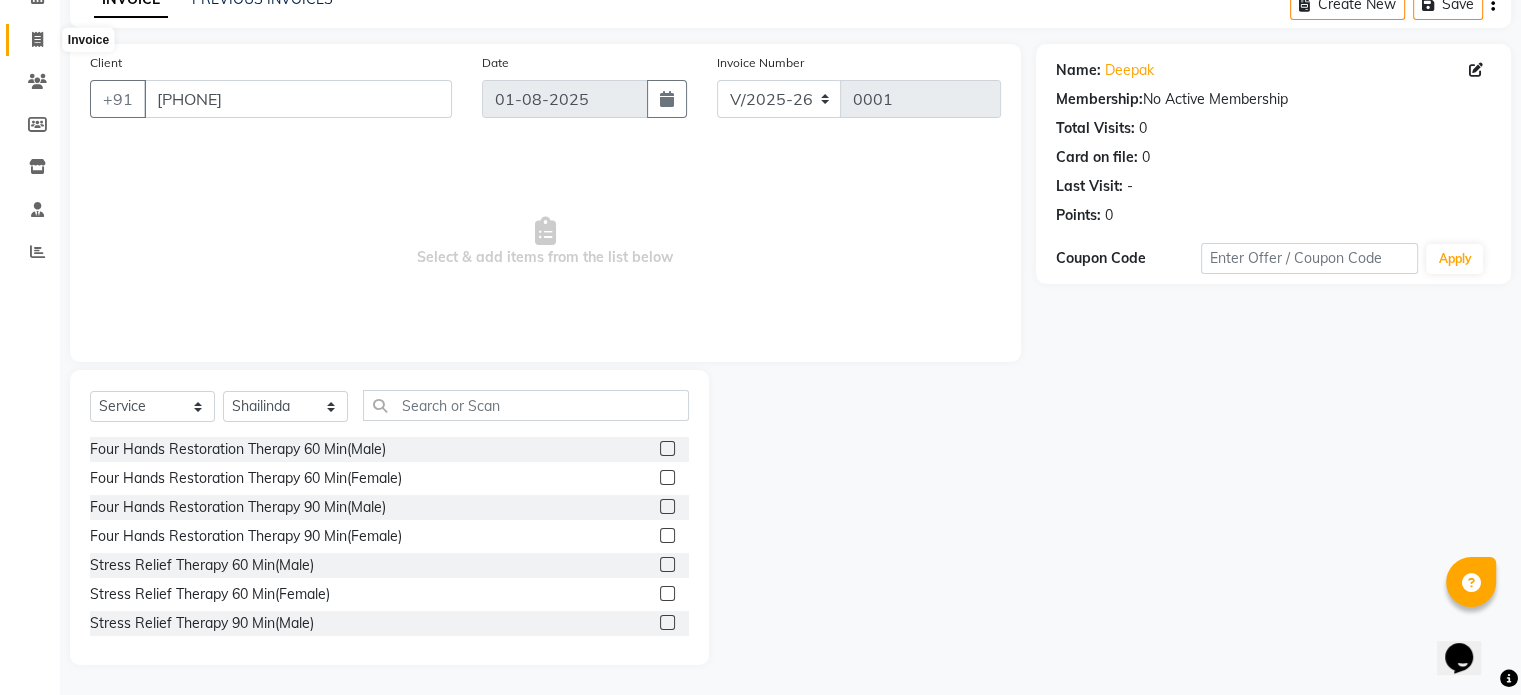 click 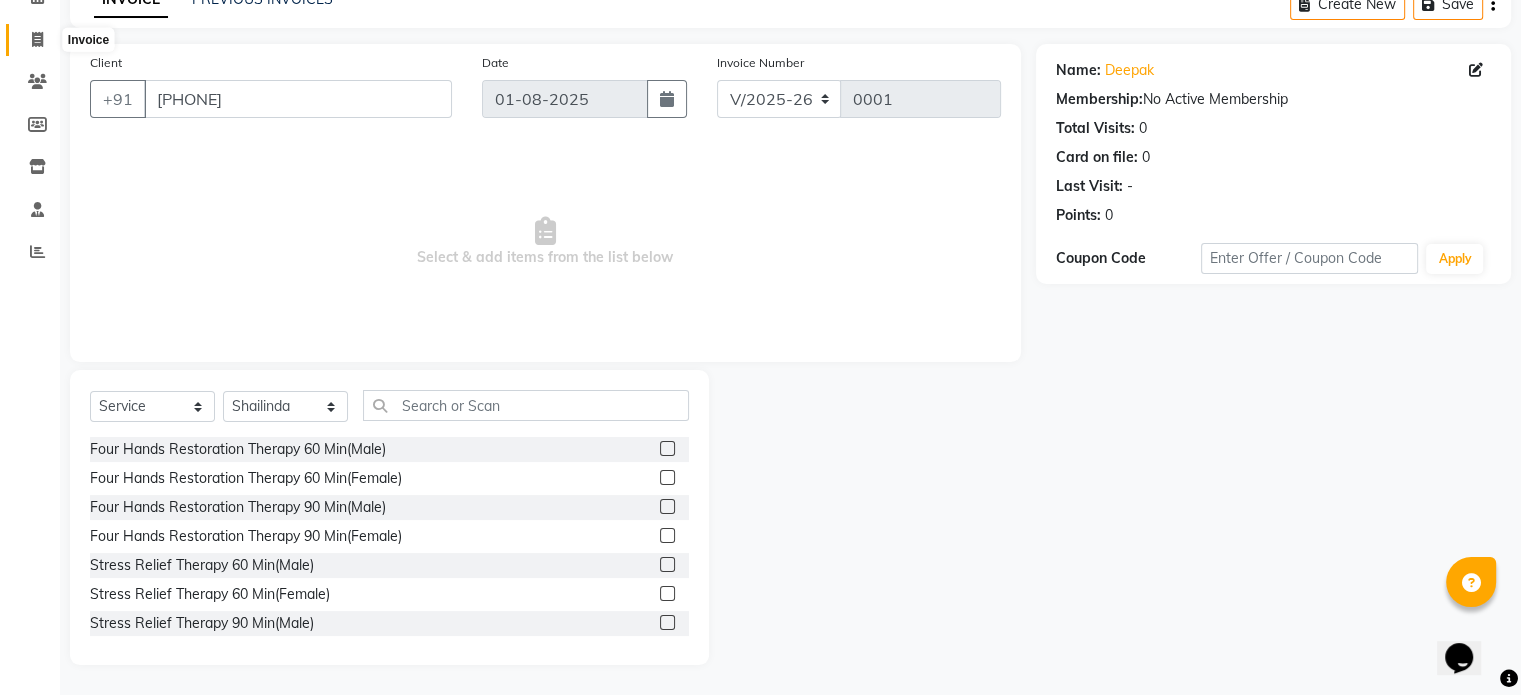 select on "service" 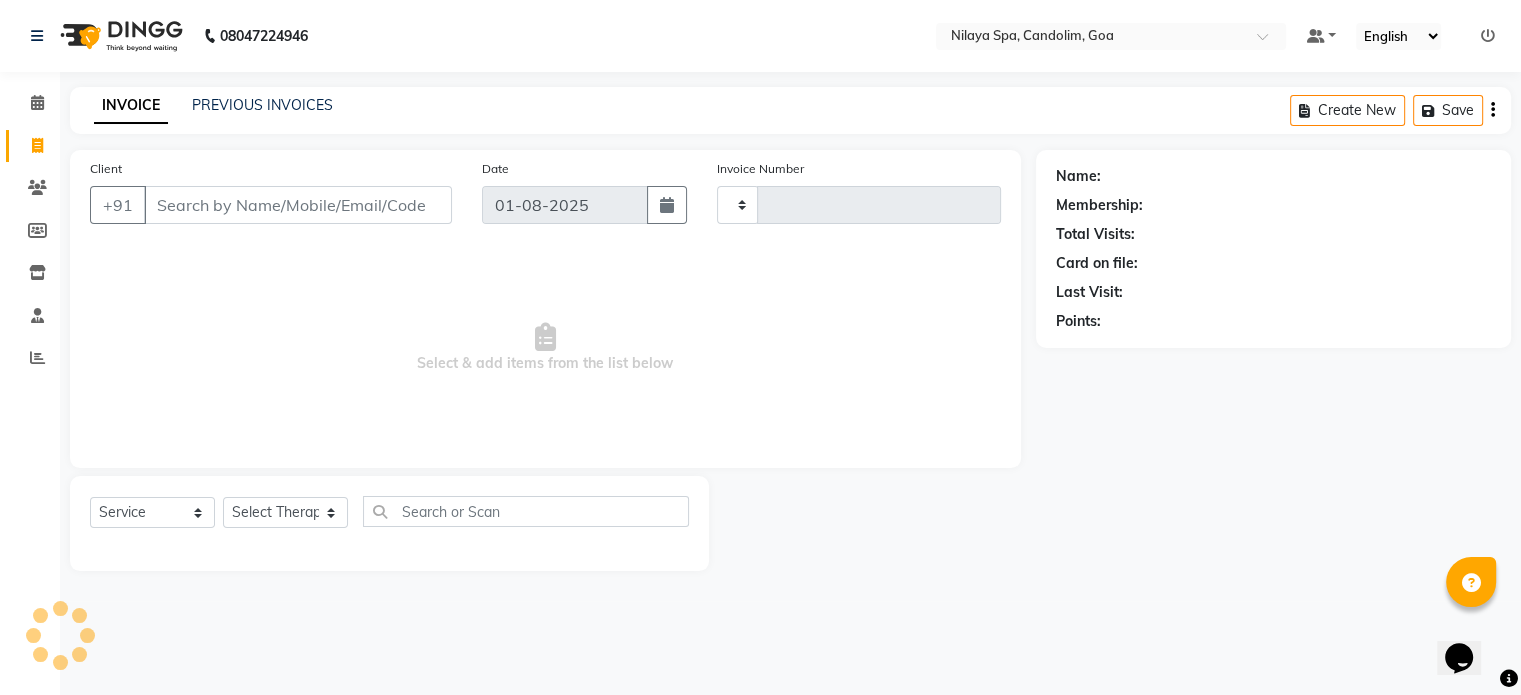 scroll, scrollTop: 0, scrollLeft: 0, axis: both 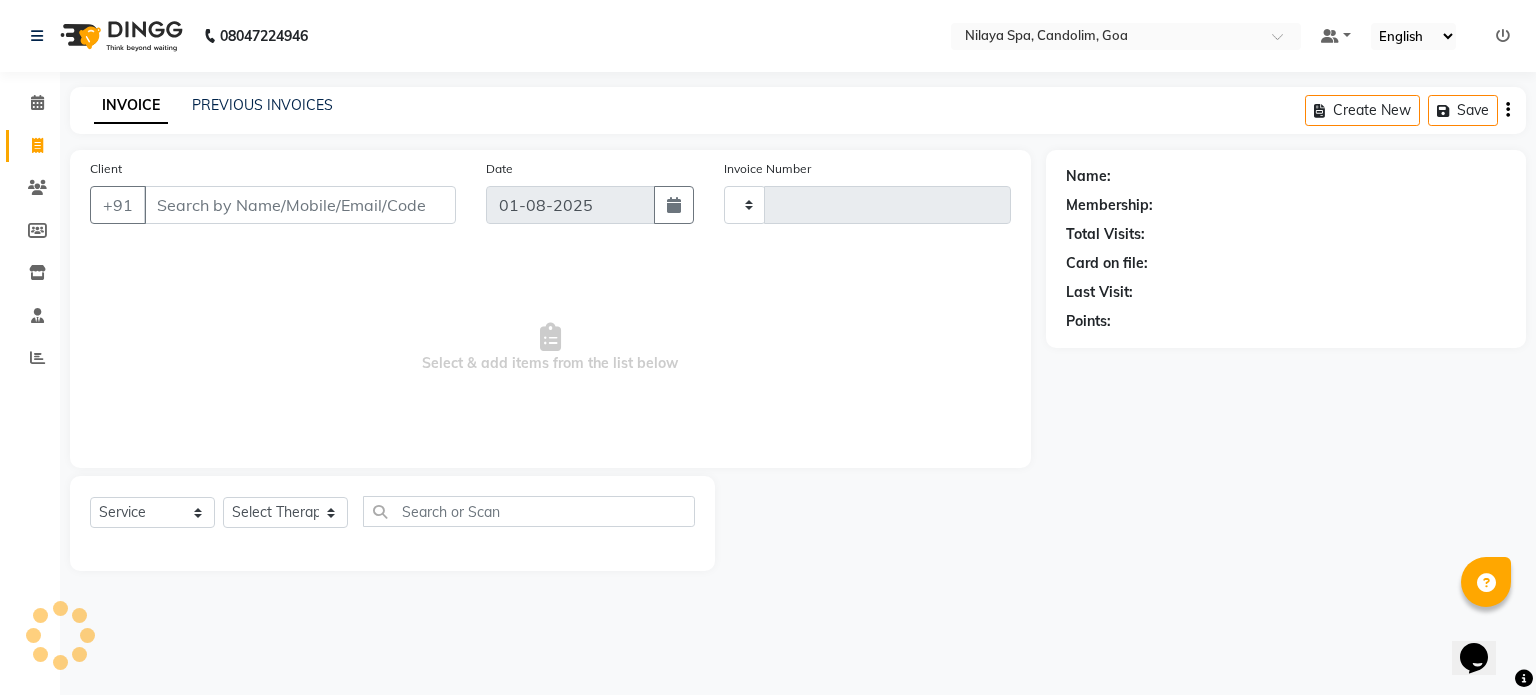 type on "0001" 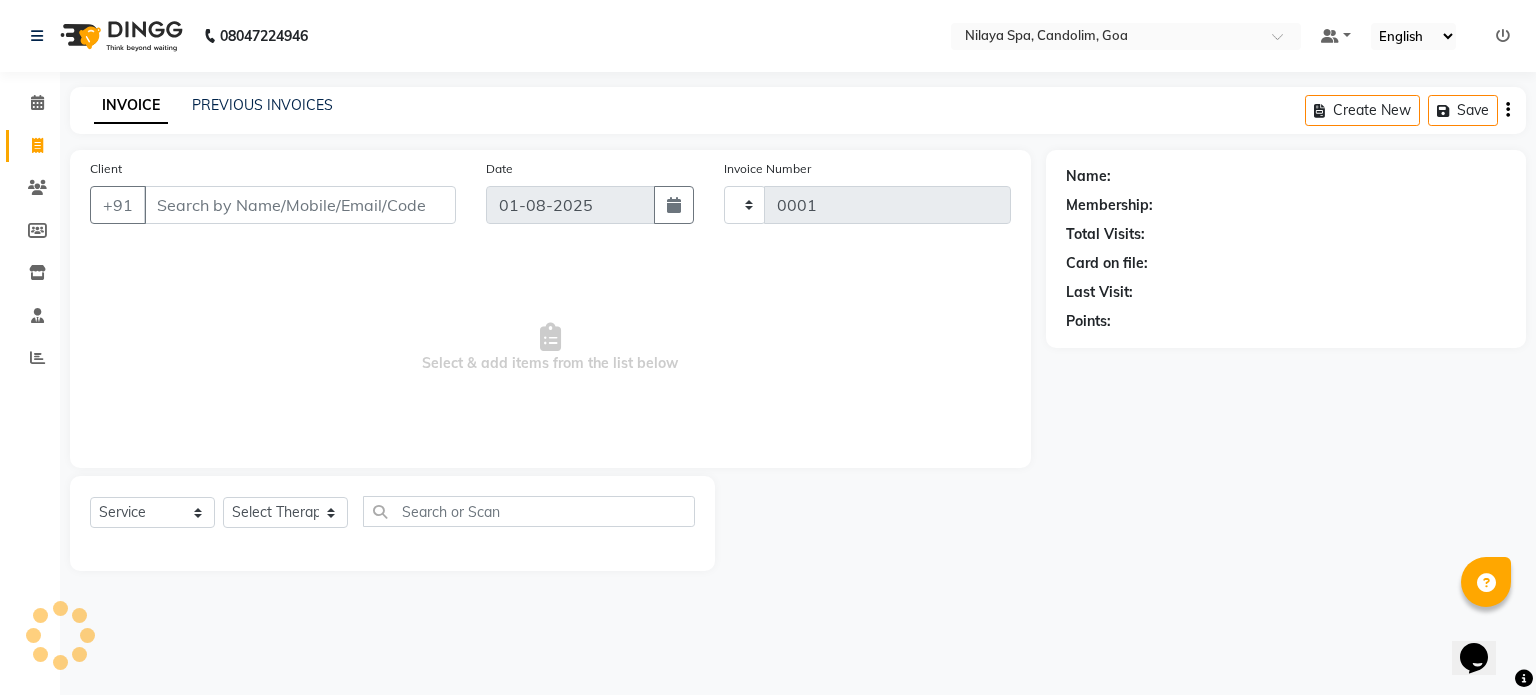 select on "8694" 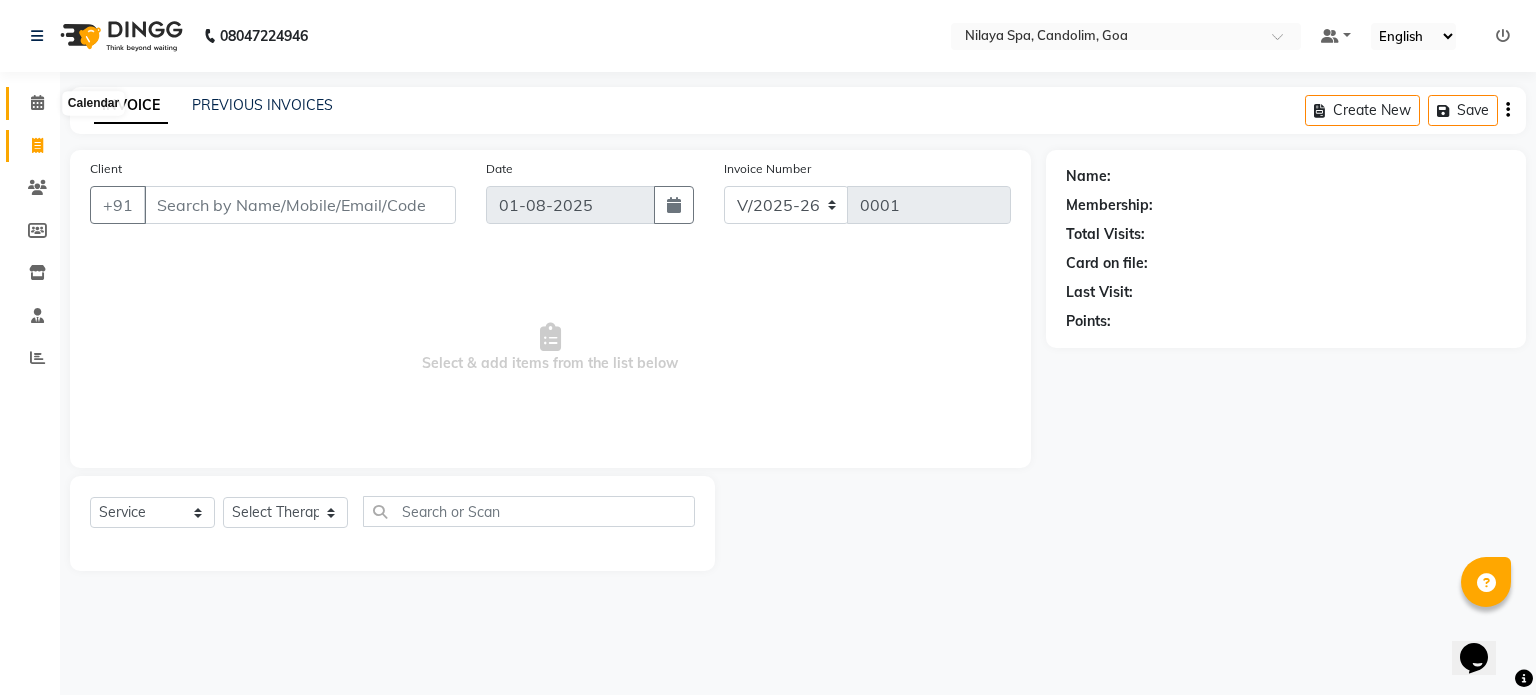 click 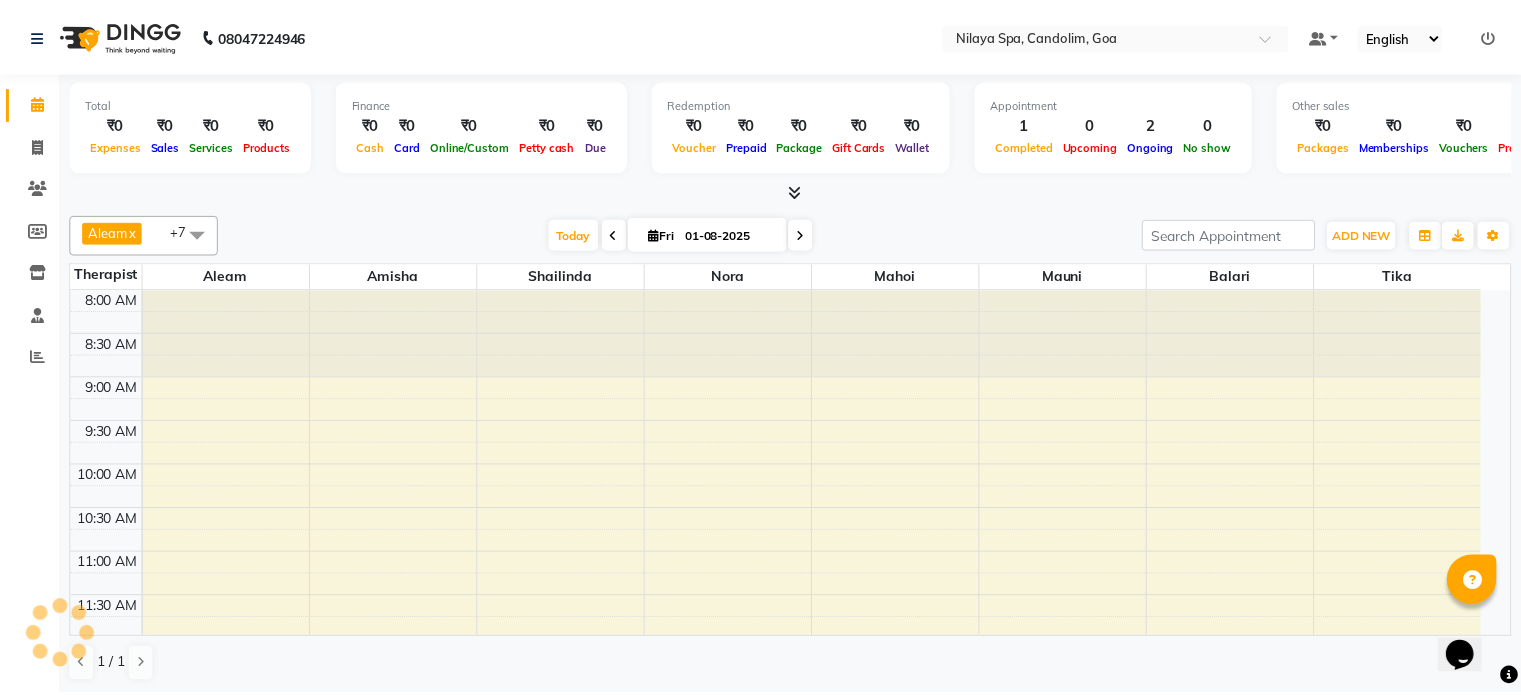 scroll, scrollTop: 612, scrollLeft: 0, axis: vertical 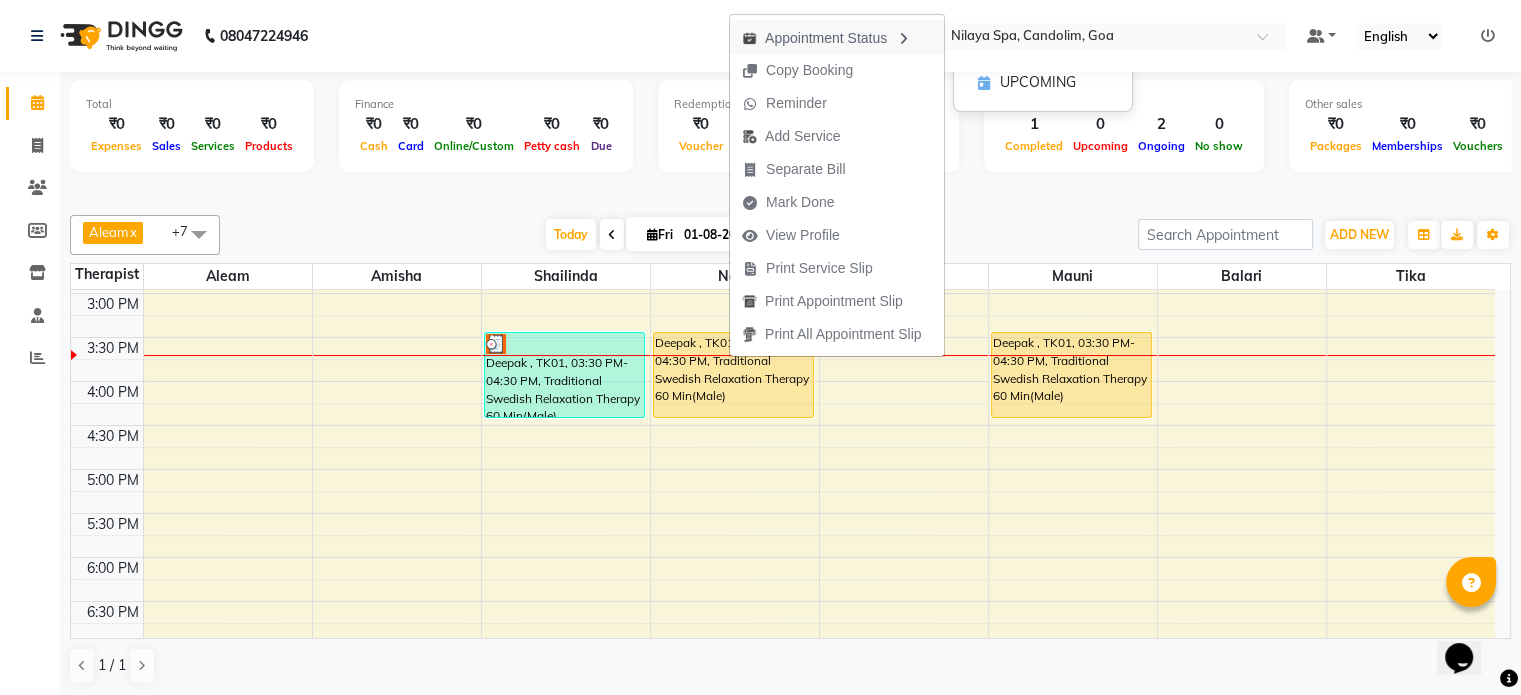click on "Appointment Status" at bounding box center [837, 37] 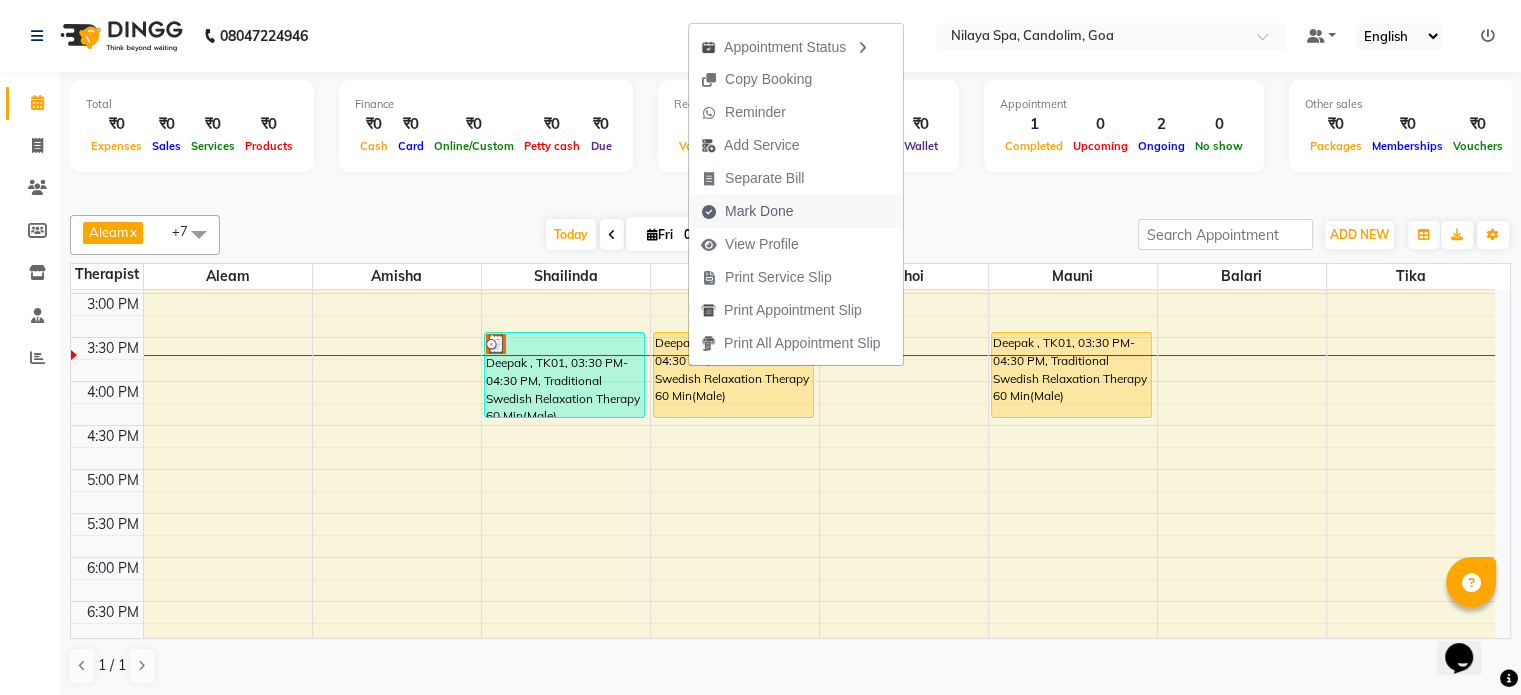 click on "Mark Done" at bounding box center [759, 211] 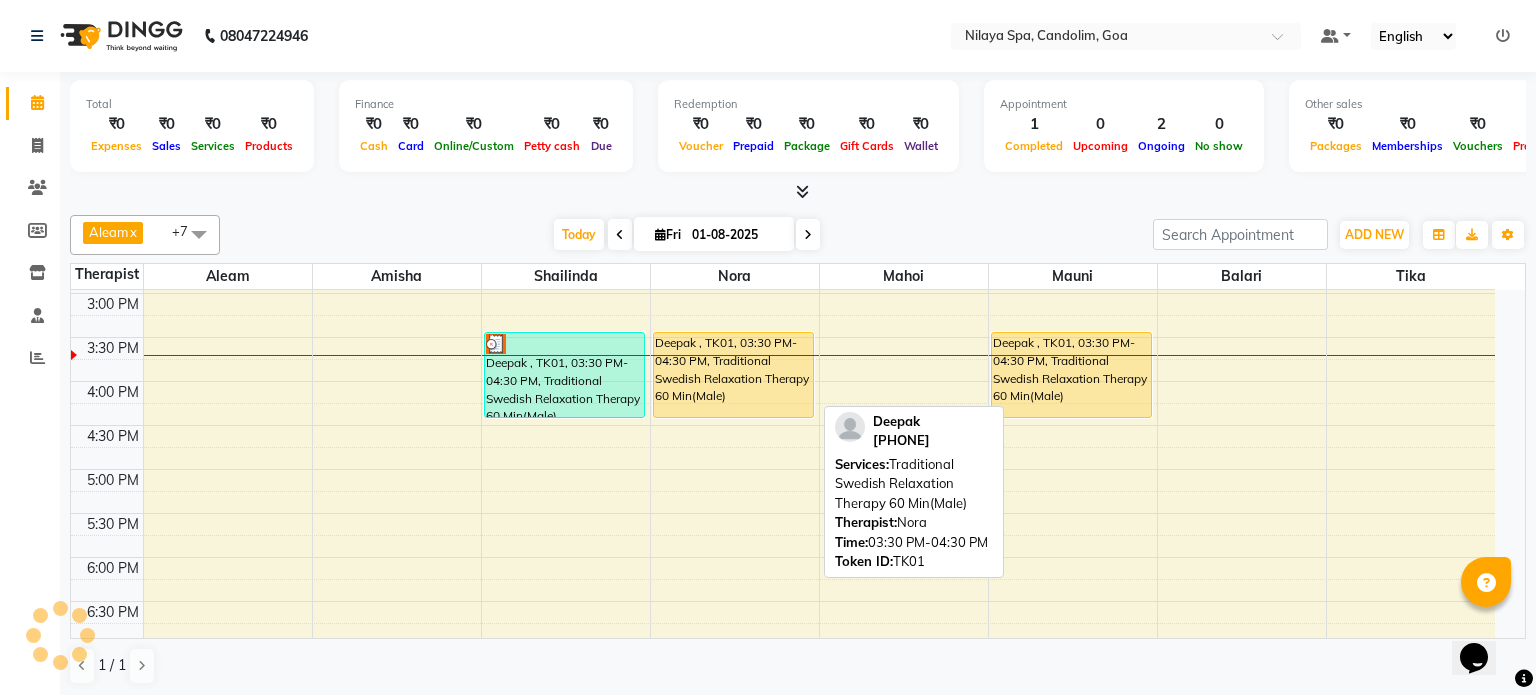 select on "service" 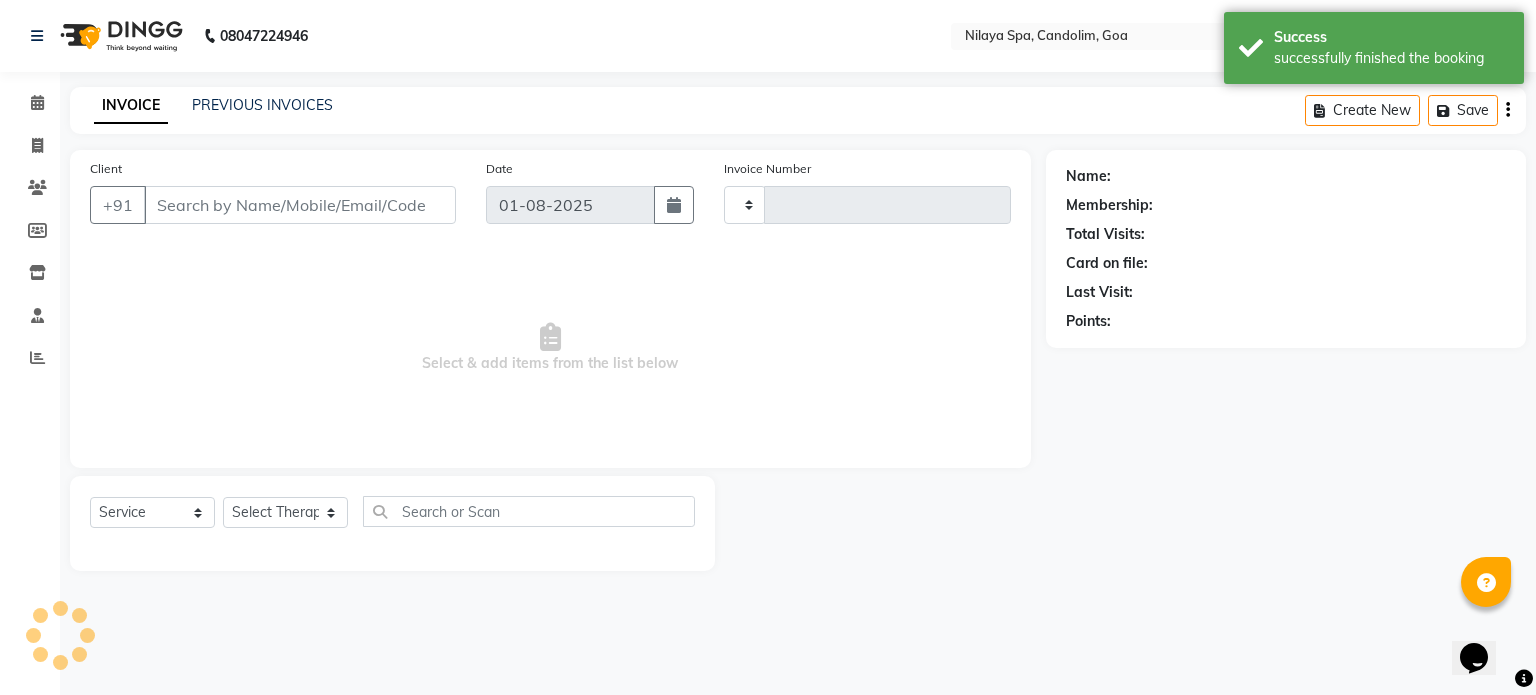 type on "0001" 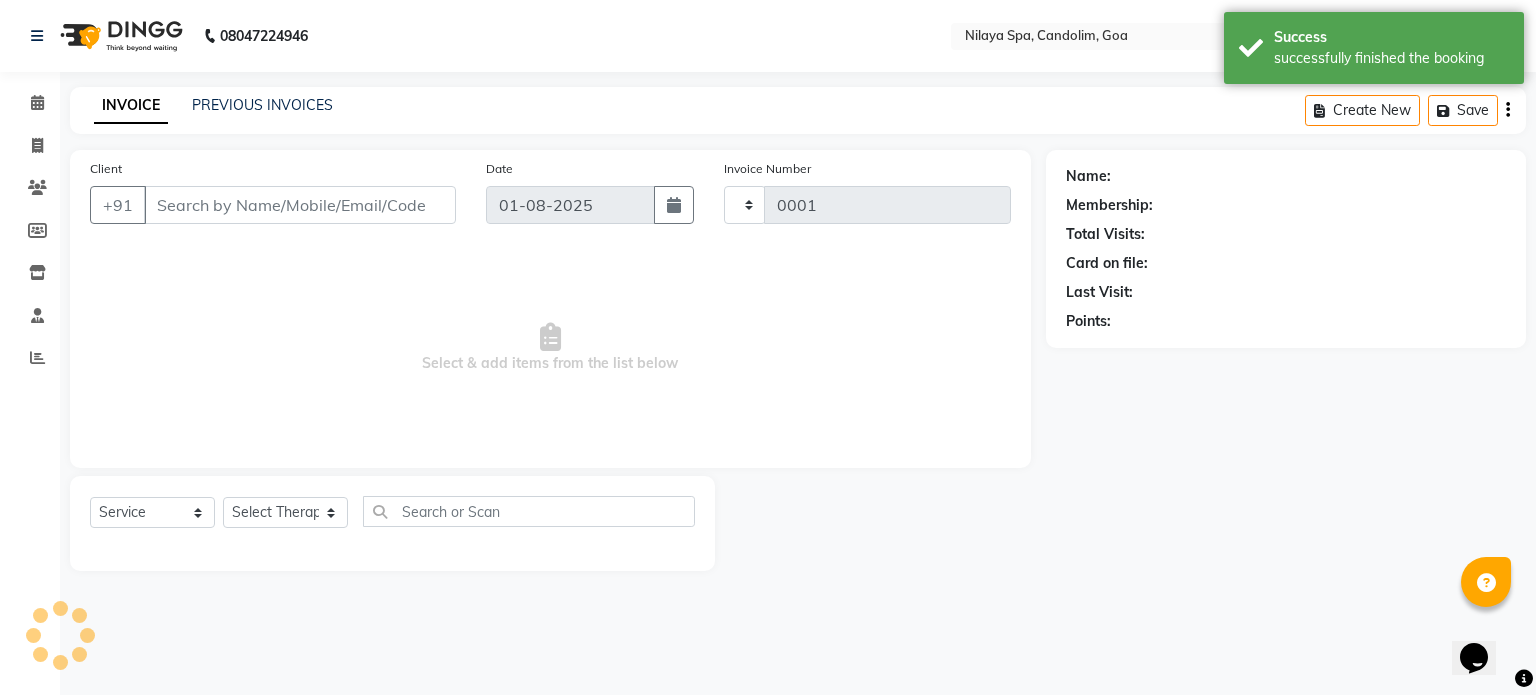 select on "8694" 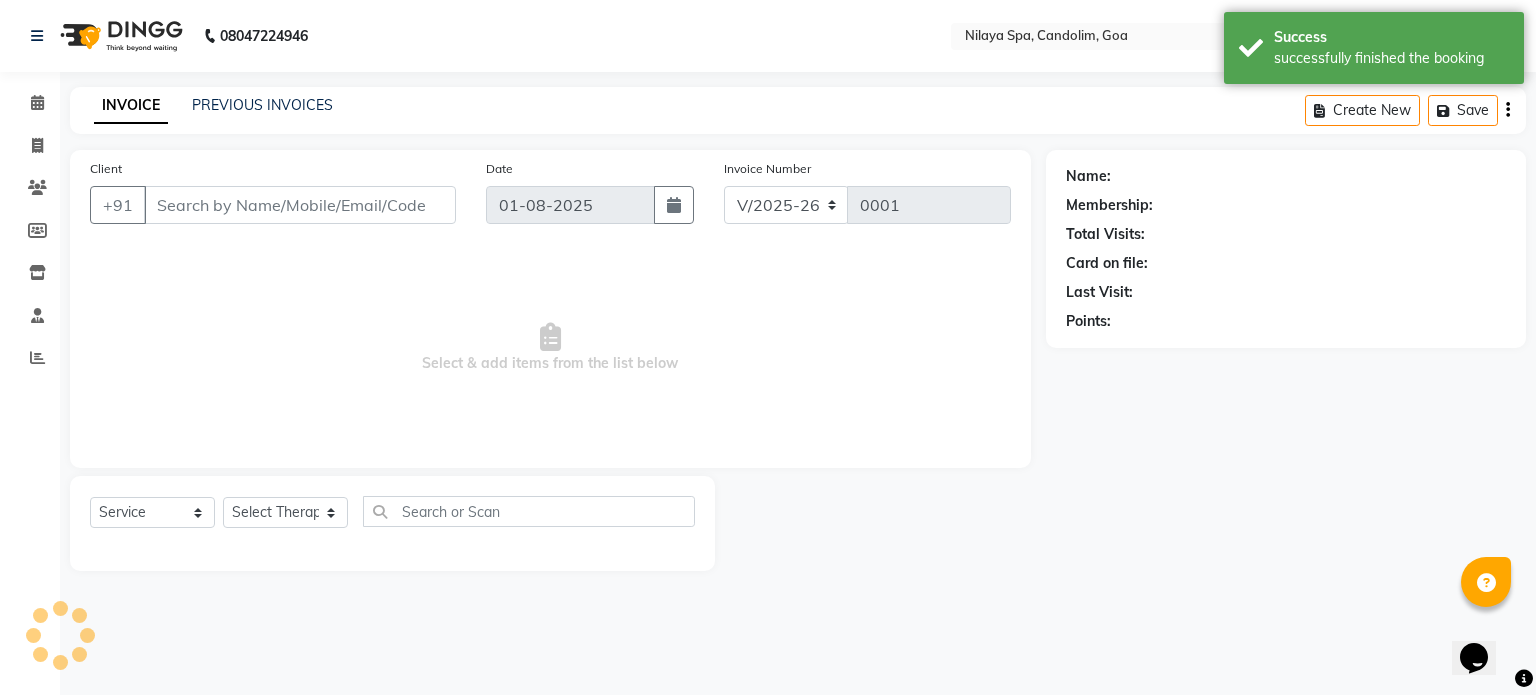 type on "[PHONE]" 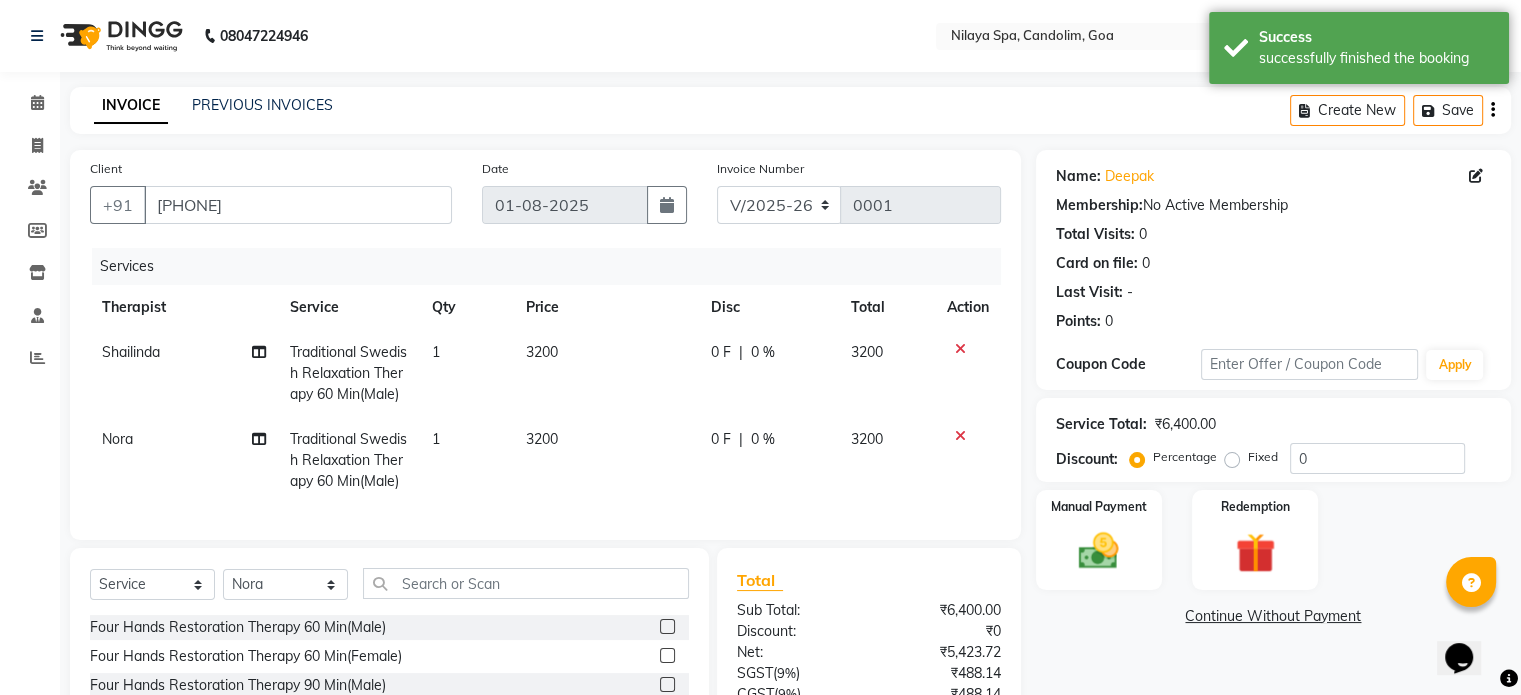 scroll, scrollTop: 193, scrollLeft: 0, axis: vertical 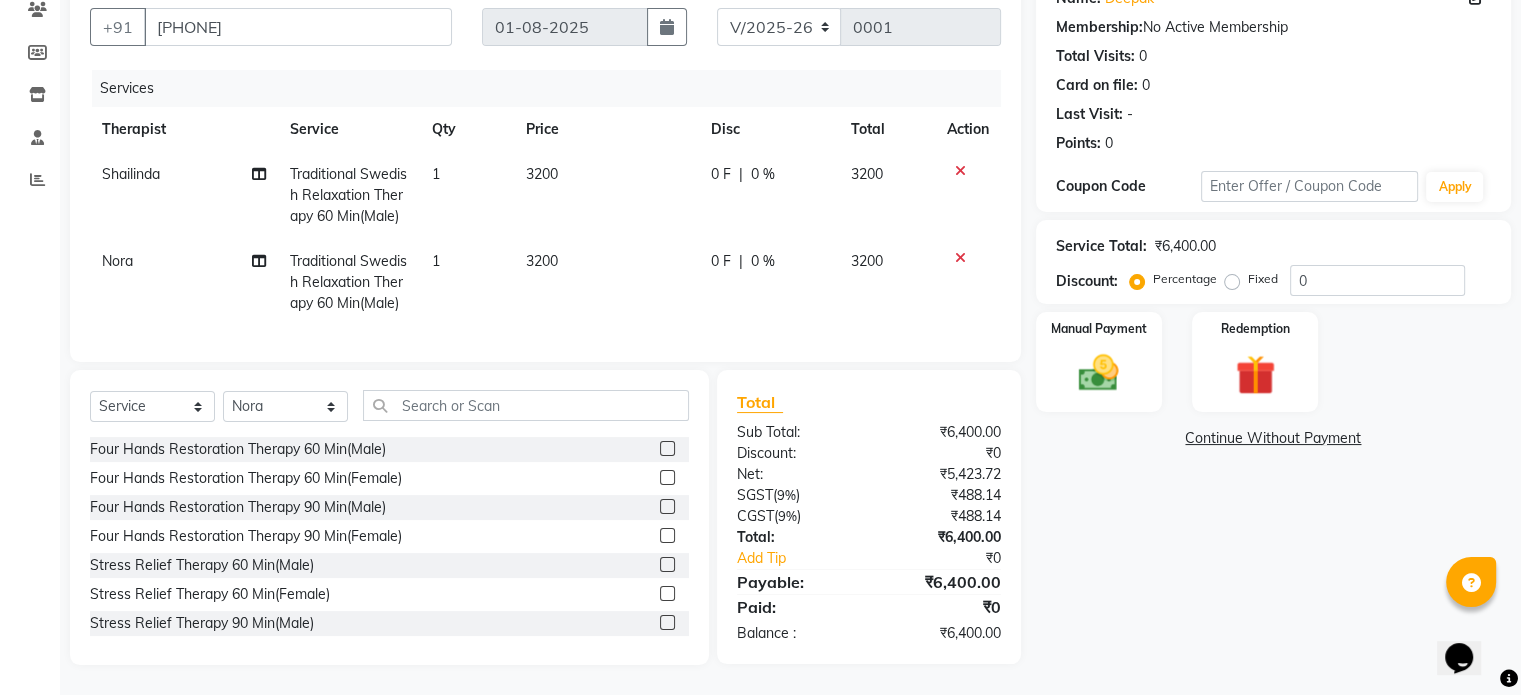 click on "0 F" 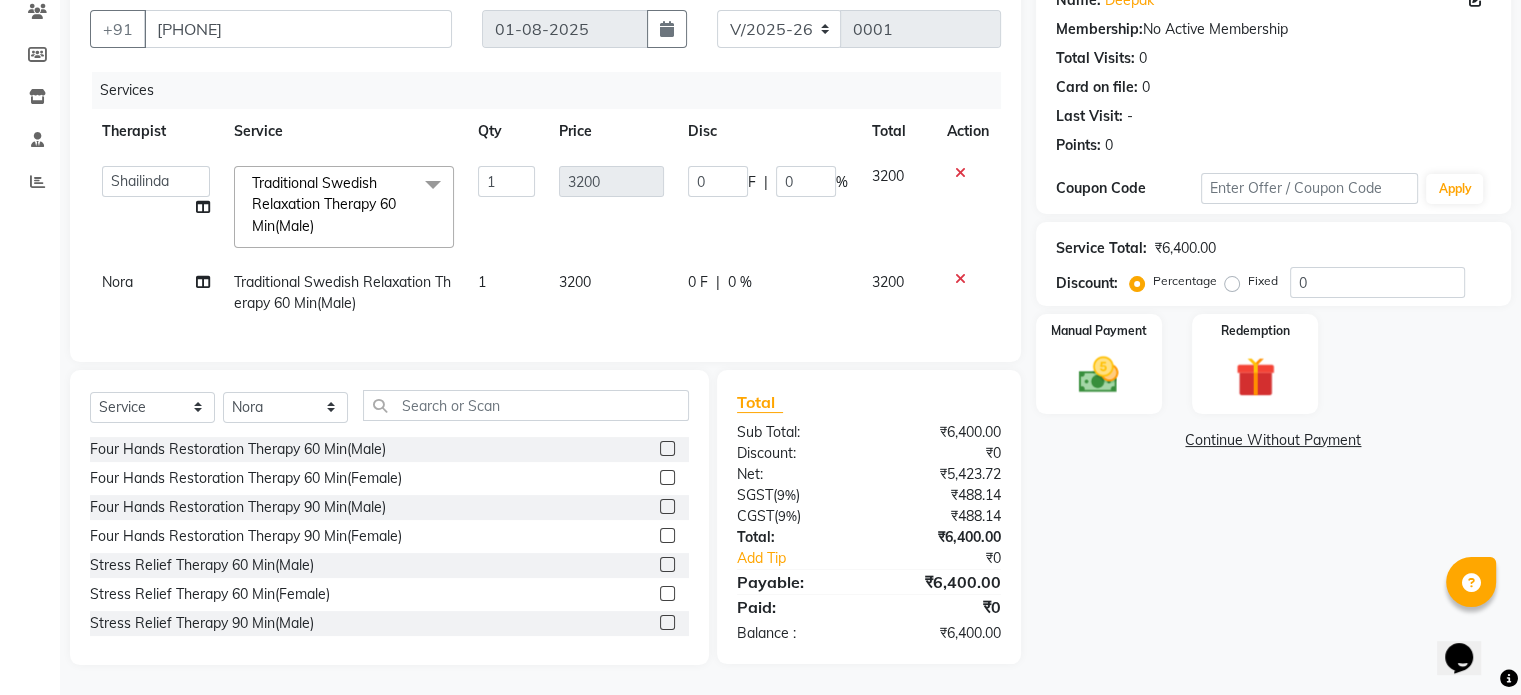 scroll, scrollTop: 192, scrollLeft: 0, axis: vertical 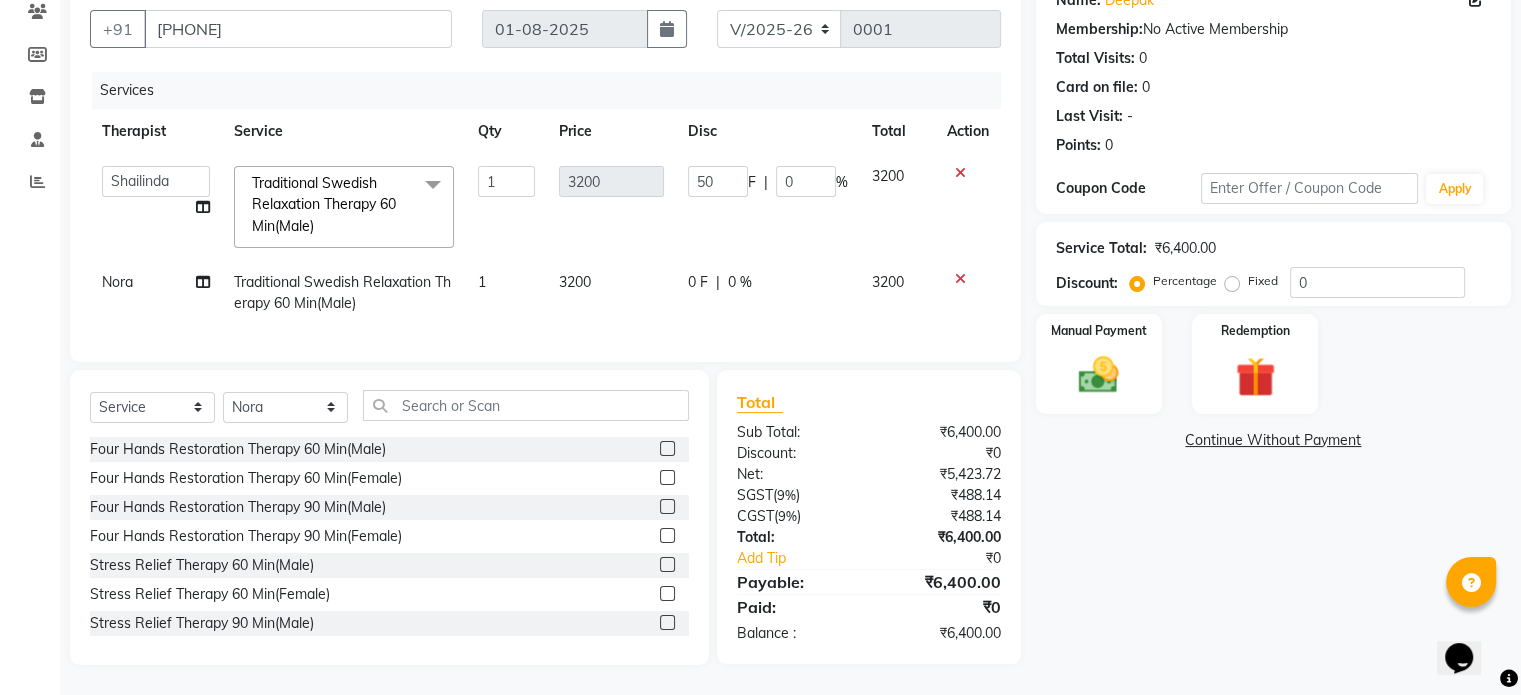 type on "500" 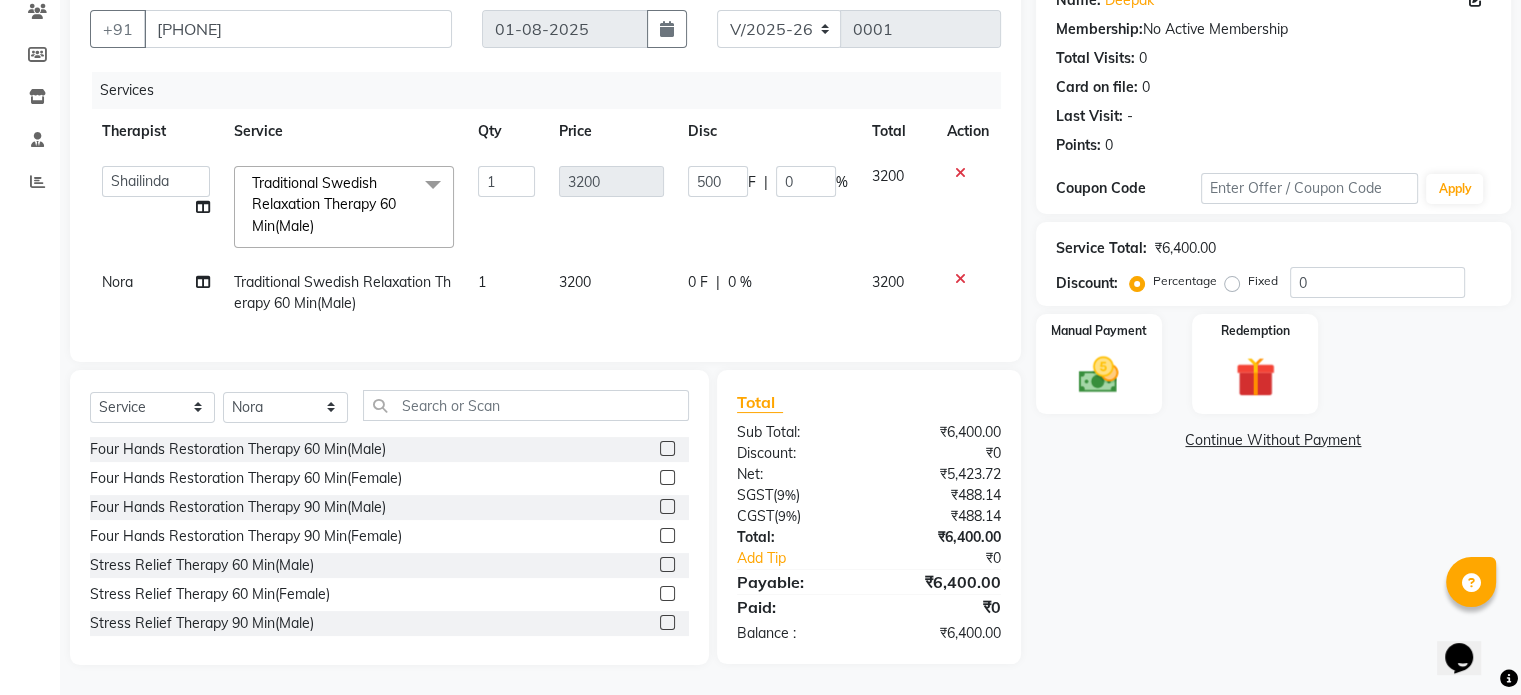 click on "Name: Deepak Membership: No Active Membership Total Visits: 0 Card on file: 0 Last Visit: - Points: 0 Coupon Code Apply Service Total: ₹6,400.00 Discount: Percentage Fixed 0 Manual Payment Redemption Continue Without Payment" 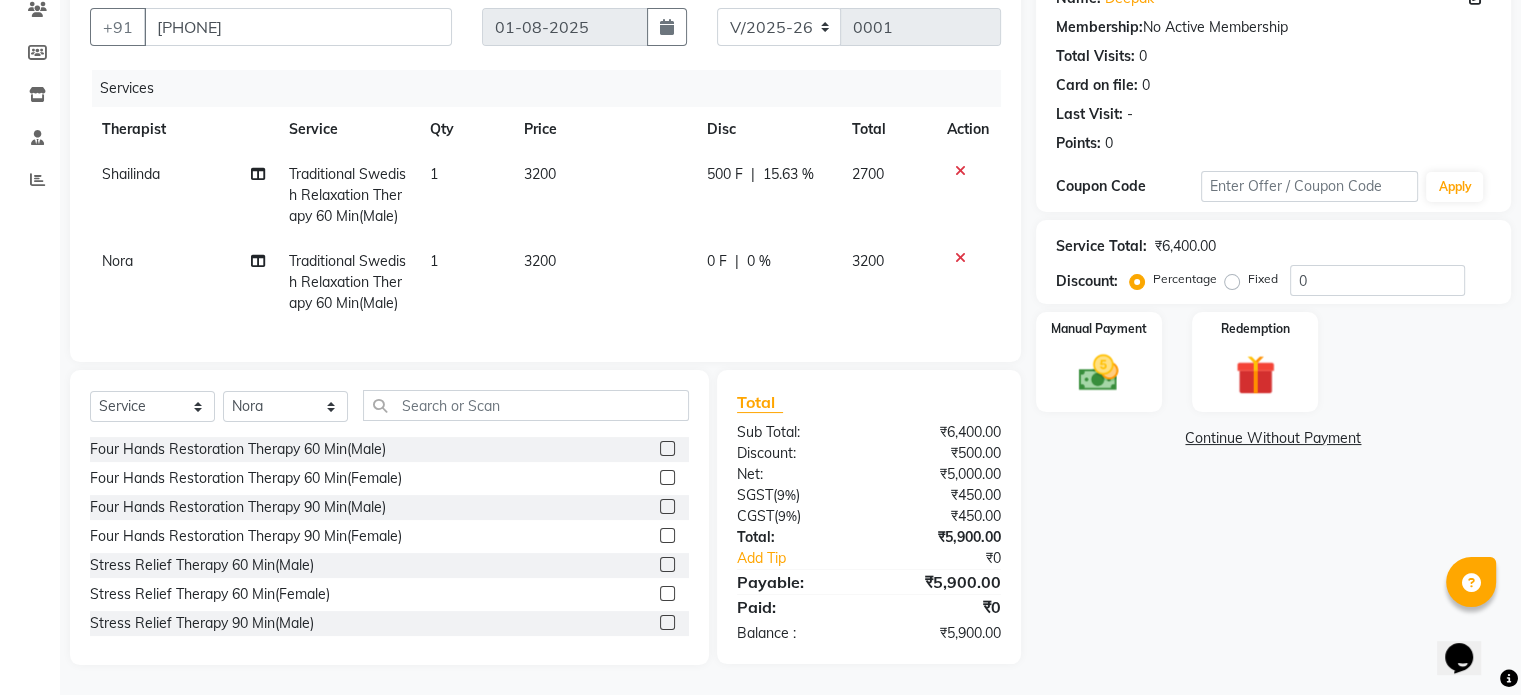 click on "0 F" 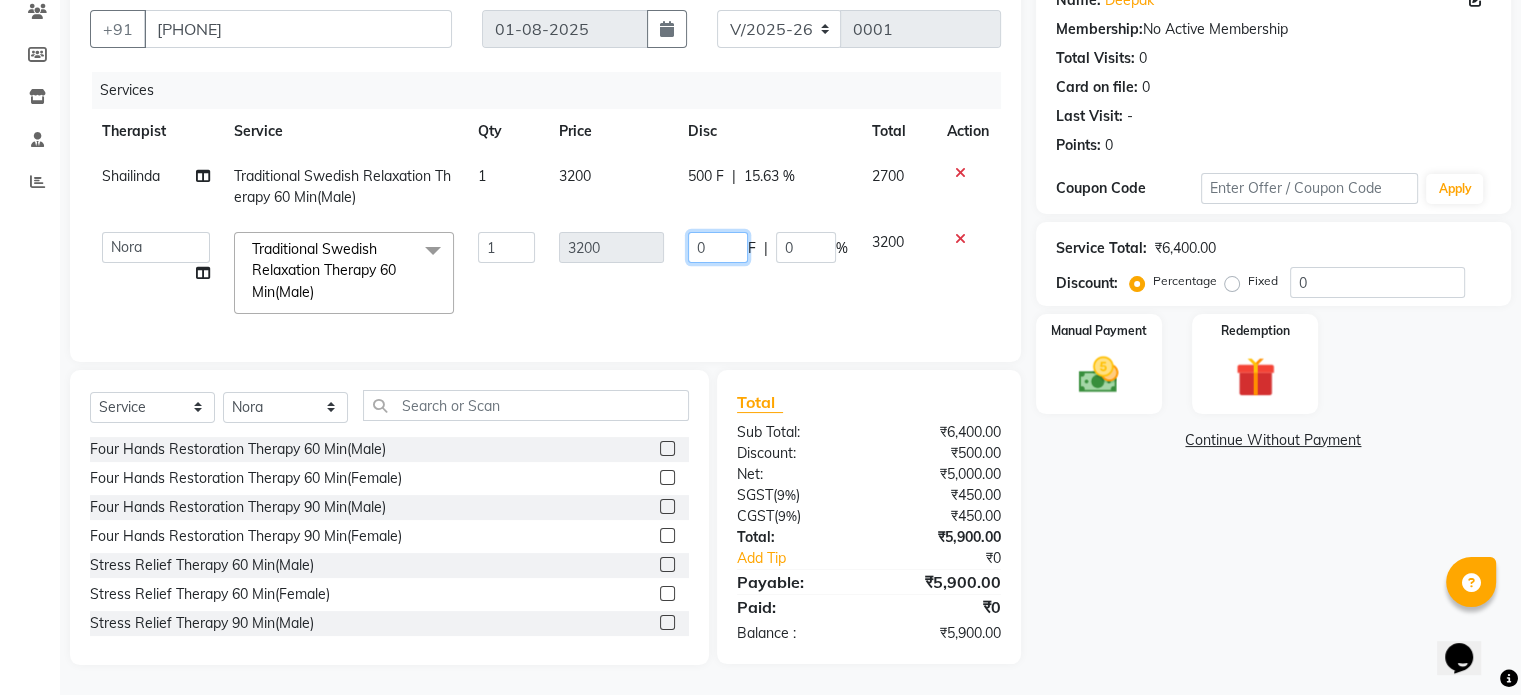 click on "0" 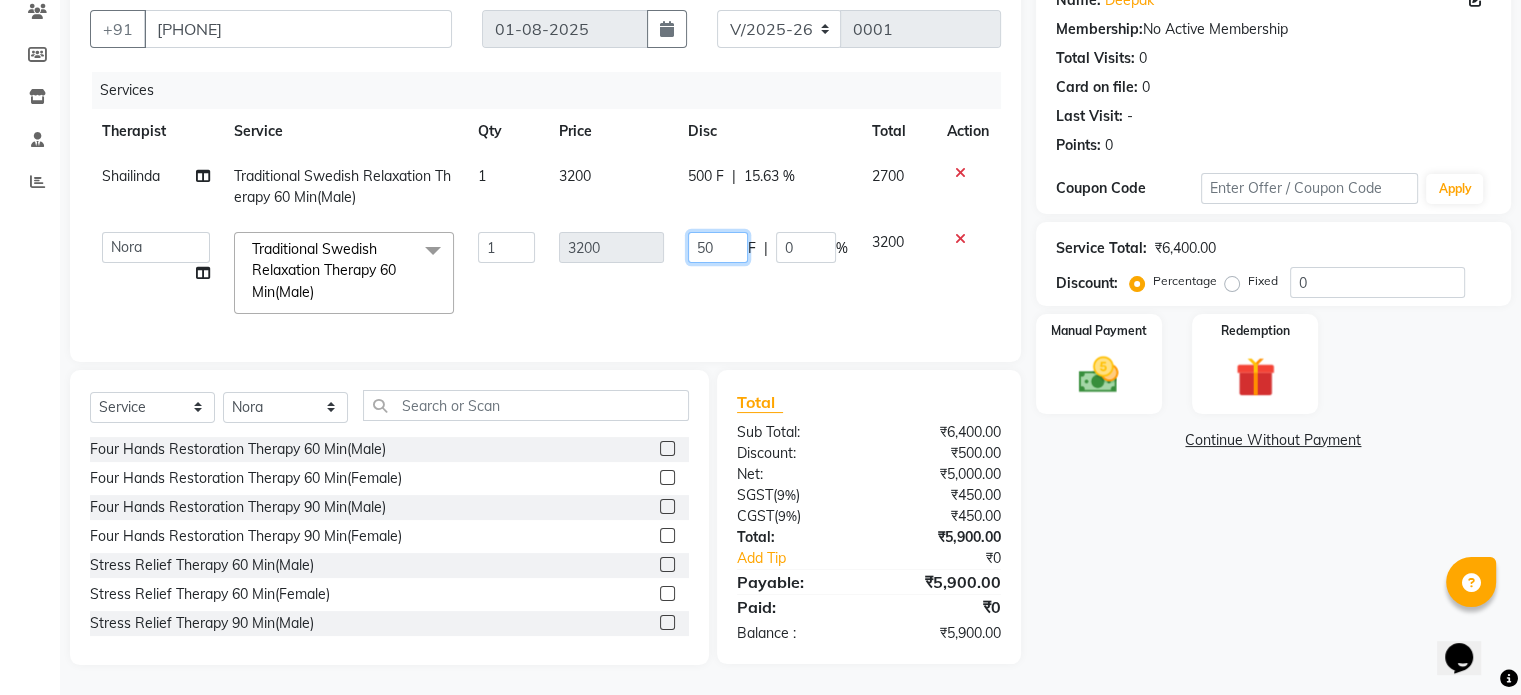 type on "500" 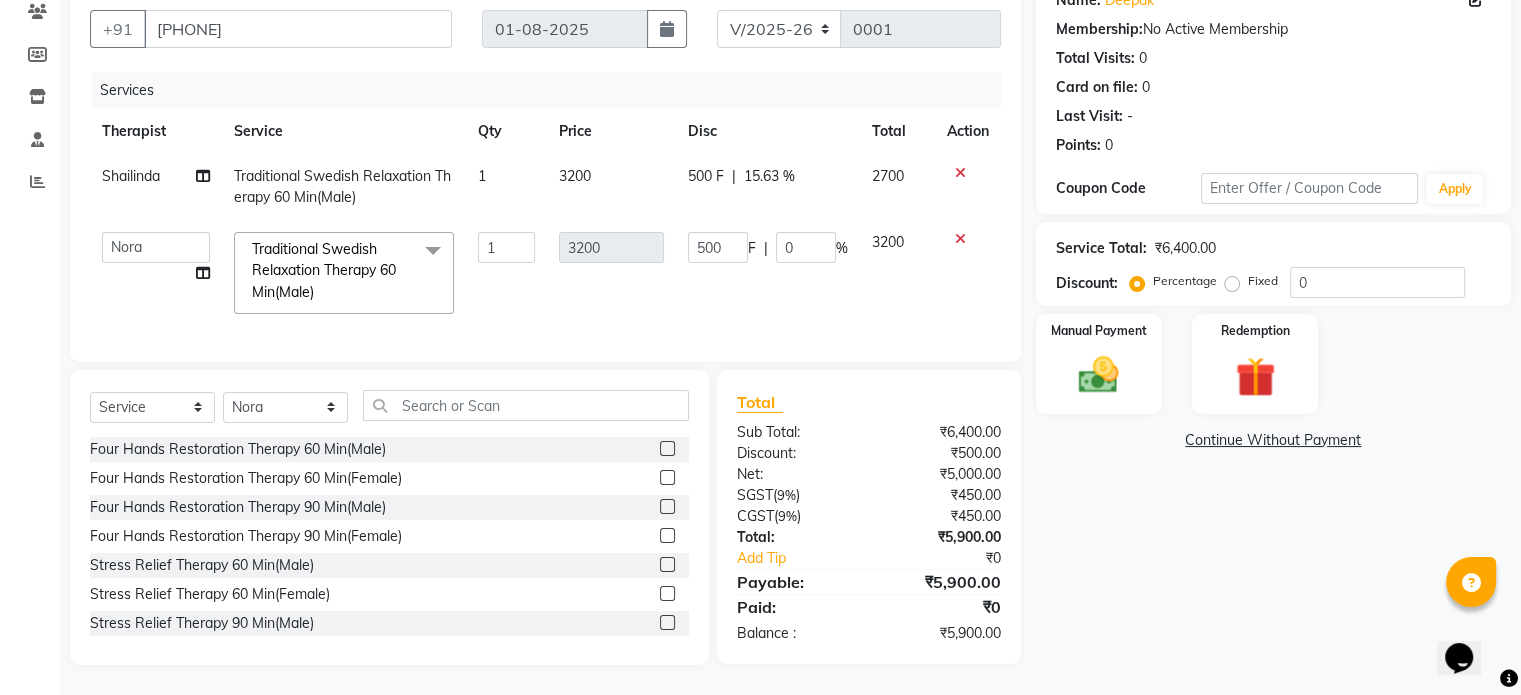 click on "500 F | 0 %" 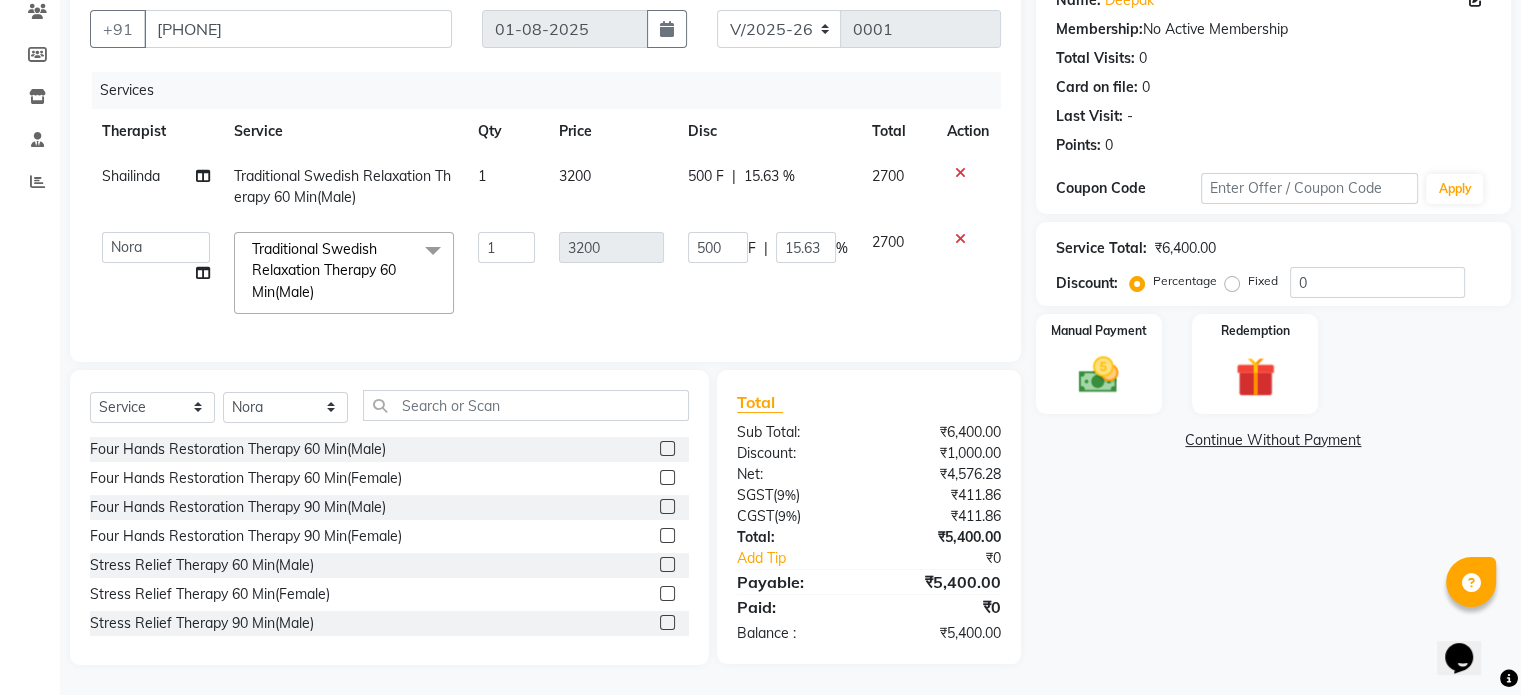 click 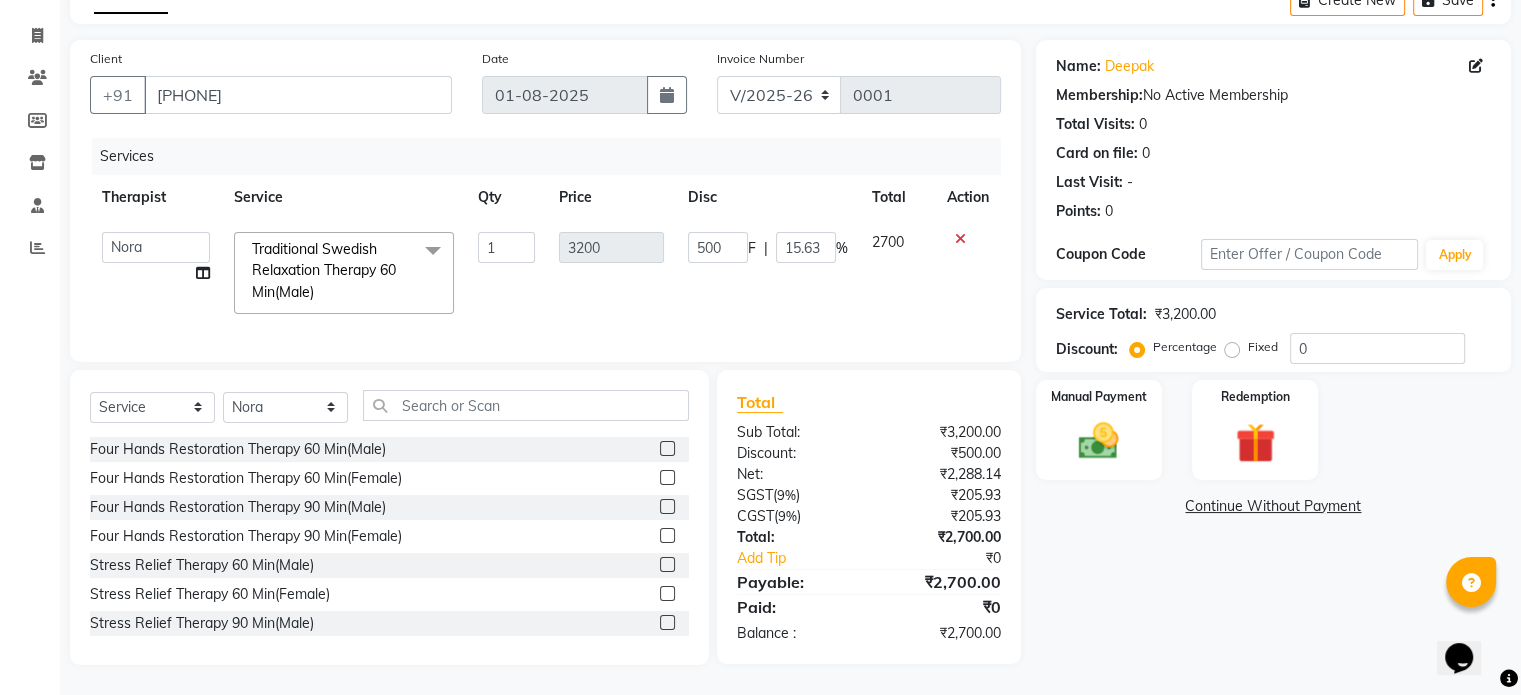 scroll, scrollTop: 125, scrollLeft: 0, axis: vertical 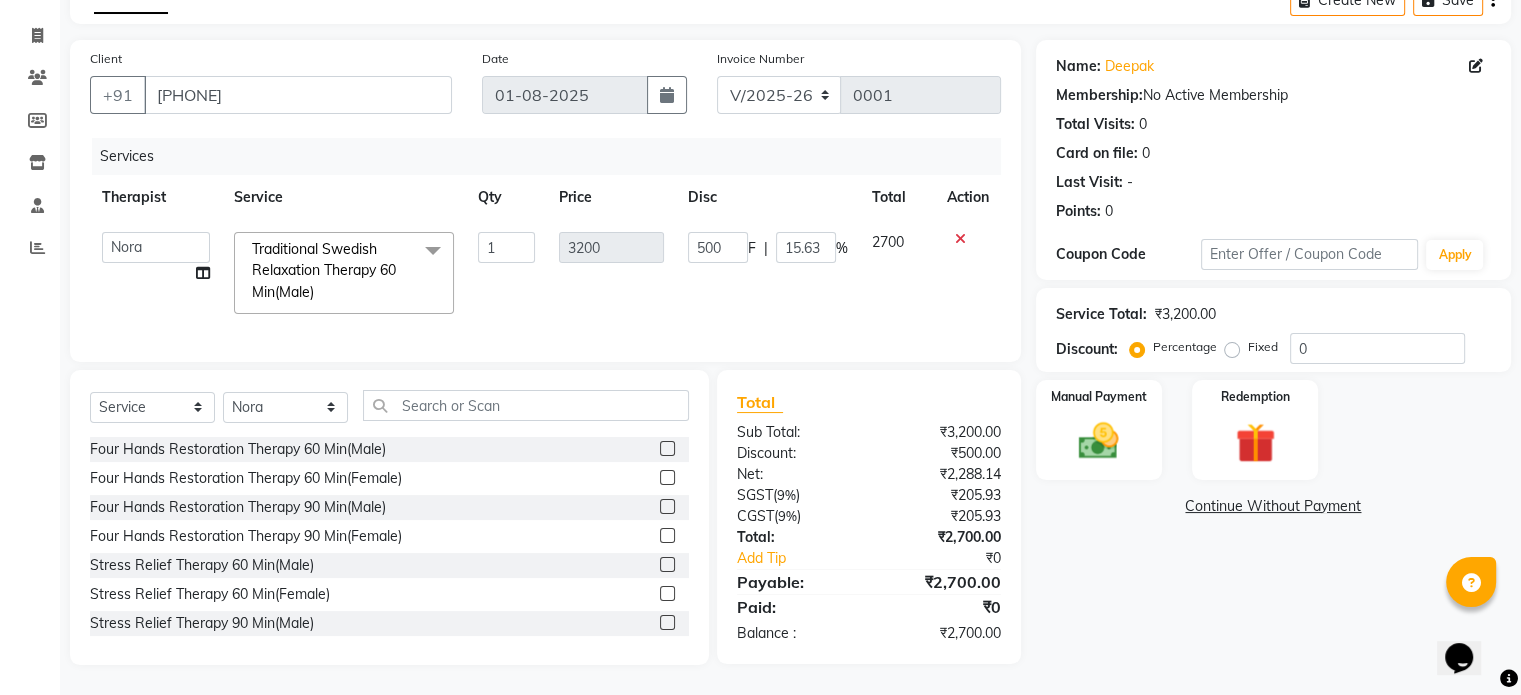 click 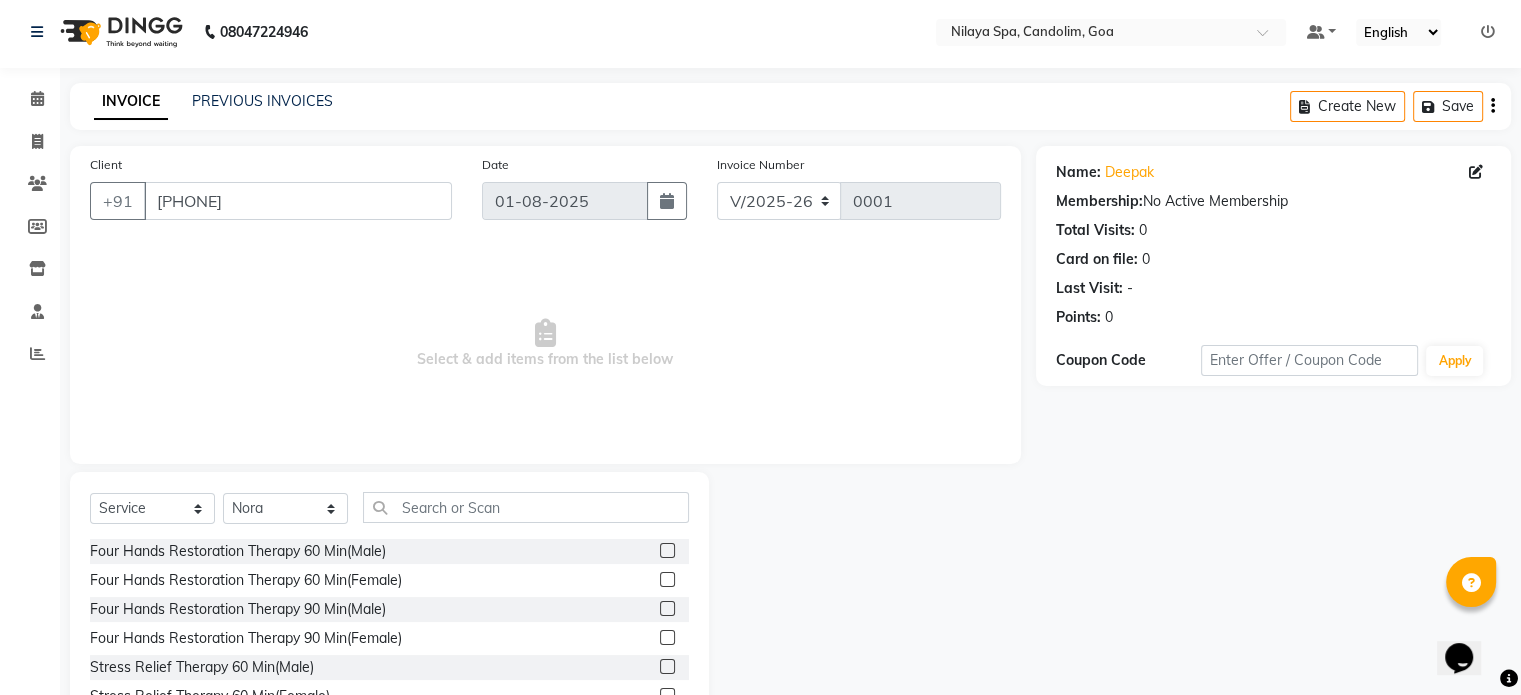 scroll, scrollTop: 0, scrollLeft: 0, axis: both 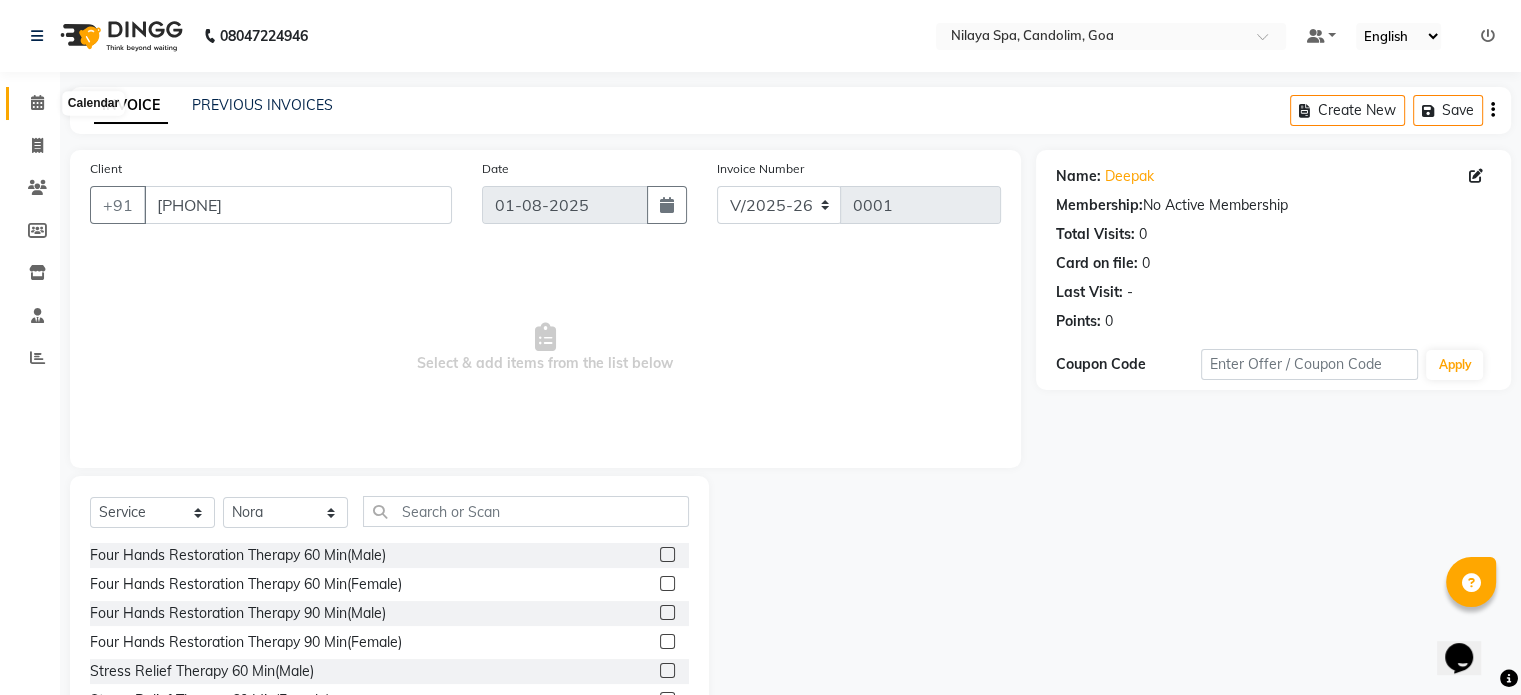 click 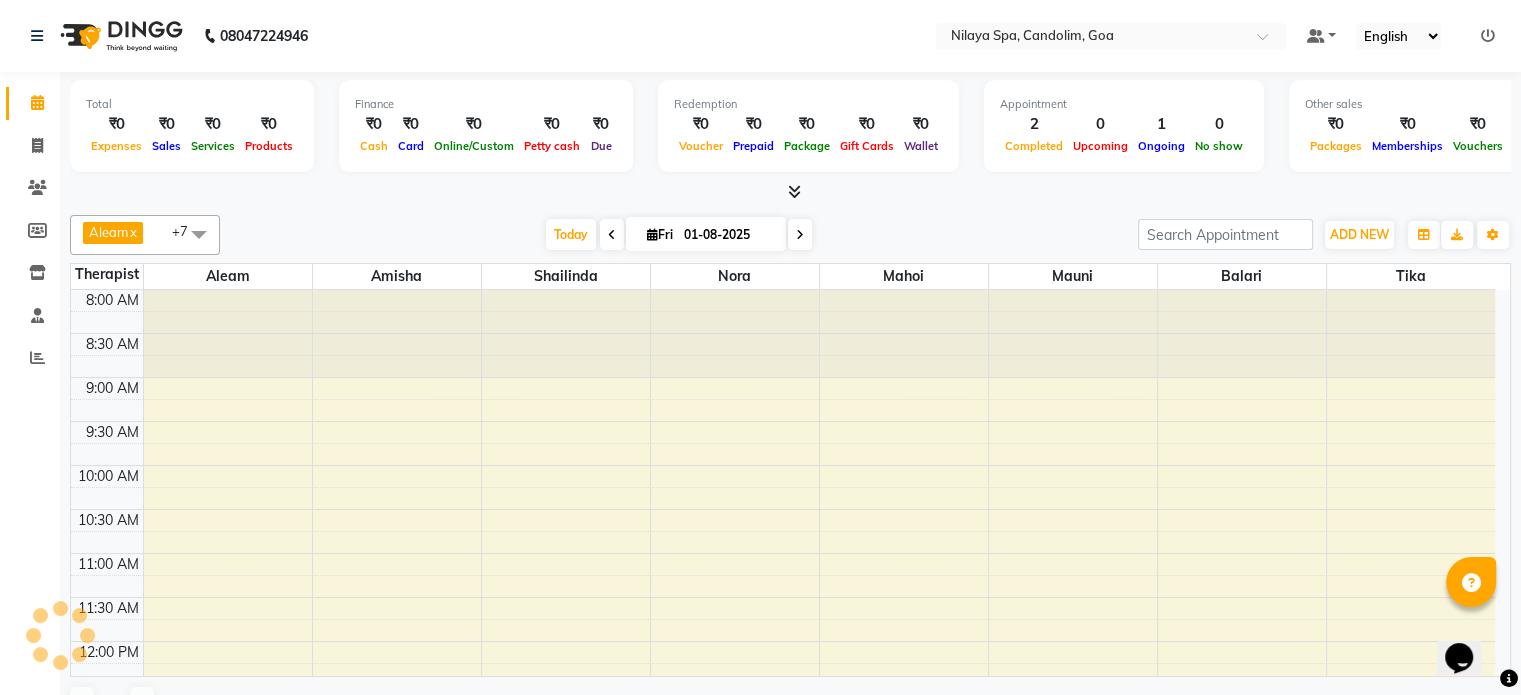 scroll, scrollTop: 0, scrollLeft: 0, axis: both 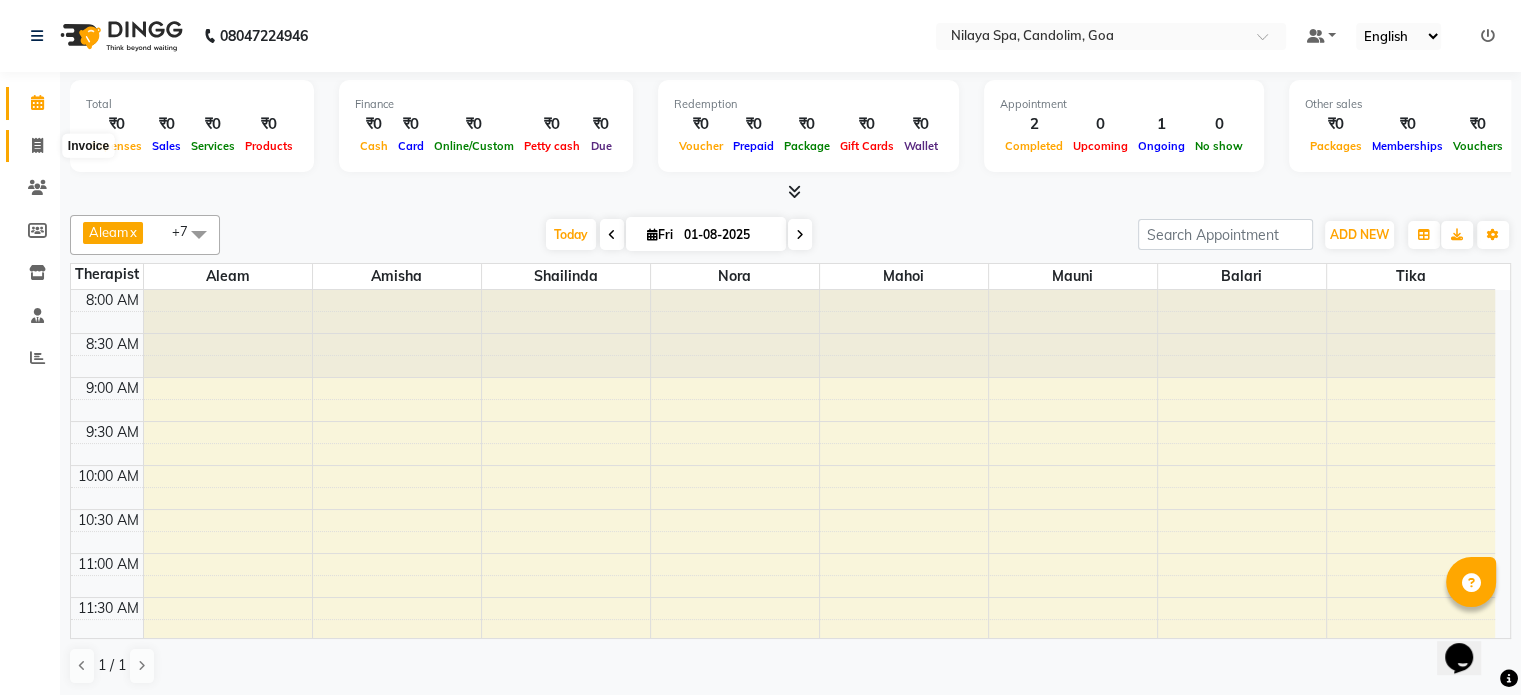 click 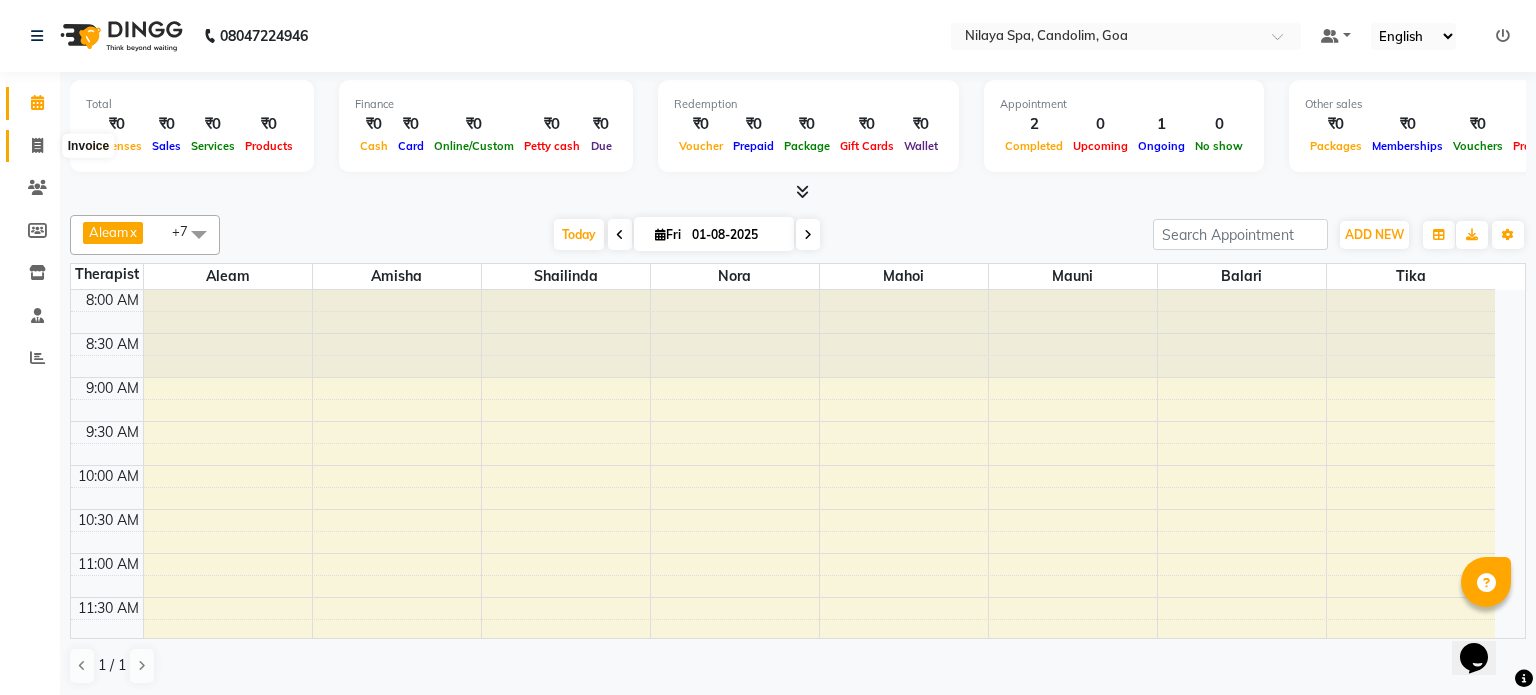 select on "service" 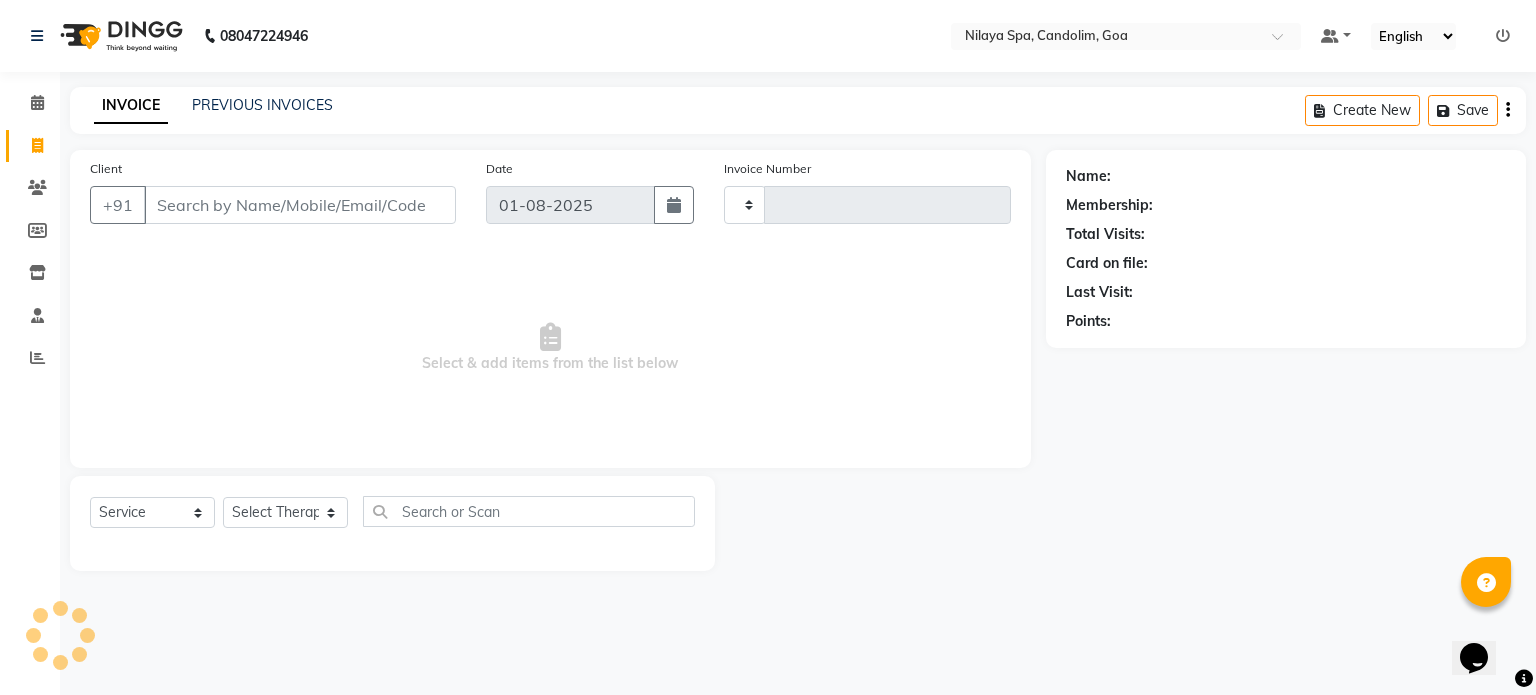type on "0001" 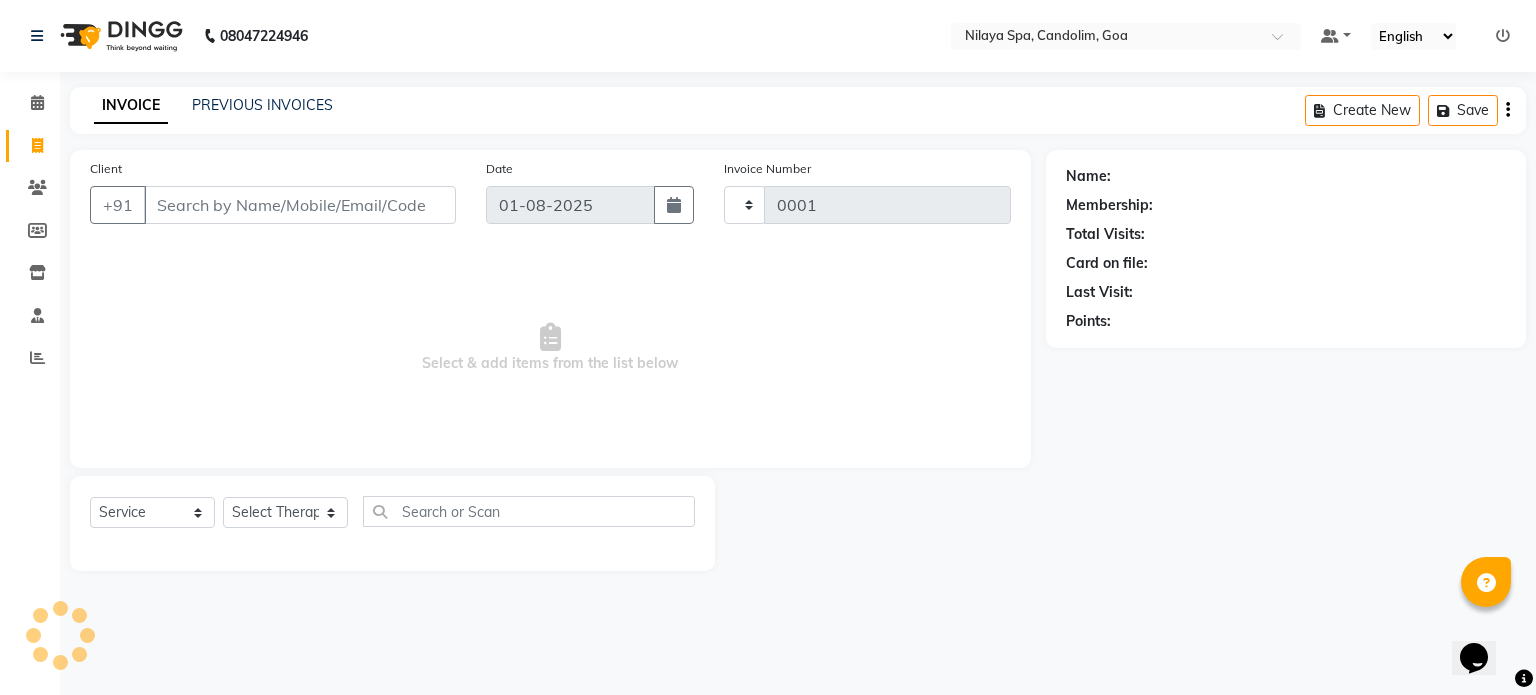 select on "8694" 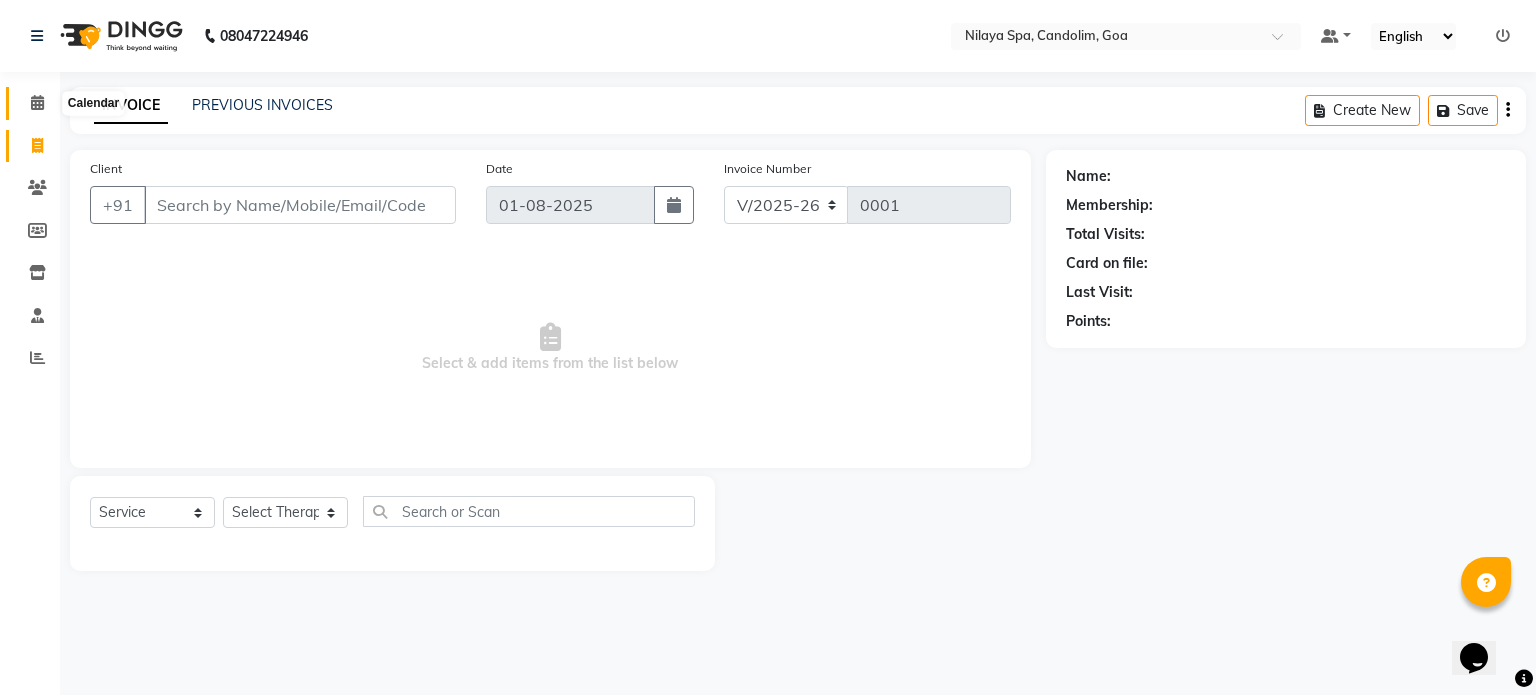 click 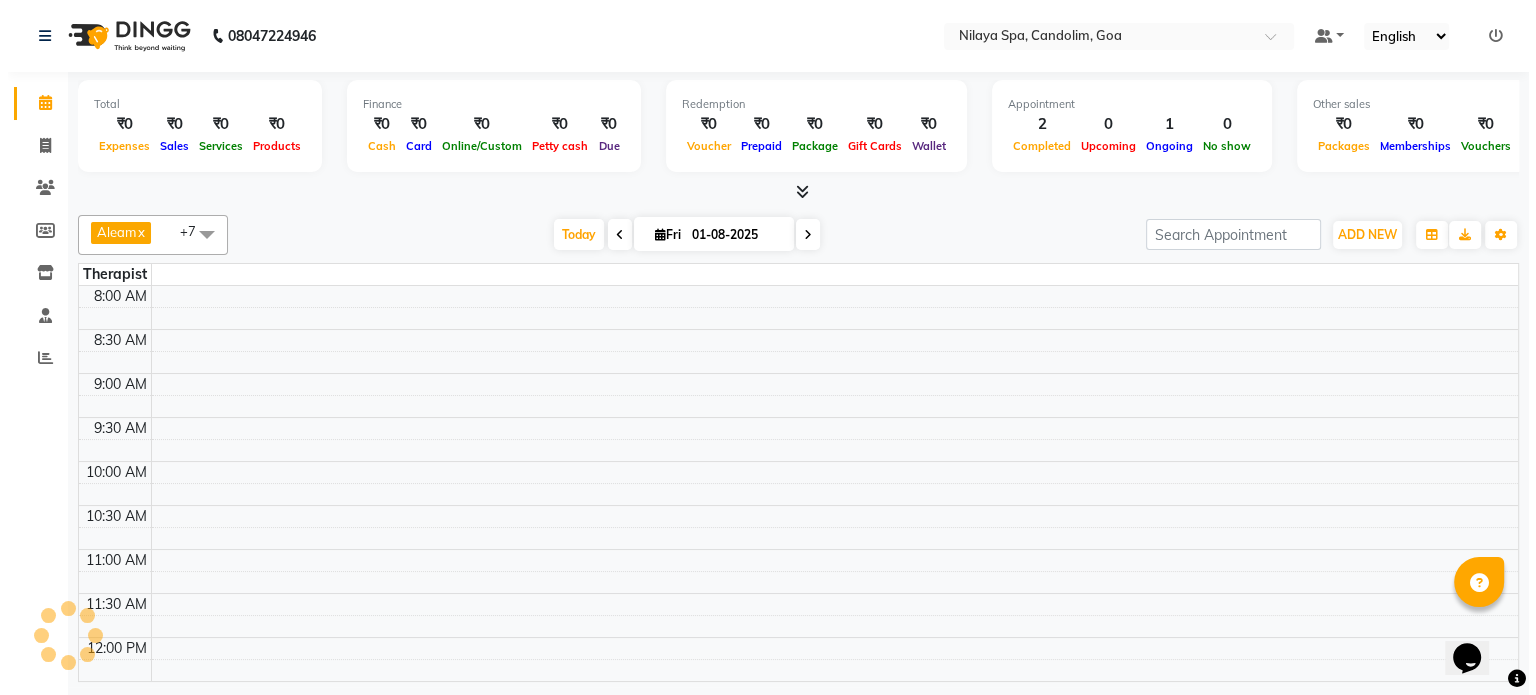 scroll, scrollTop: 0, scrollLeft: 0, axis: both 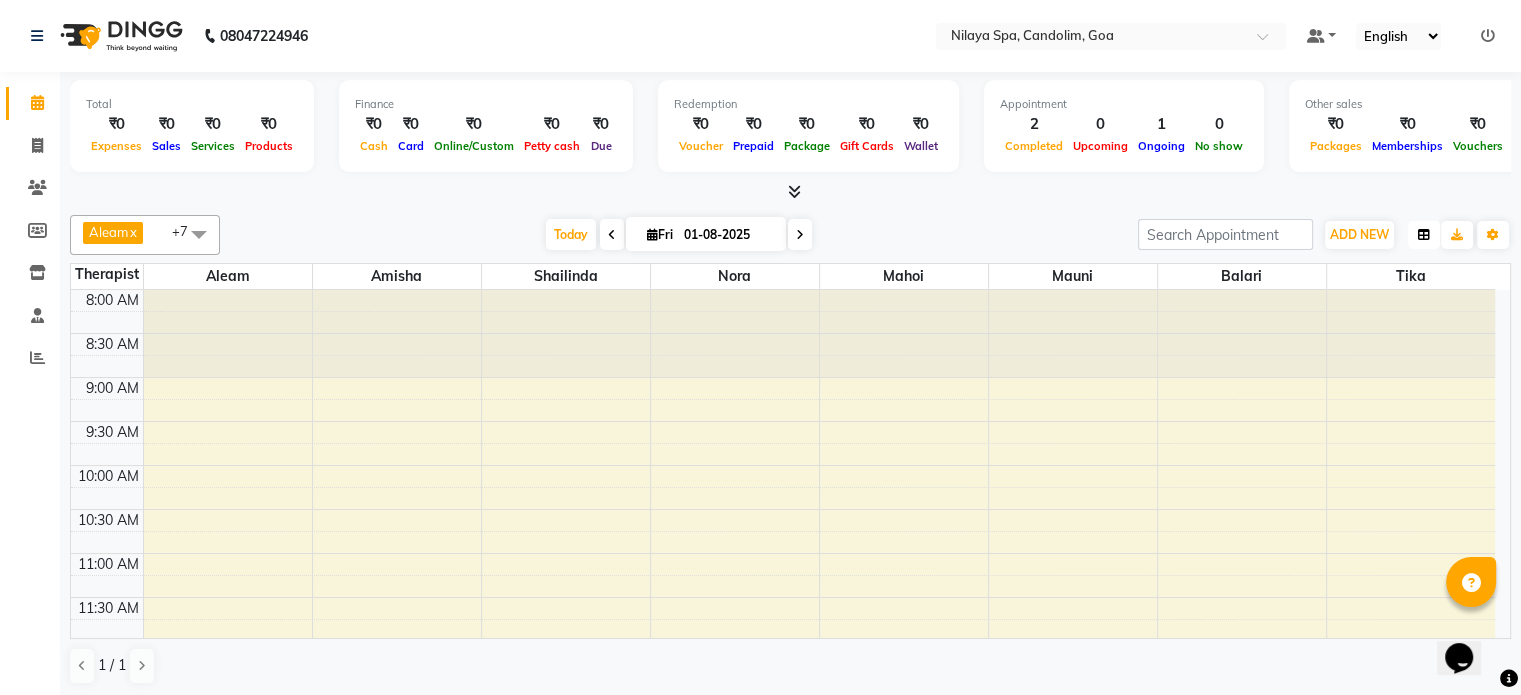 click at bounding box center (1424, 235) 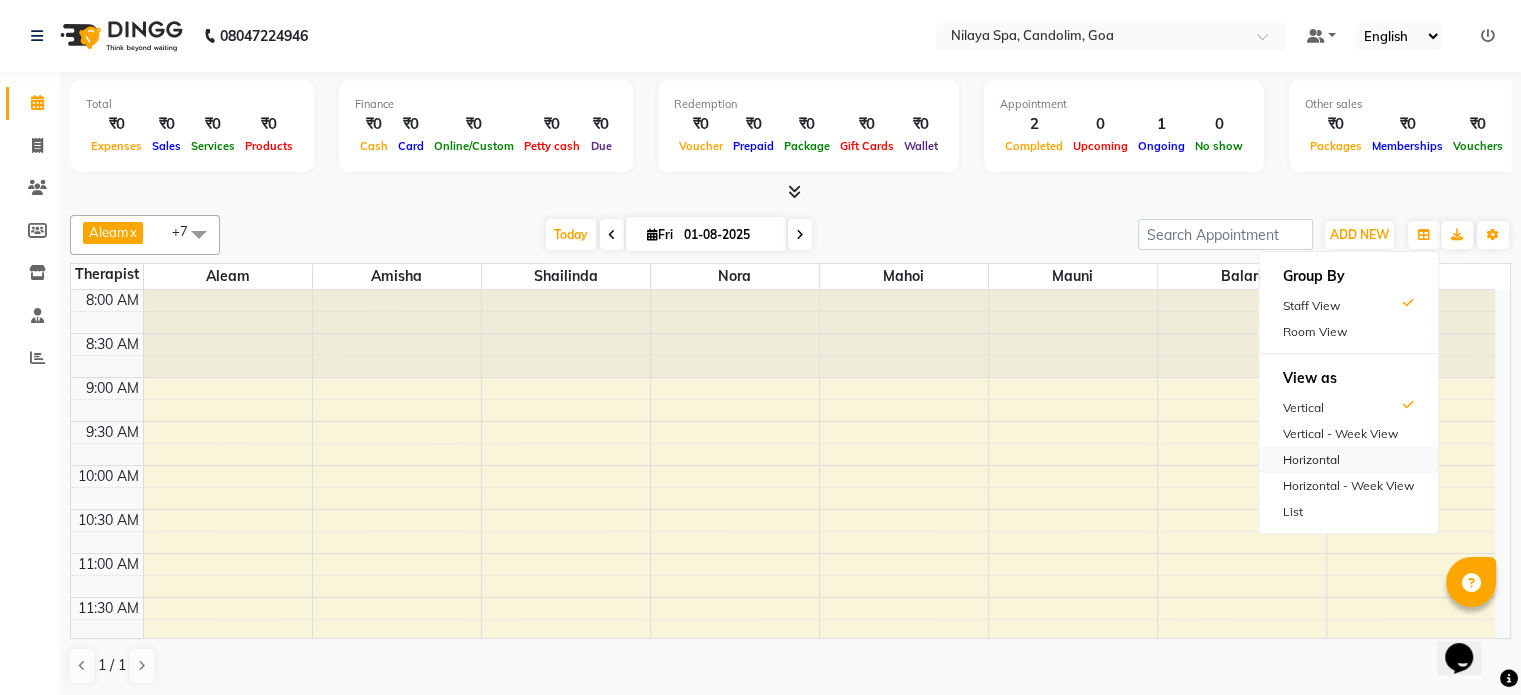 click on "Horizontal" at bounding box center [1348, 460] 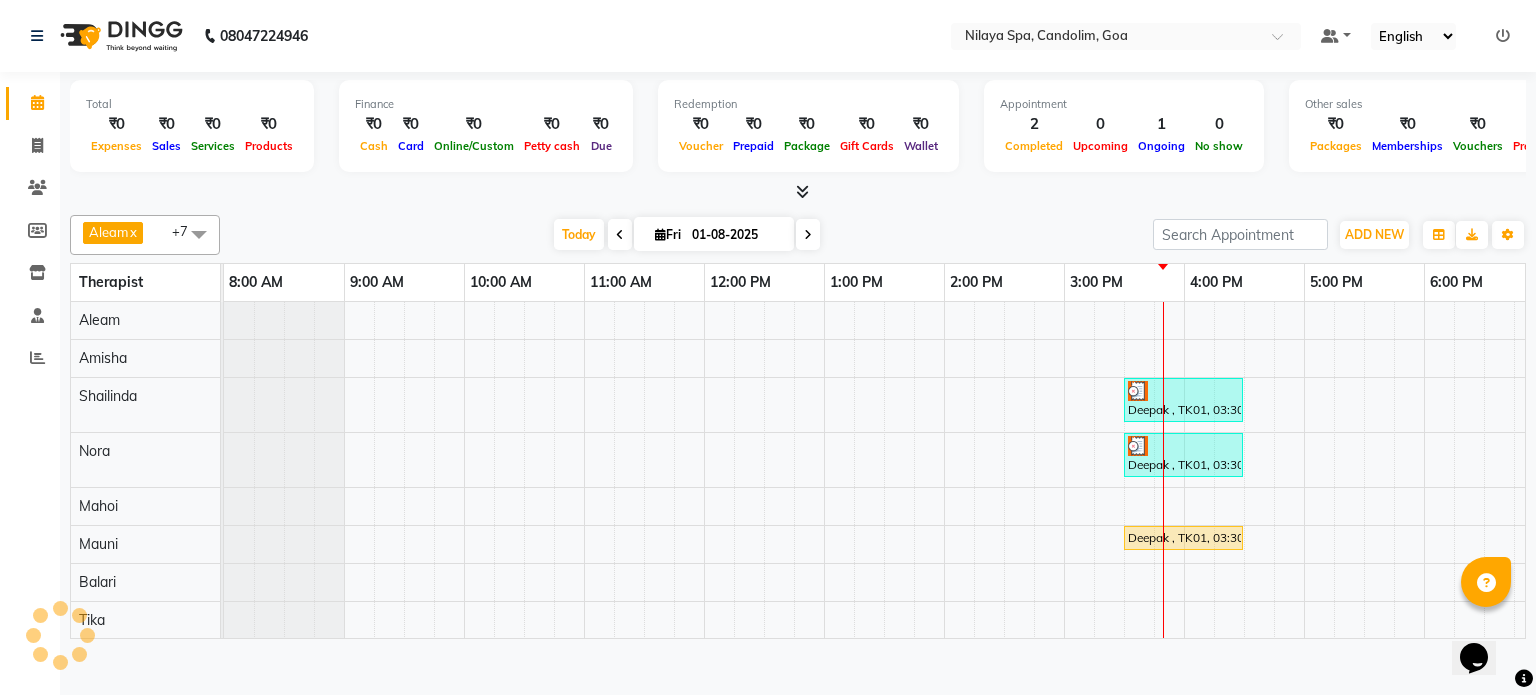 scroll, scrollTop: 0, scrollLeft: 258, axis: horizontal 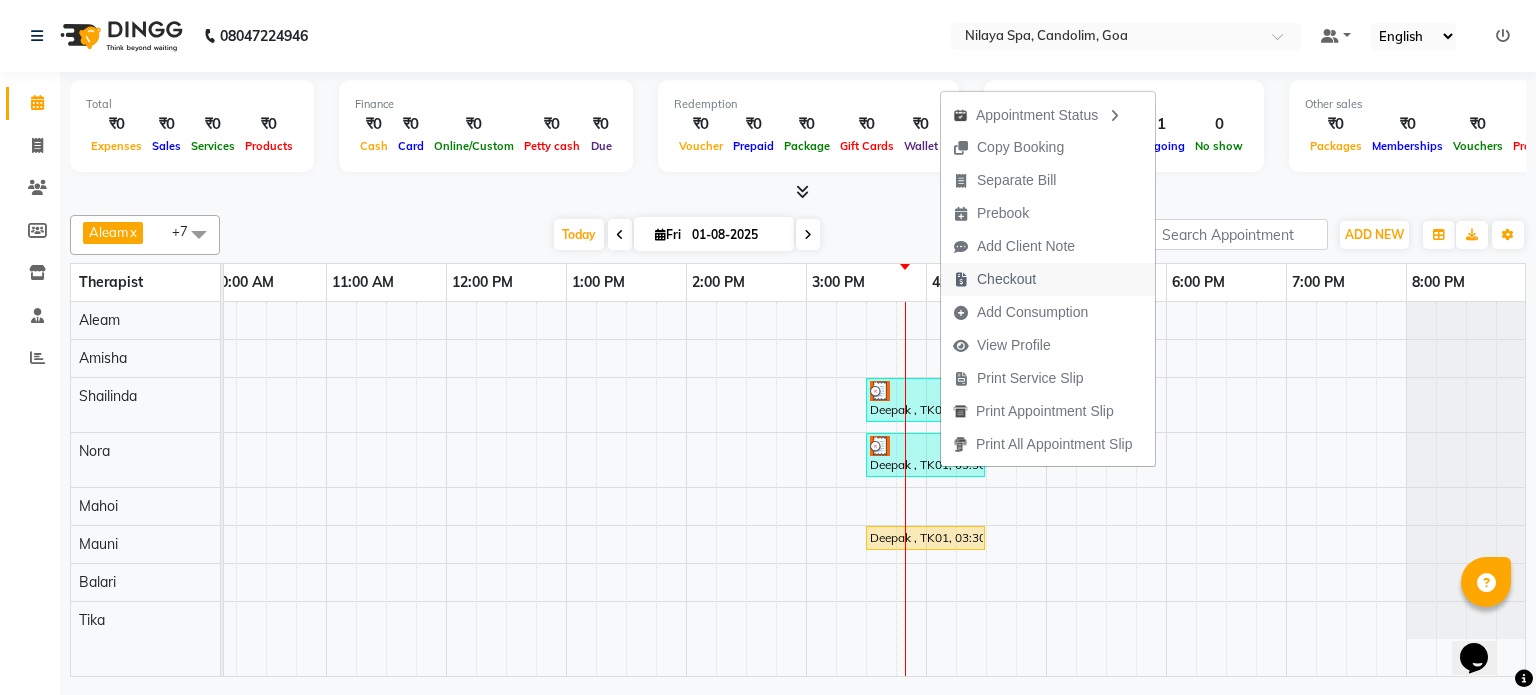 click on "Checkout" at bounding box center (1006, 279) 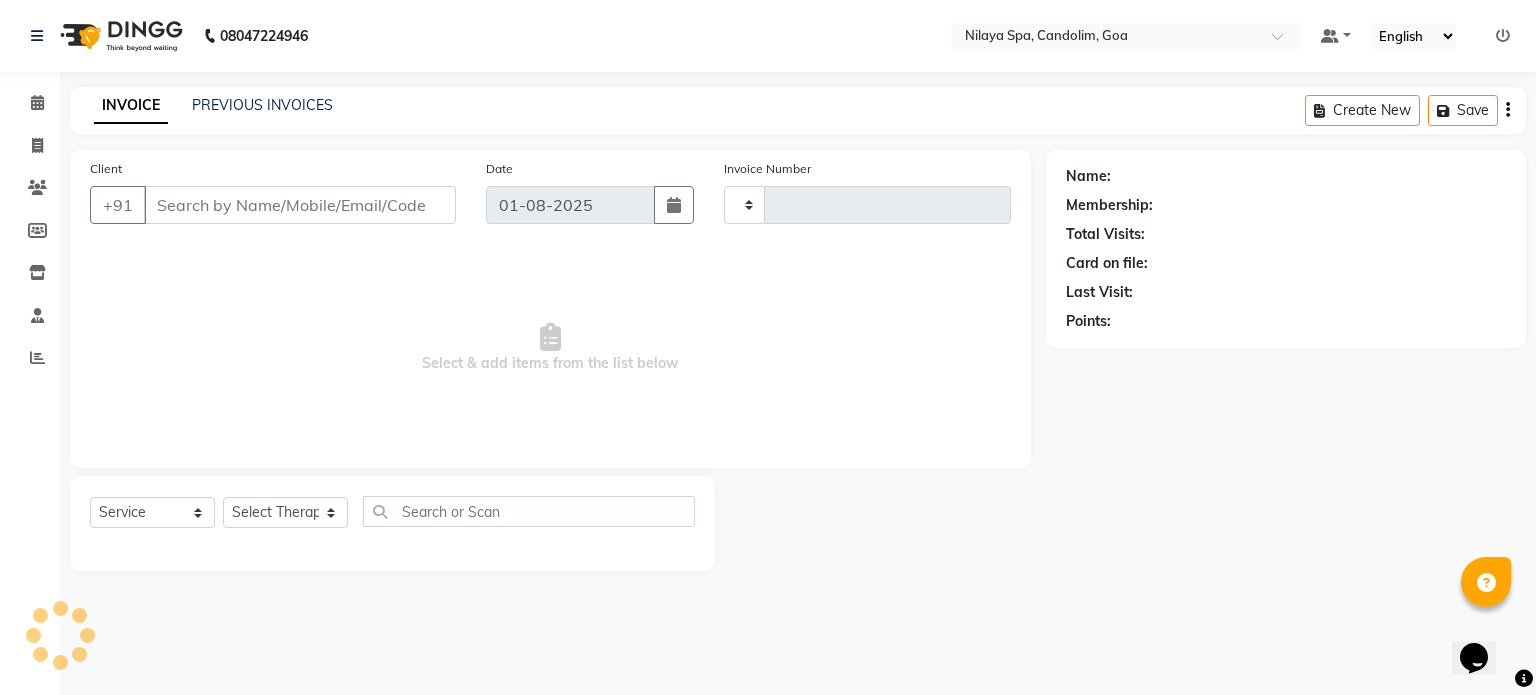 type on "0001" 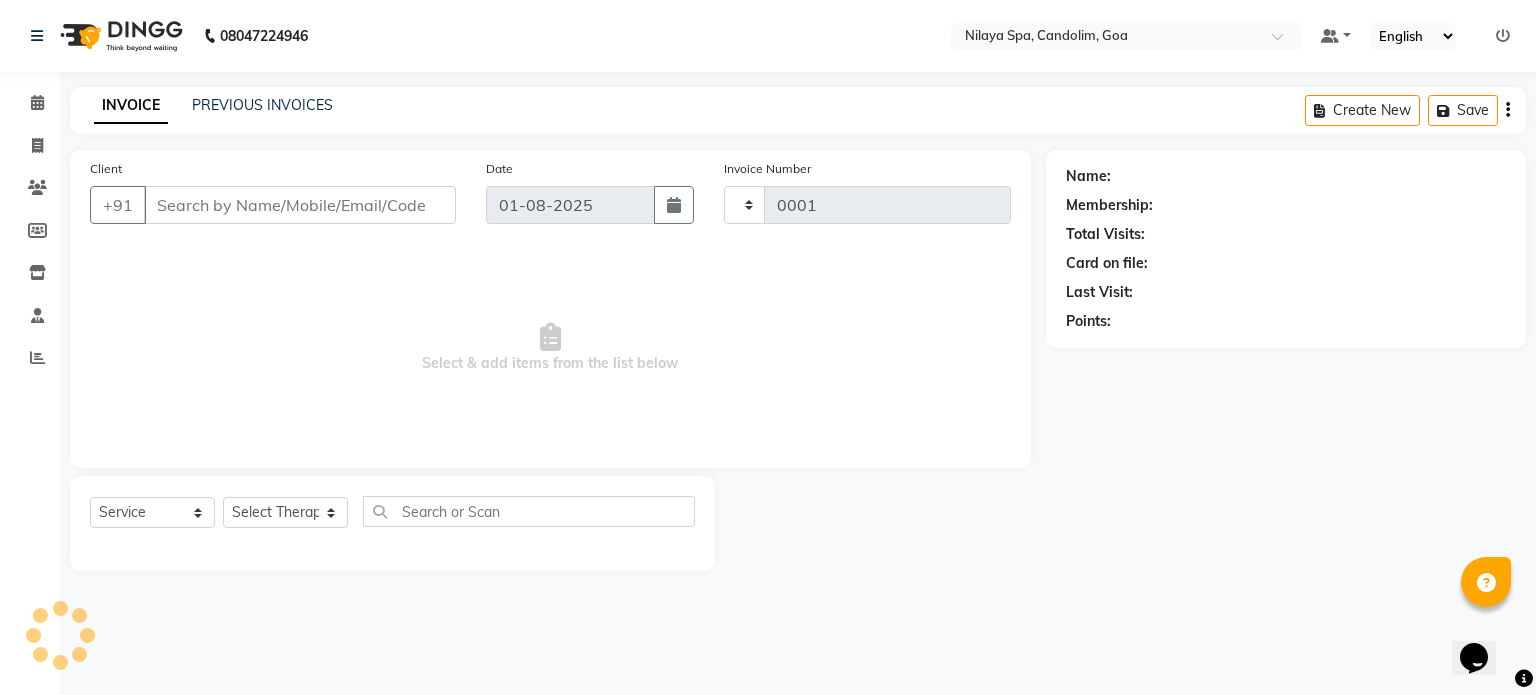 select on "8694" 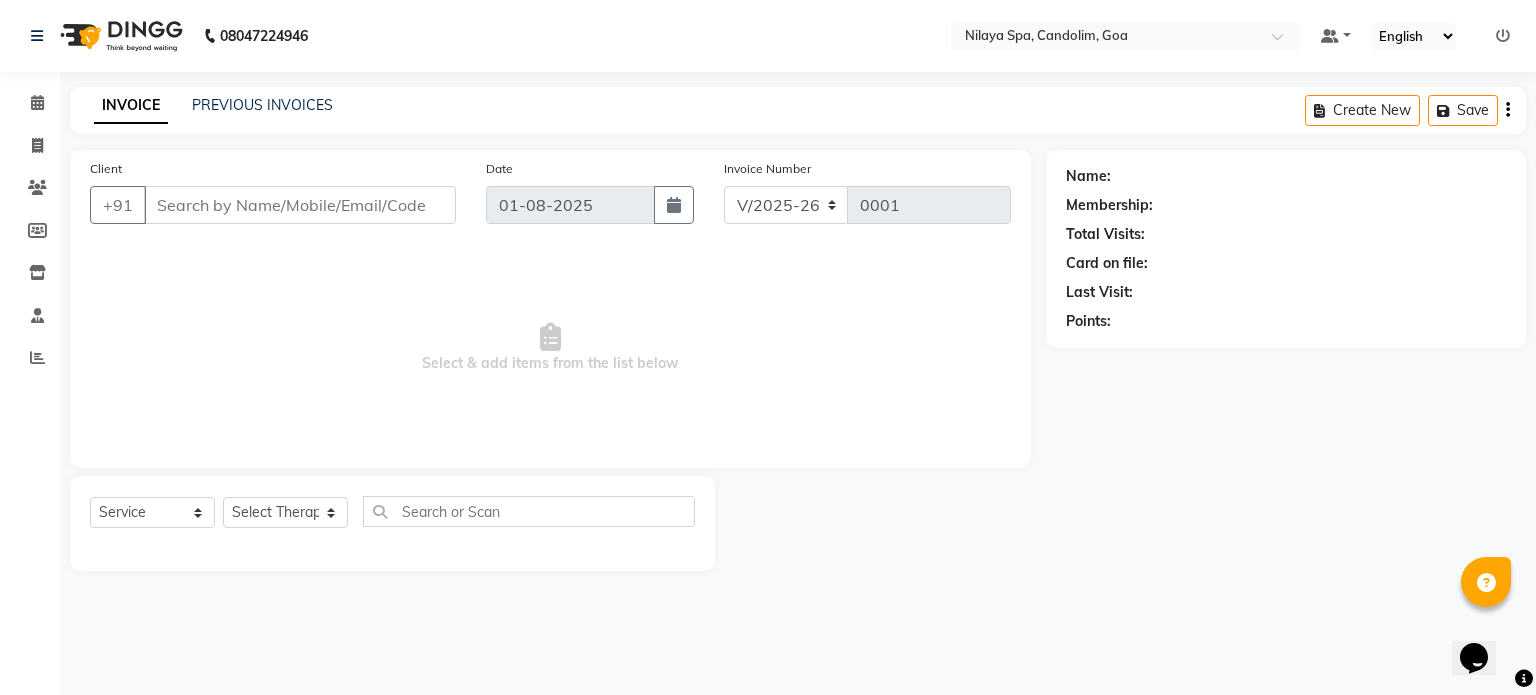 type on "[PHONE]" 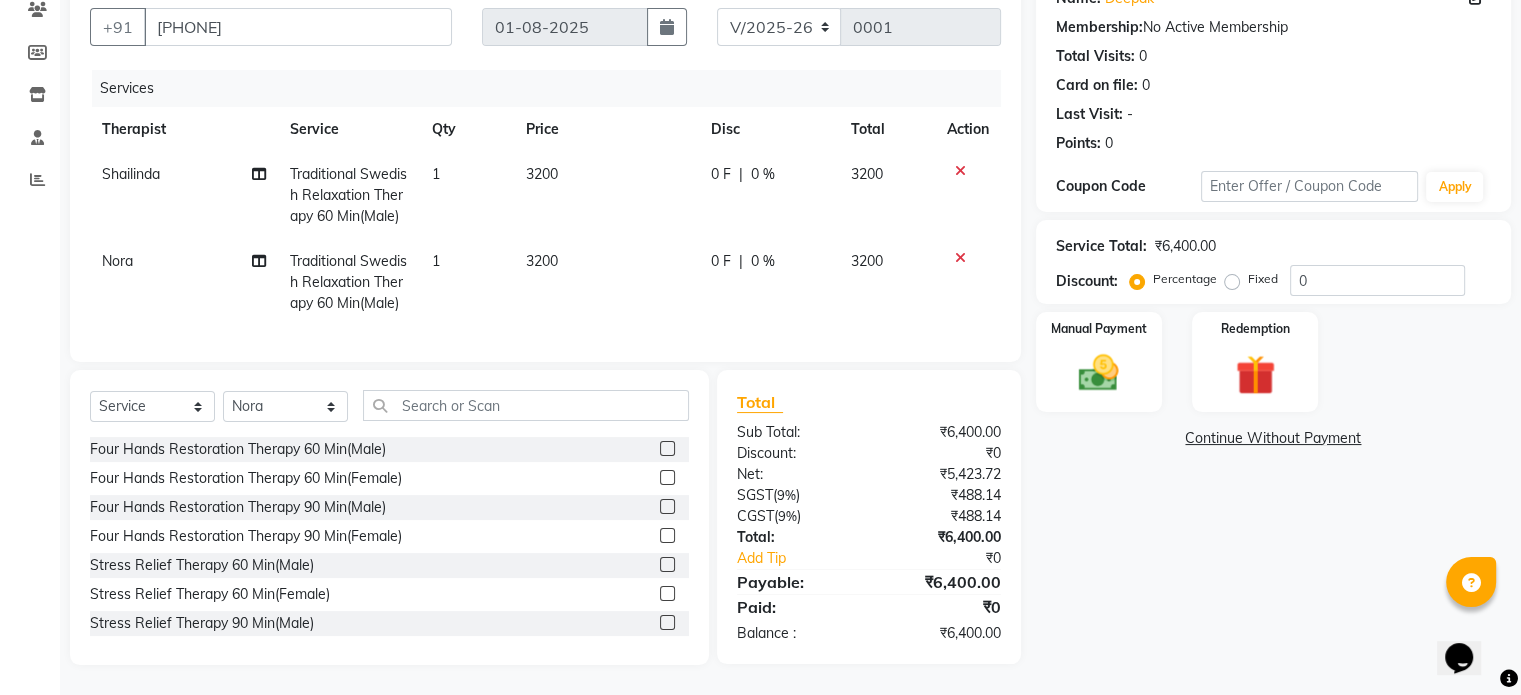 scroll, scrollTop: 0, scrollLeft: 0, axis: both 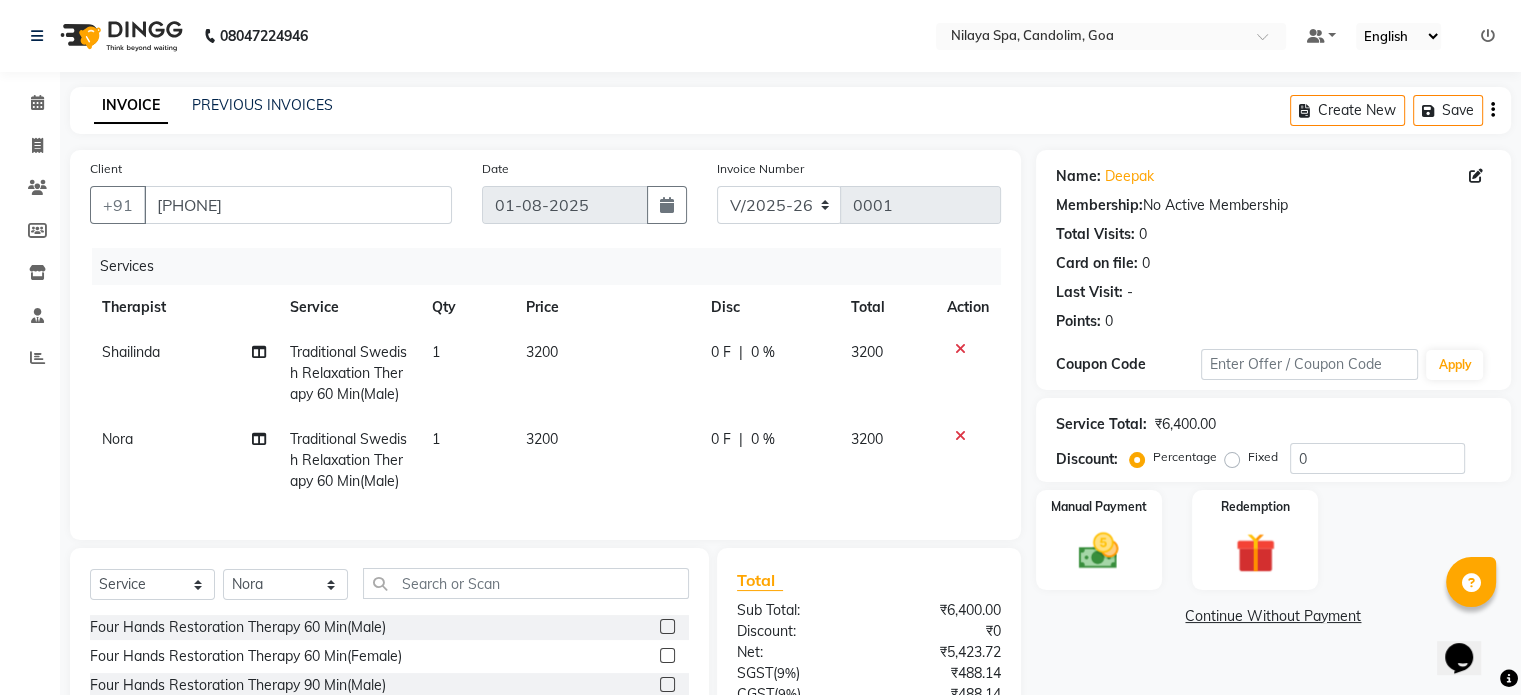 click on "[PHONE] Select Location × Nilaya Spa, Candolim, Goa Default Panel My Panel English ENGLISH Español العربية मराठी हिंदी ગુજરાતી தமிழ் 中文 Notifications nothing to show ☀ Nilaya Spa, Candolim, Goa Calendar Invoice Clients Members Inventory Staff Reports Completed InProgress Upcoming Dropped Tentative Check-In Confirm Bookings Generate Report Segments Page Builder INVOICE PREVIOUS INVOICES Create New Save Client +91 [PHONE] Date 01-08-2025 Invoice Number V/2025 V/2025-26 0001 Services Therapist Service Qty Price Disc Total Action Shailinda Traditional Swedish Relaxation Therapy 60 Min(Male) 1 3200 0 F | 0 % 3200 Nora Traditional Swedish Relaxation Therapy 60 Min(Male) 1 3200 0 F | 0 % 3200 Select Service Product Membership Package Voucher Prepaid Gift Card Select Therapist Aleam Amisha Balari Deepak Ratanpal Mahoi Mauni Nora Punjima Shailinda Tika Four Hands Restoration Therapy 60 Min(Male) Nilaya Fusion Therapy(Male)" at bounding box center (760, 436) 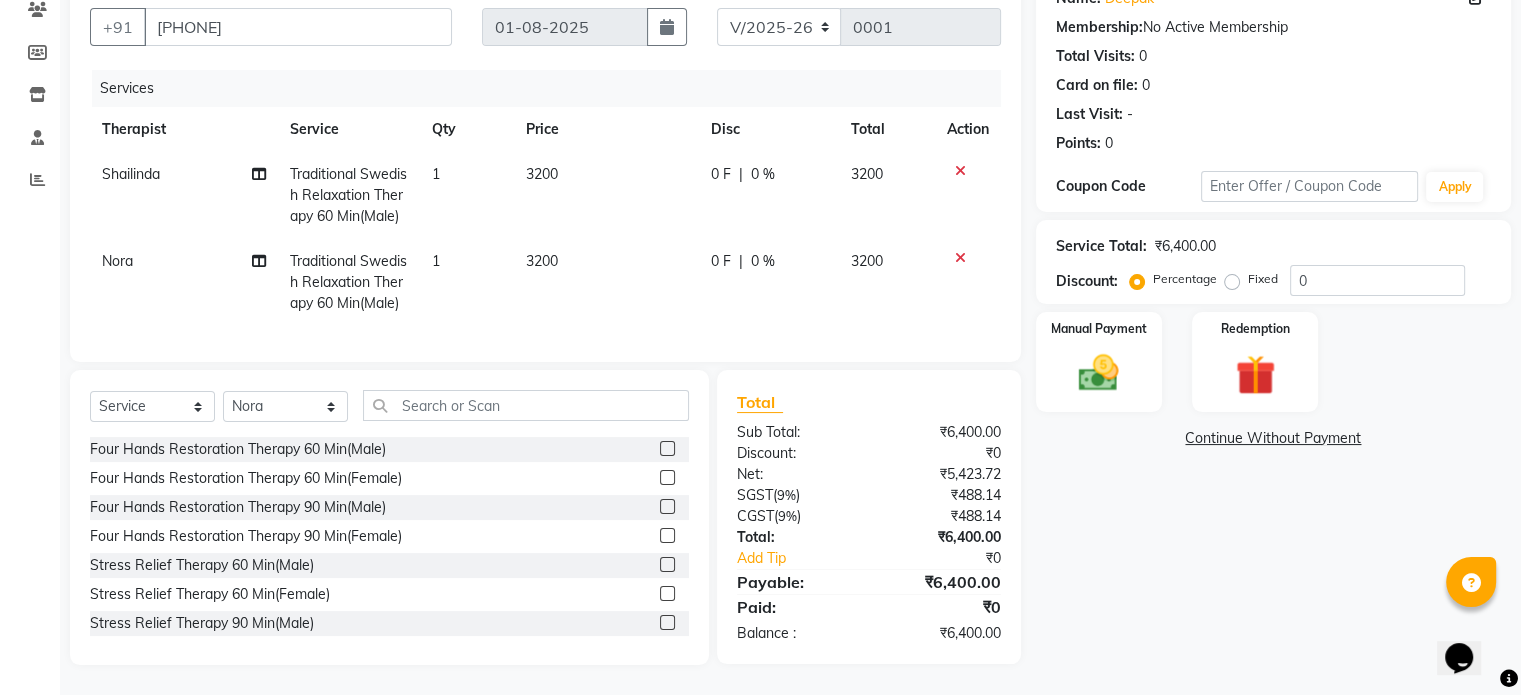 click on "Balance   :" 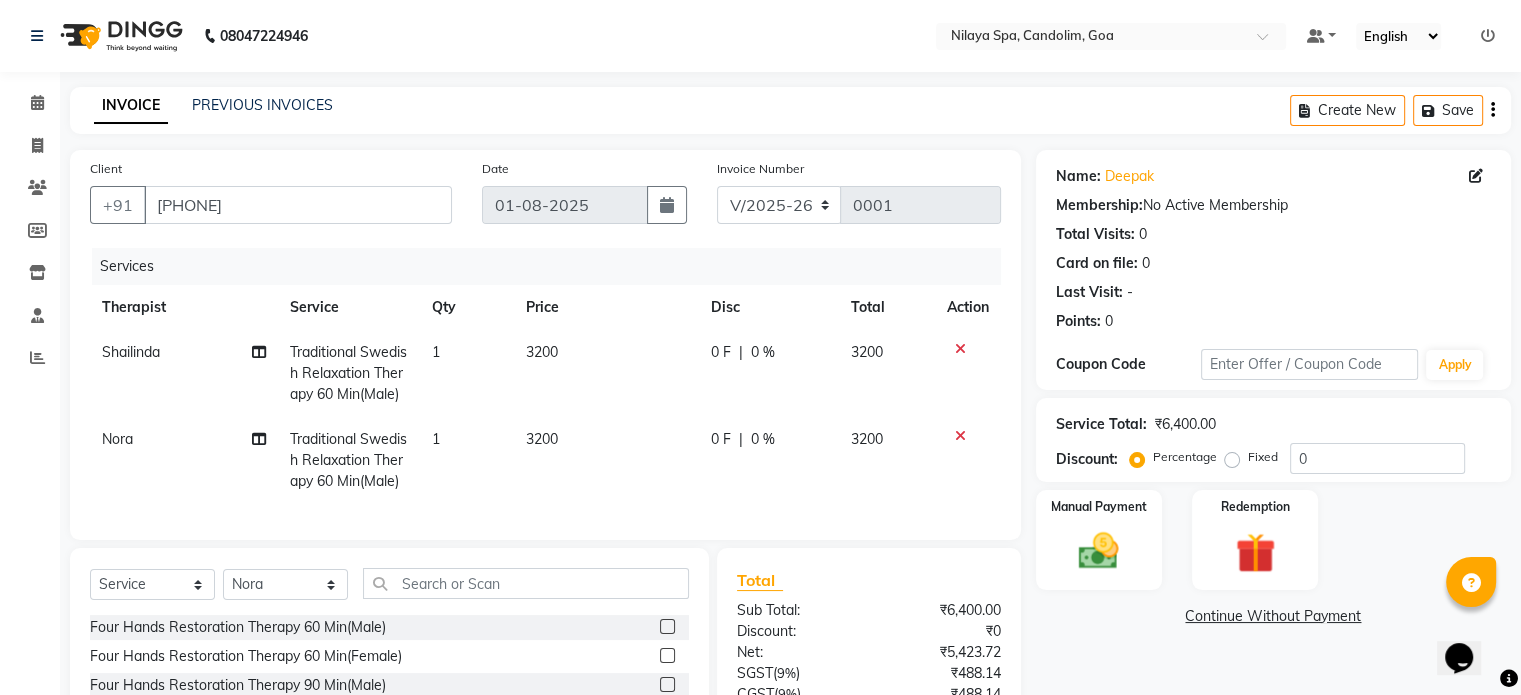 click on "[PHONE] Select Location × Nilaya Spa, Candolim, Goa Default Panel My Panel English ENGLISH Español العربية मराठी हिंदी ગુજરાતી தமிழ் 中文 Notifications nothing to show" 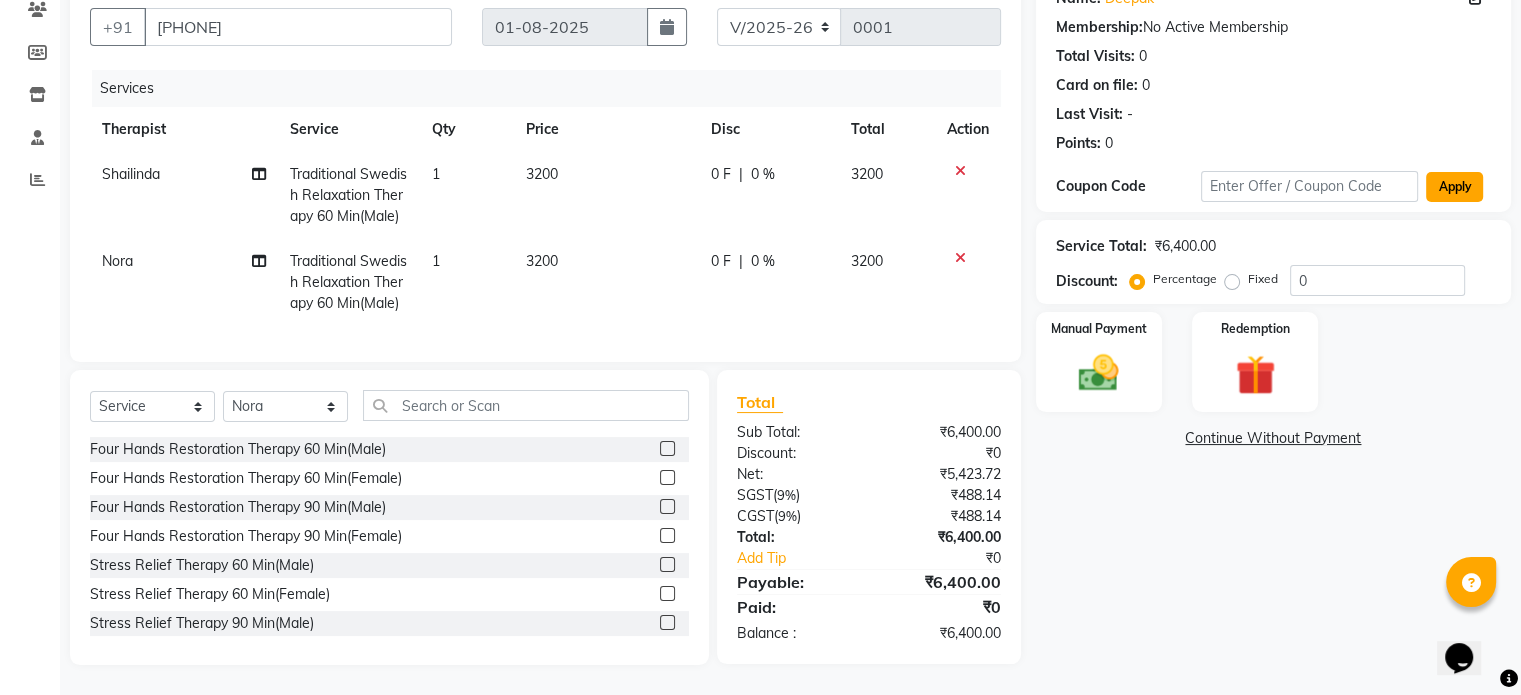 click on "Apply" 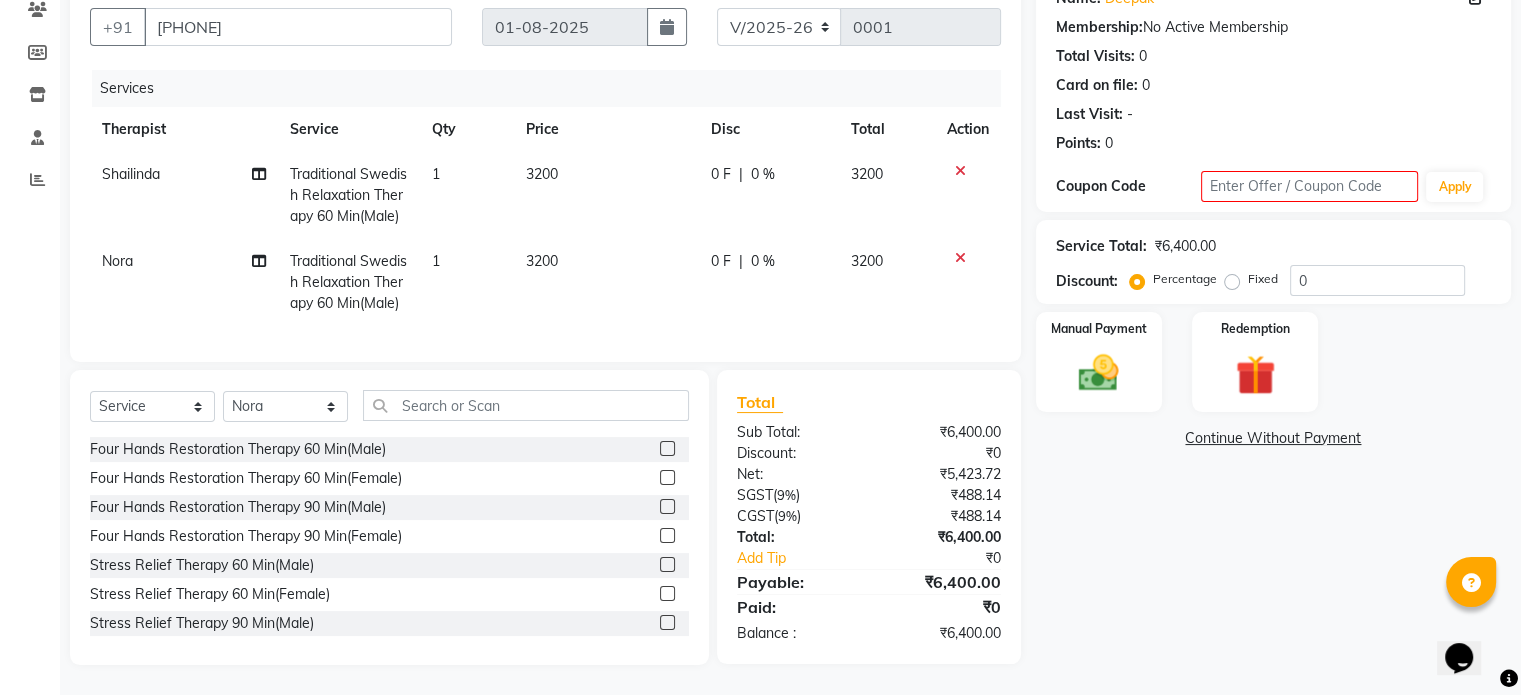 click on "Service Total:  ₹6,400.00  Discount:  Percentage   Fixed  0" 